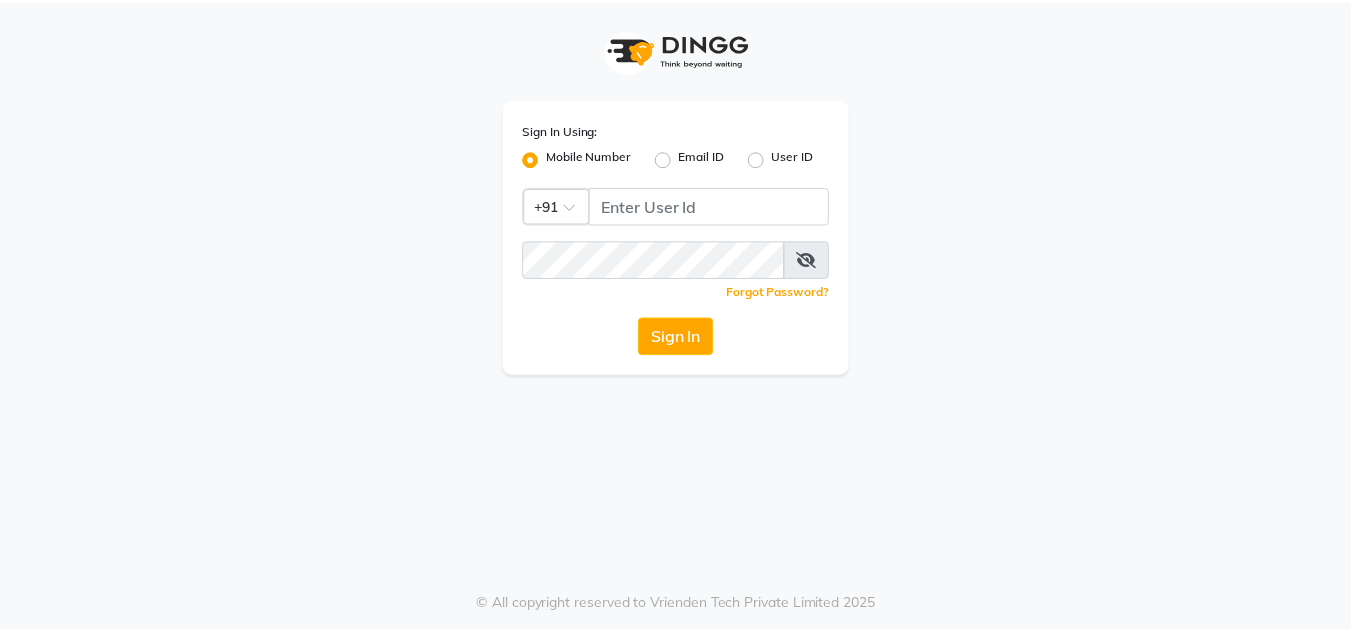 scroll, scrollTop: 0, scrollLeft: 0, axis: both 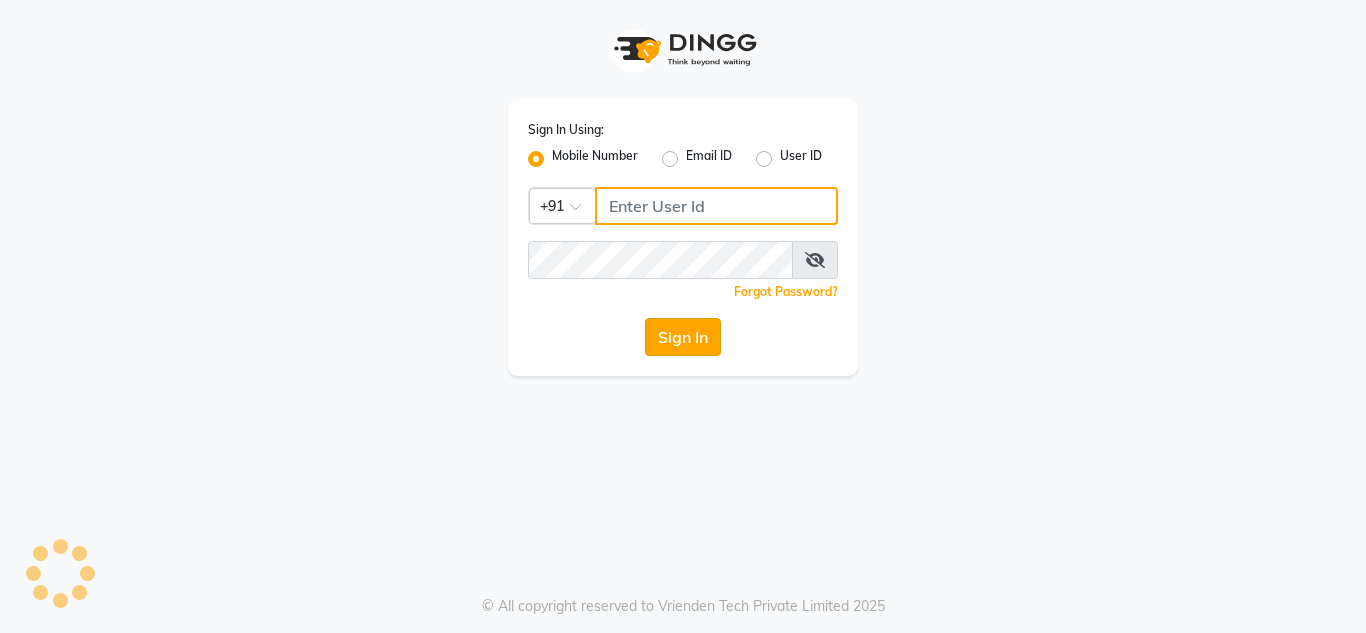 type on "[PHONE]" 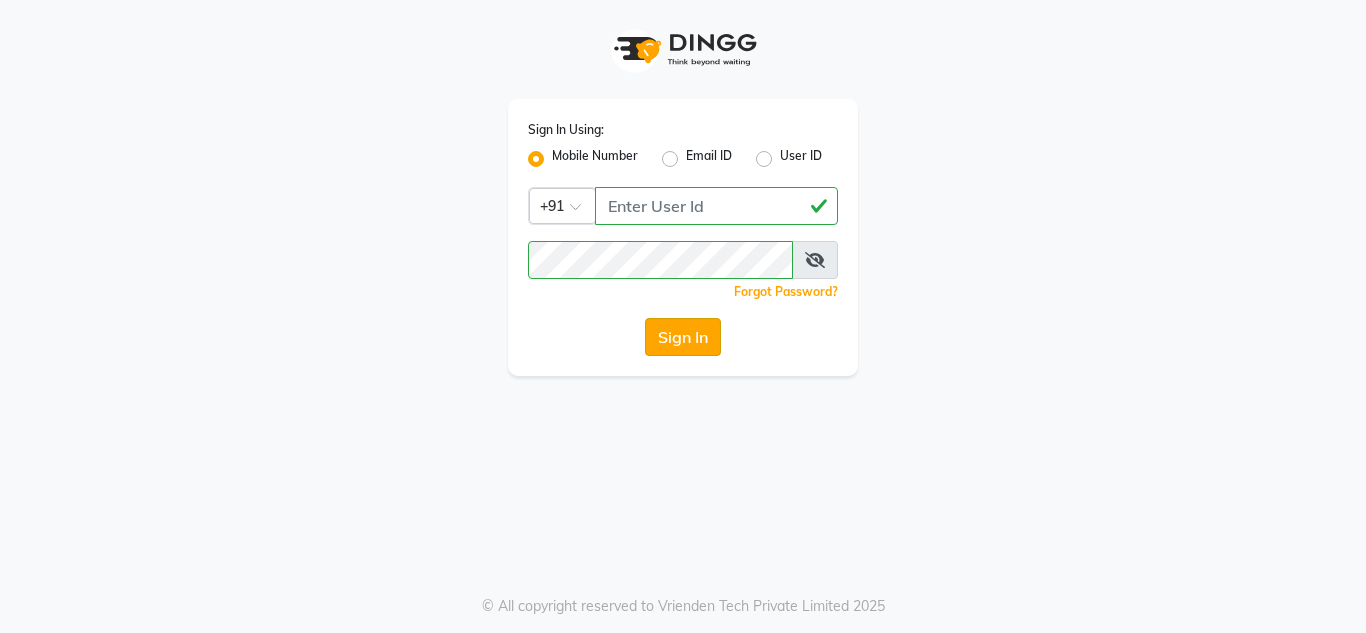 click on "Sign In" 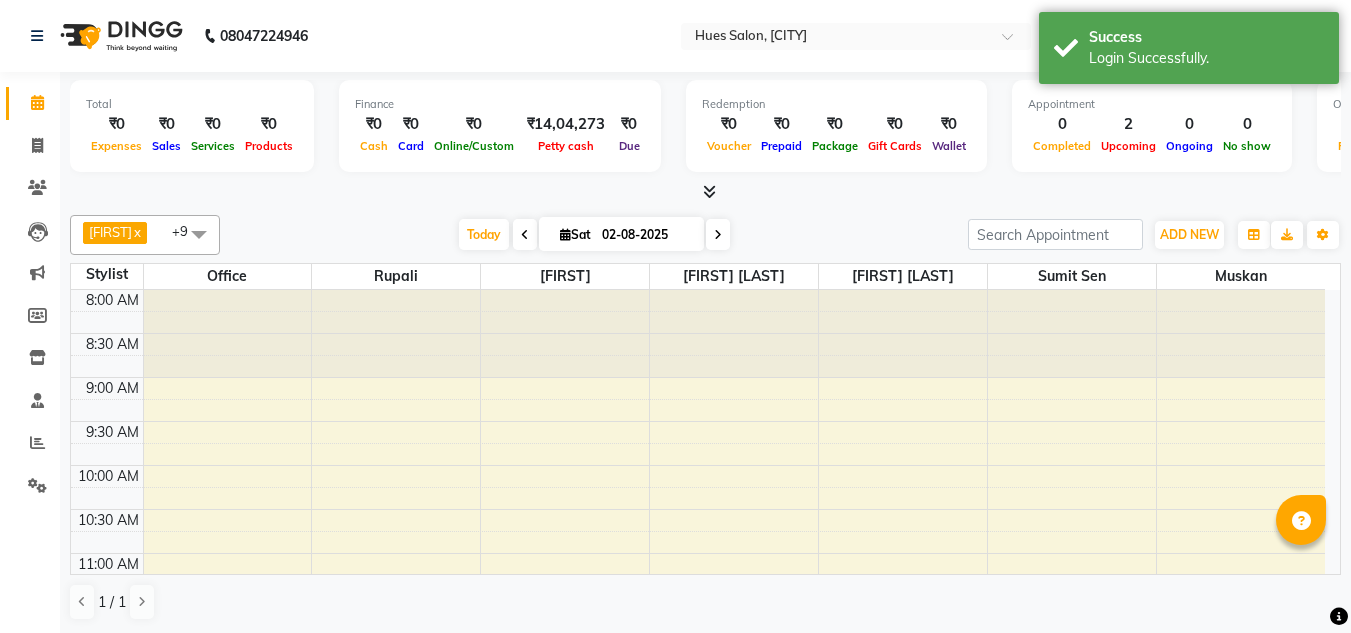 scroll, scrollTop: 0, scrollLeft: 0, axis: both 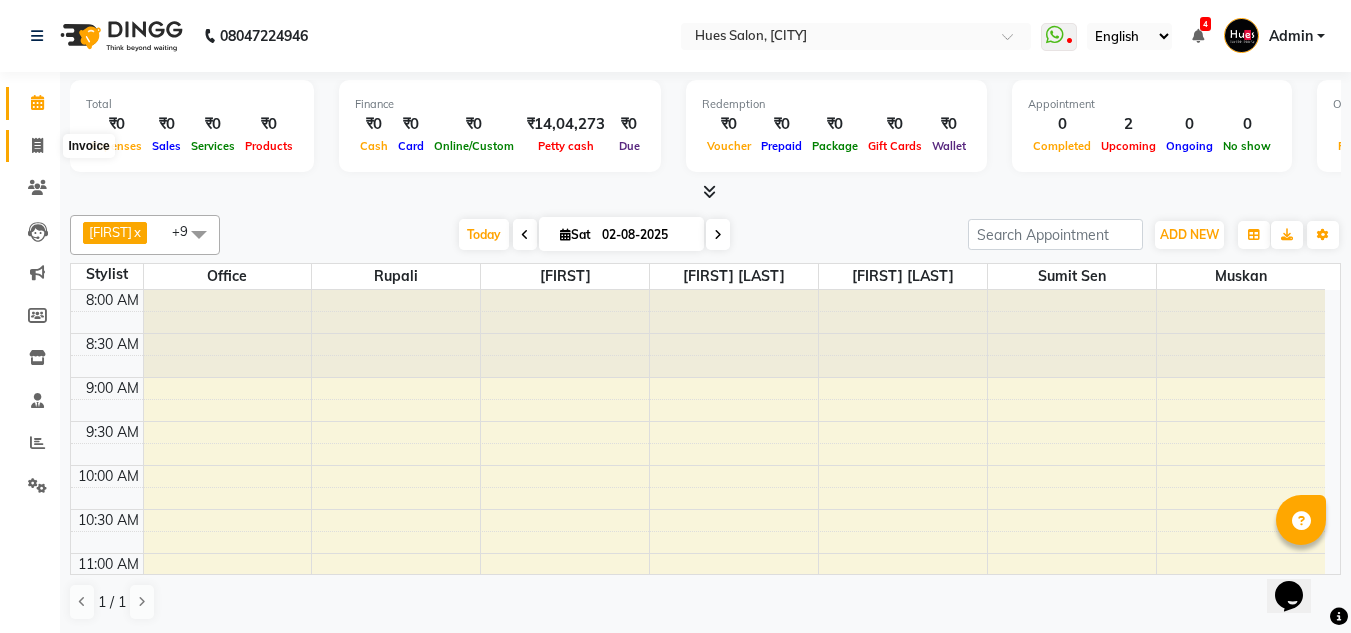 click 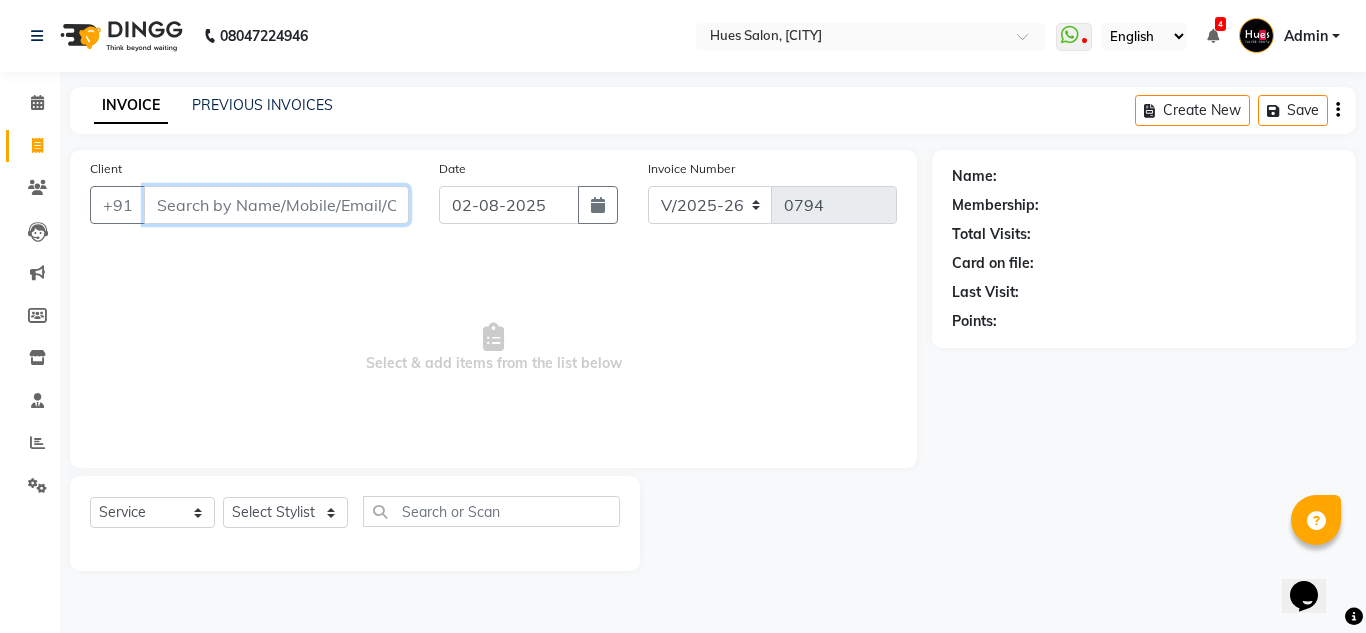 click on "Client" at bounding box center [276, 205] 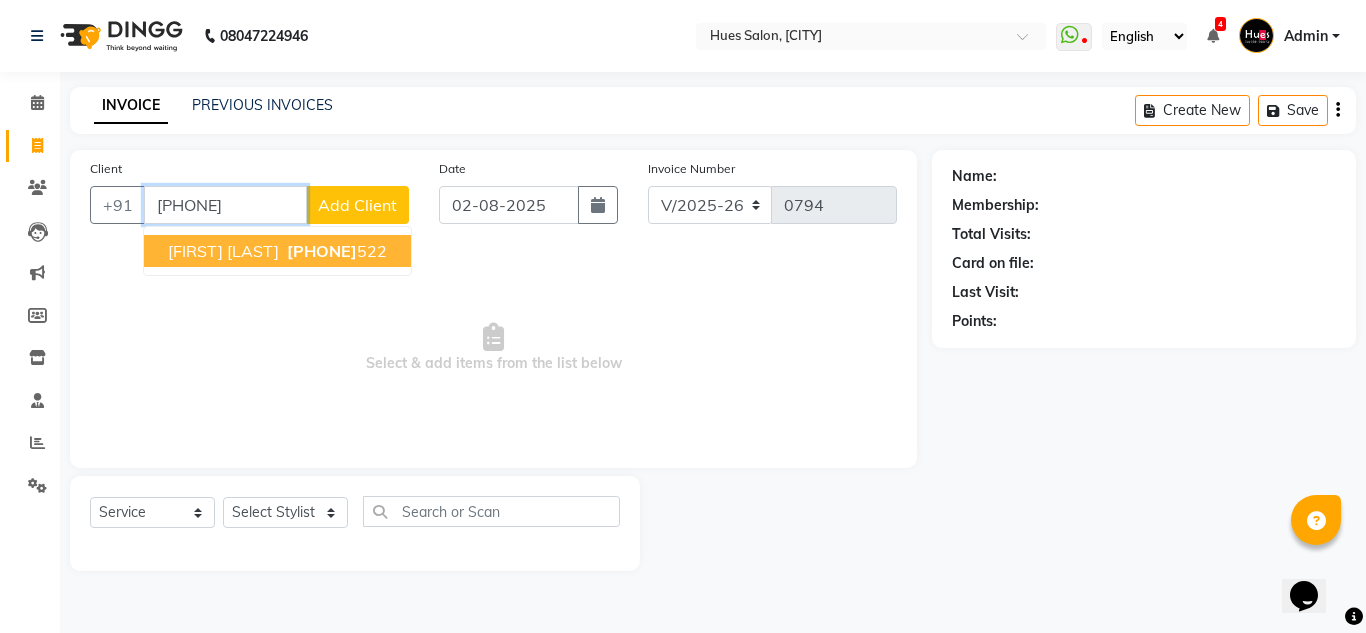 type on "[PHONE]" 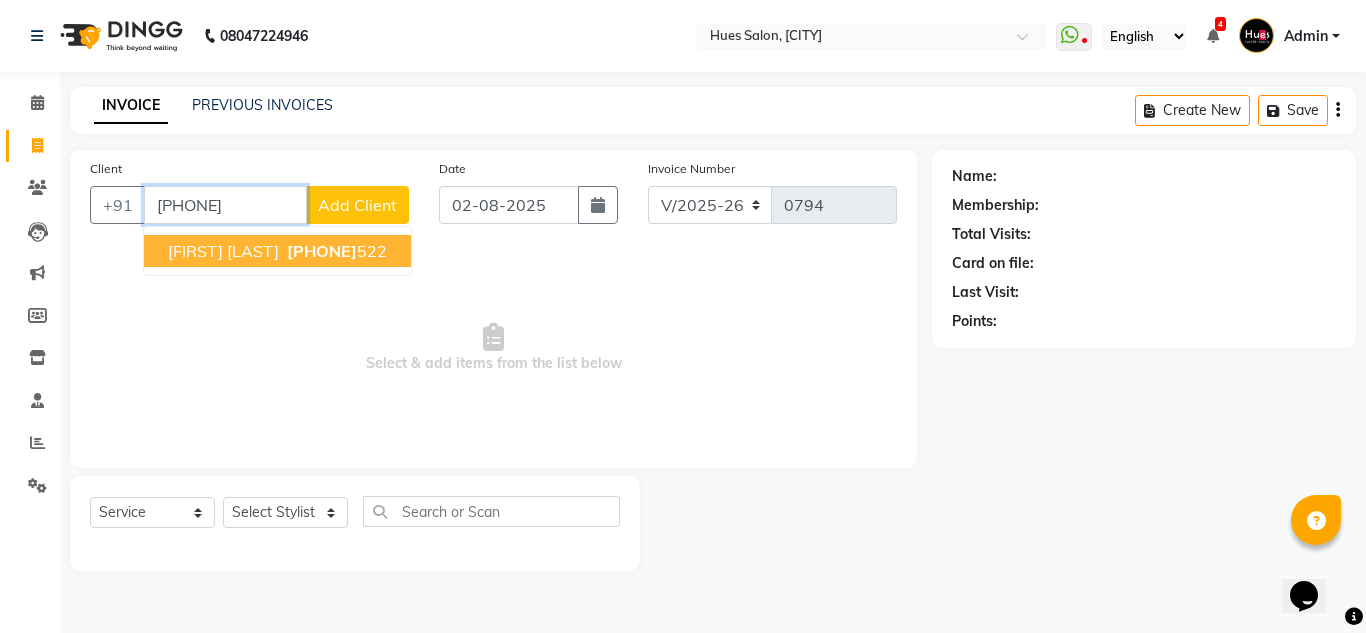 drag, startPoint x: 233, startPoint y: 194, endPoint x: 0, endPoint y: 225, distance: 235.05319 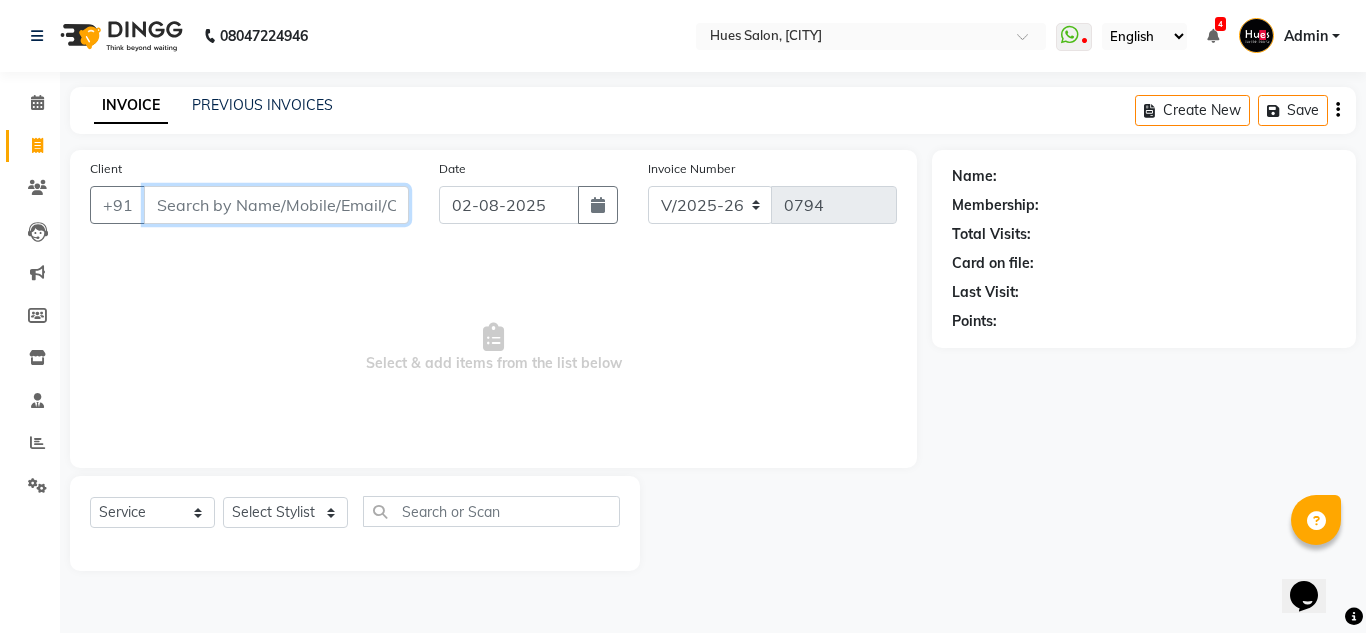 type 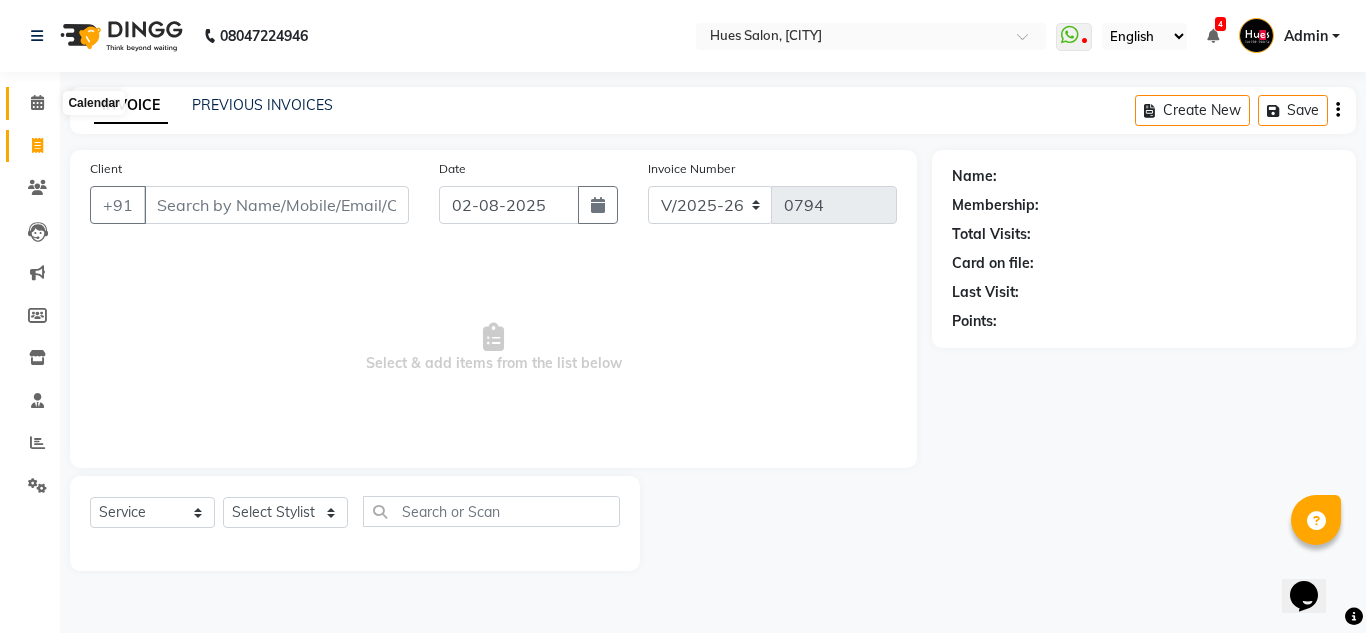 click 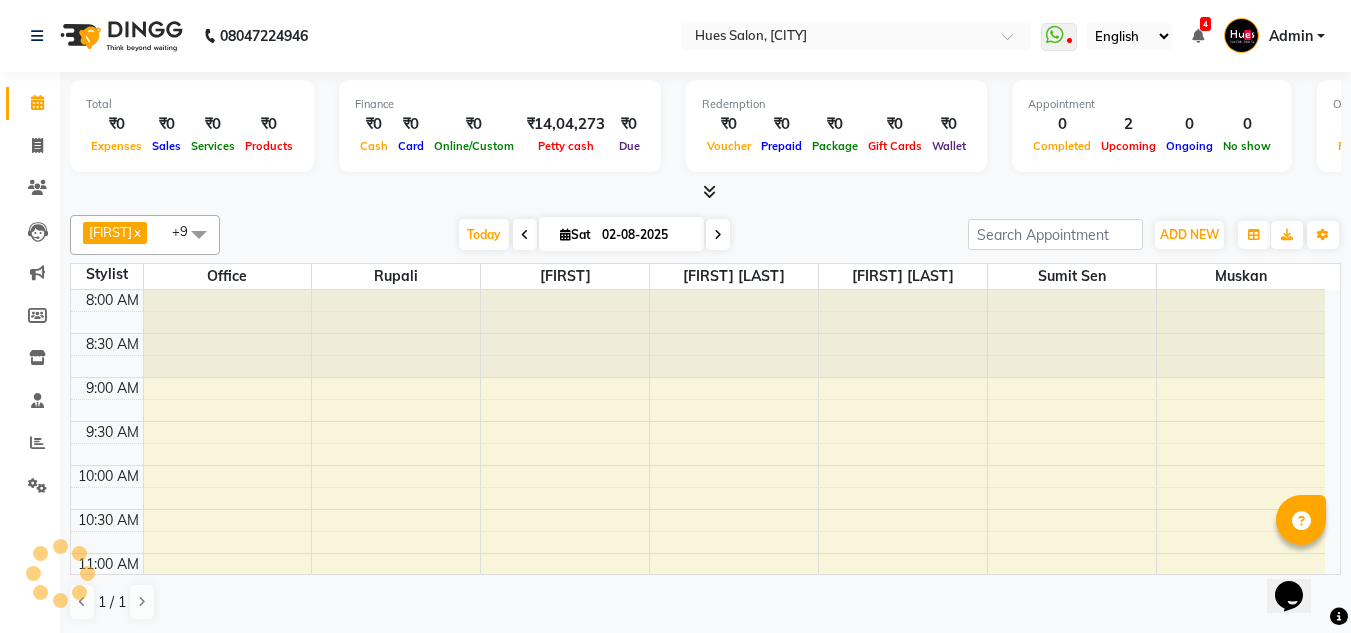 scroll, scrollTop: 0, scrollLeft: 0, axis: both 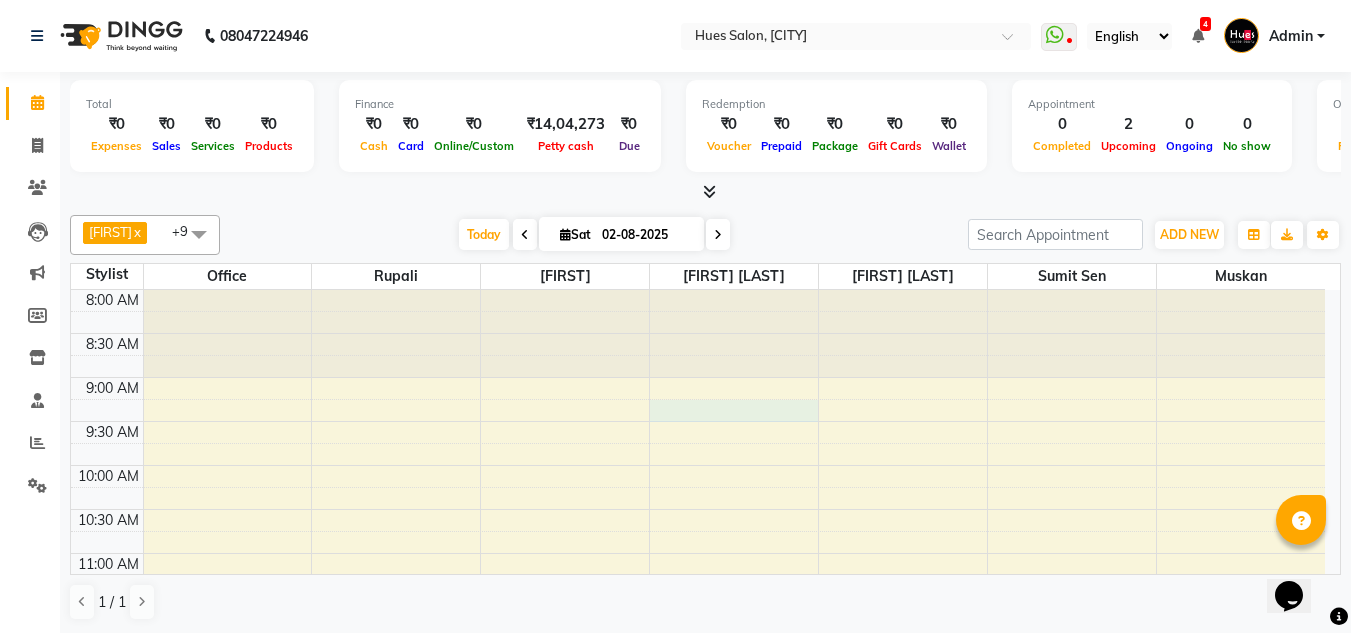 click on "8:00 AM 8:30 AM 9:00 AM 9:30 AM 10:00 AM 10:30 AM 11:00 AM 11:30 AM 12:00 PM 12:30 PM 1:00 PM 1:30 PM 2:00 PM 2:30 PM 3:00 PM 3:30 PM 4:00 PM 4:30 PM 5:00 PM 5:30 PM 6:00 PM 6:30 PM 7:00 PM 7:30 PM 8:00 PM 8:30 PM     [FIRST] [LAST], TK02, [TIME] - [TIME], HAIR TREATMENT - Root Deep (her)     [FIRST] [LAST], TK01, [TIME] - [TIME], HAIR TREATMENT - Premium Spa (Medium Hair) (her)" at bounding box center [698, 861] 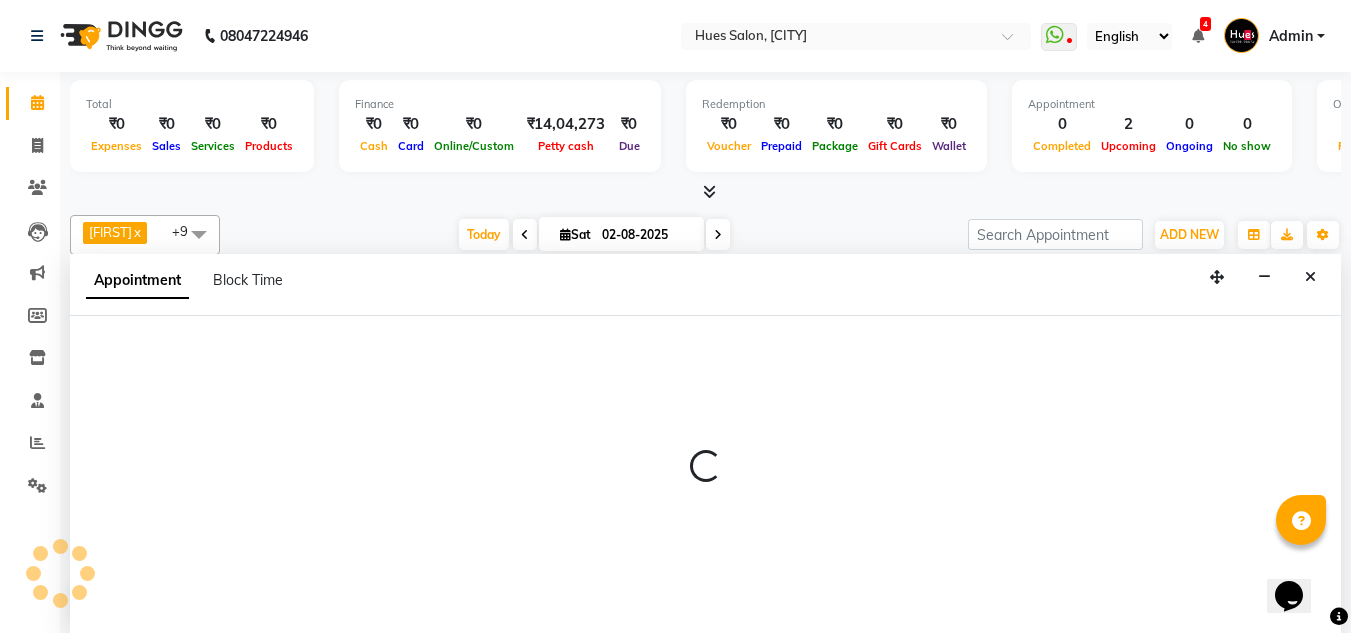 scroll, scrollTop: 1, scrollLeft: 0, axis: vertical 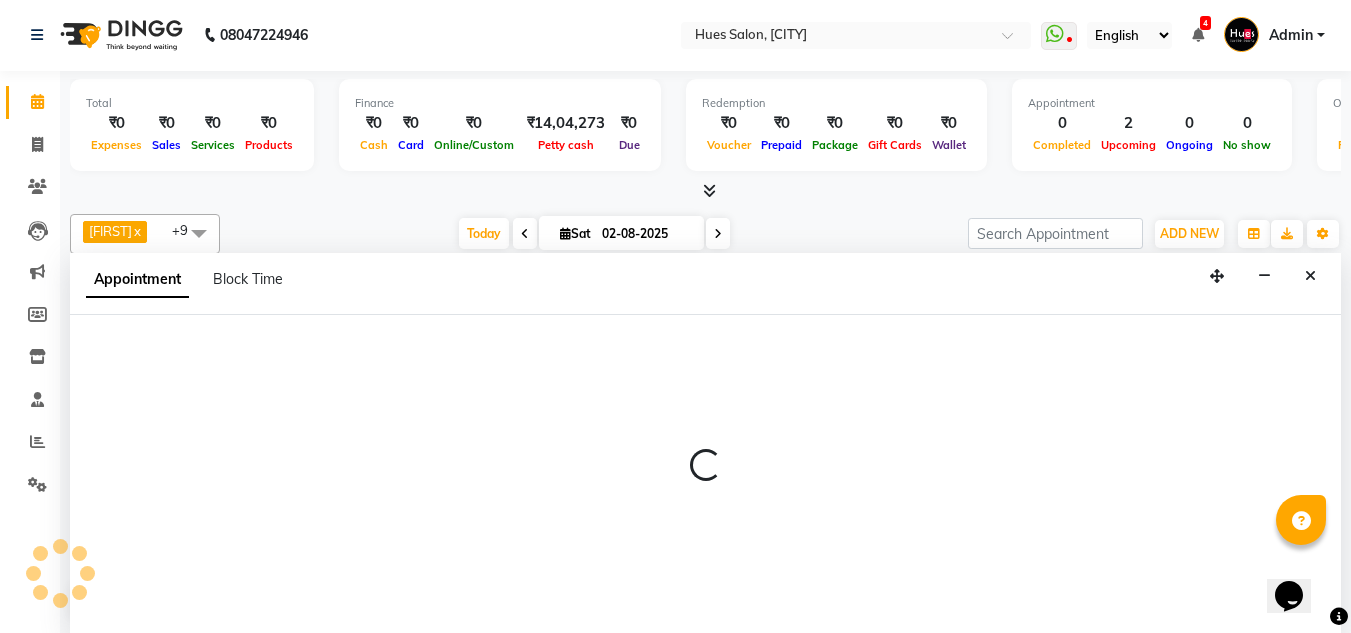 select on "50868" 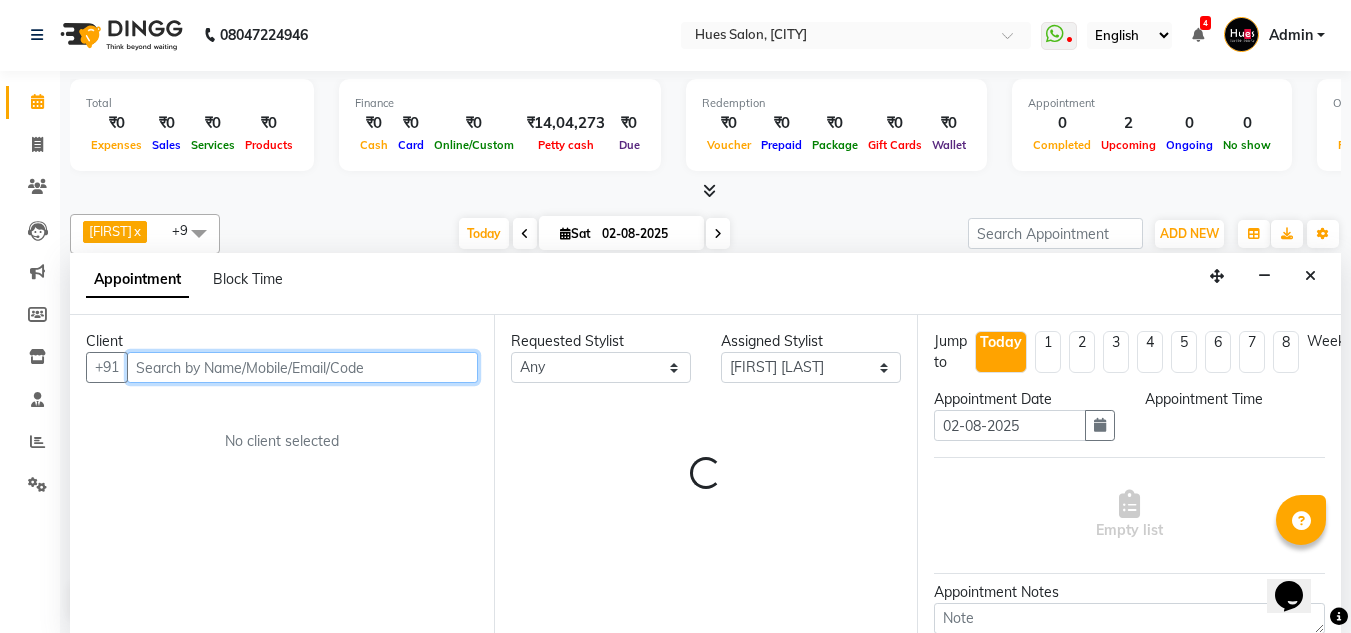 select on "555" 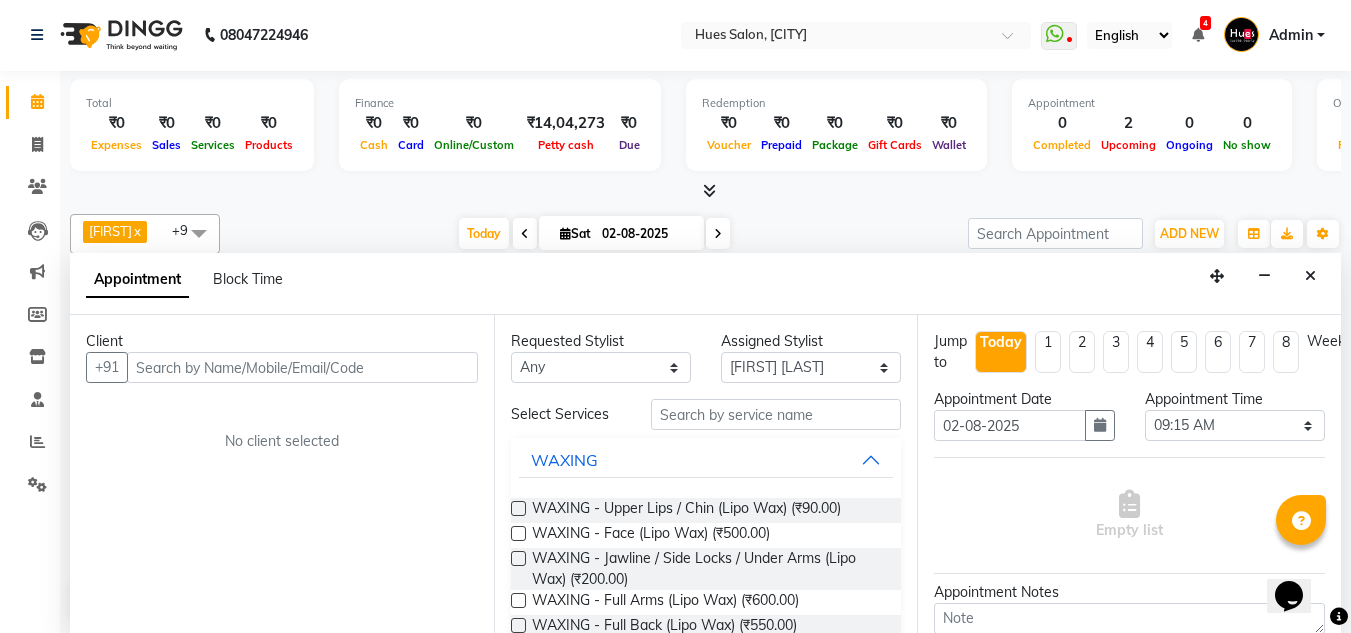click at bounding box center [718, 233] 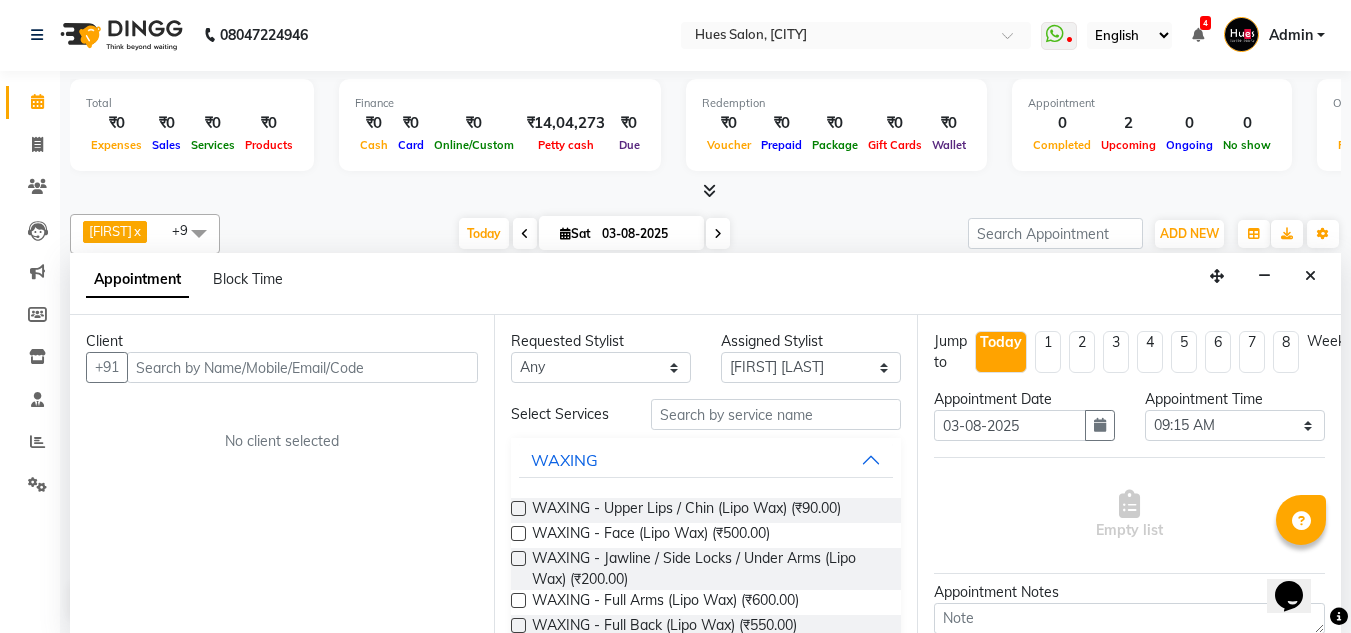 select on "555" 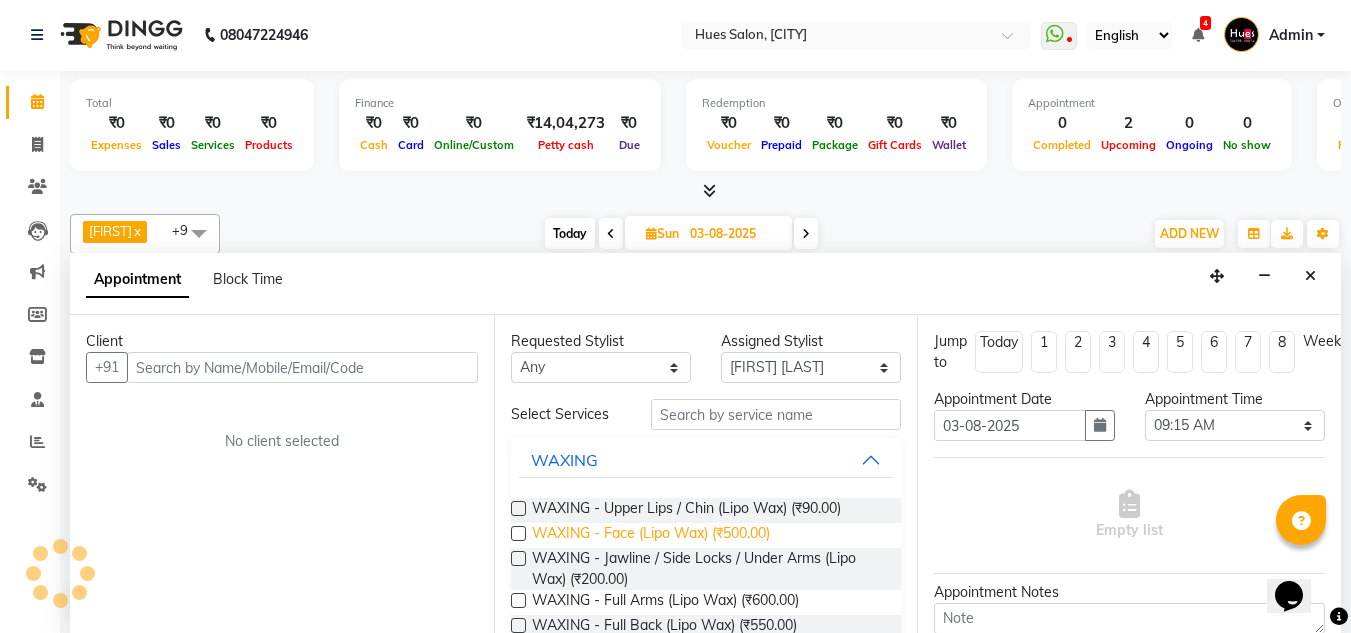 scroll, scrollTop: 859, scrollLeft: 0, axis: vertical 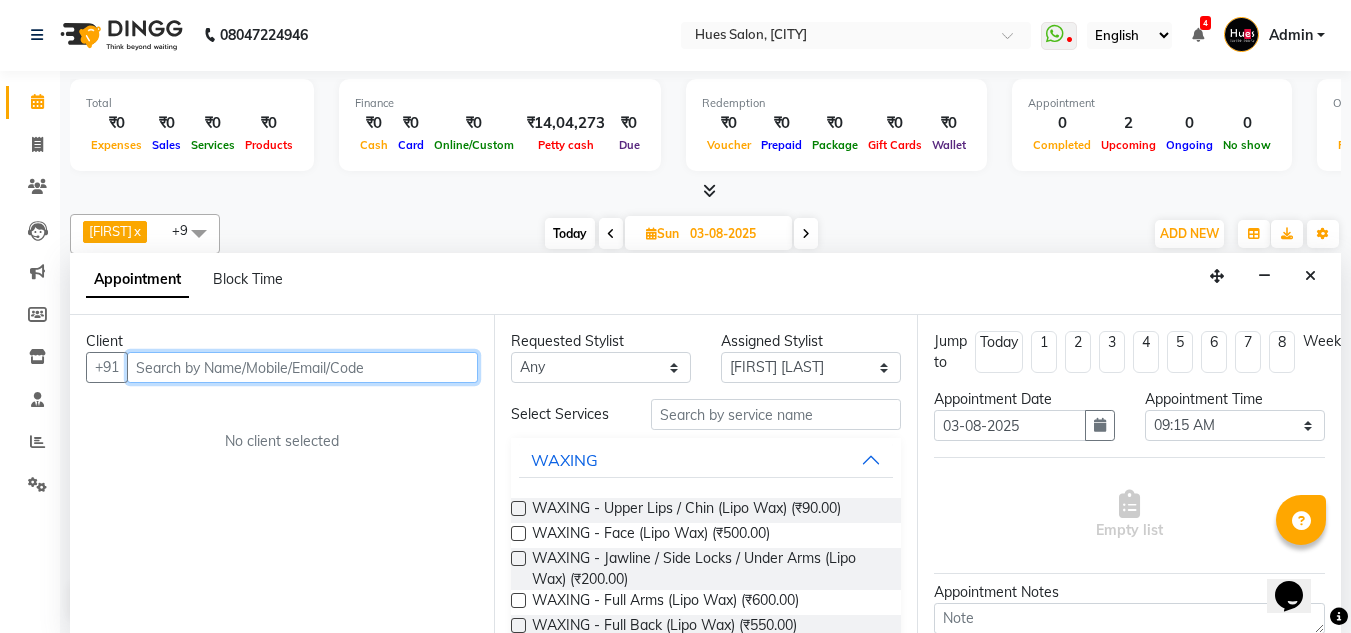 click at bounding box center [302, 367] 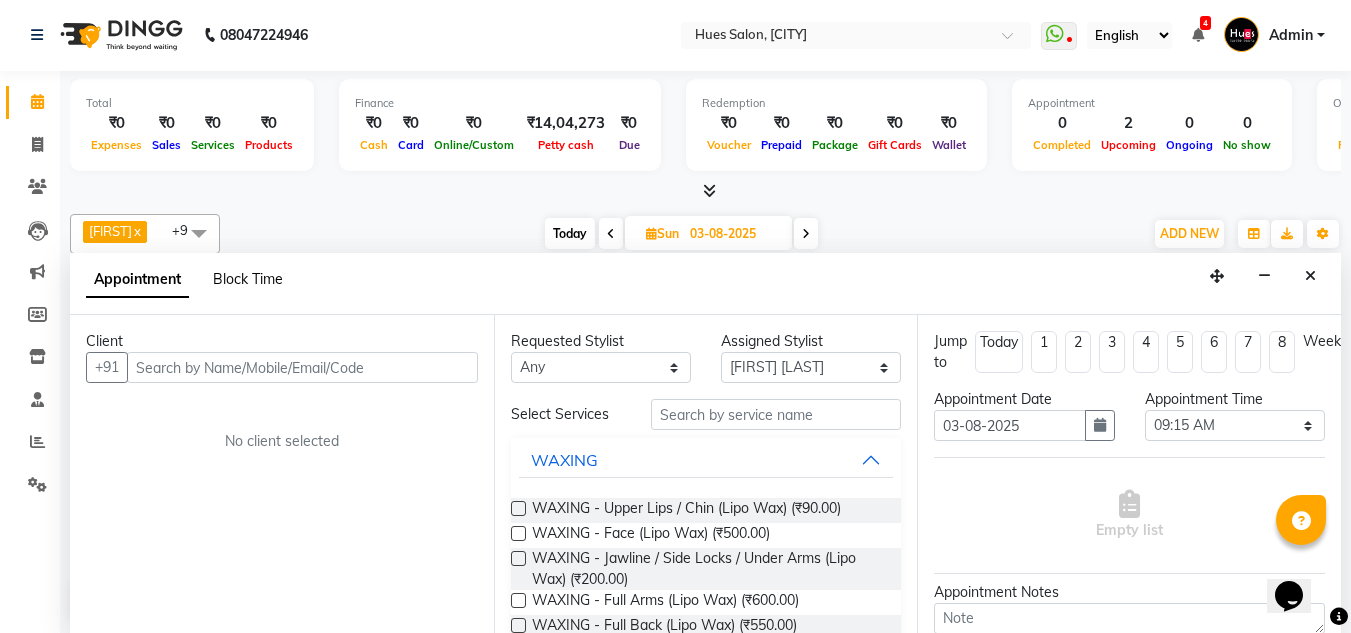 click on "Block Time" at bounding box center (248, 279) 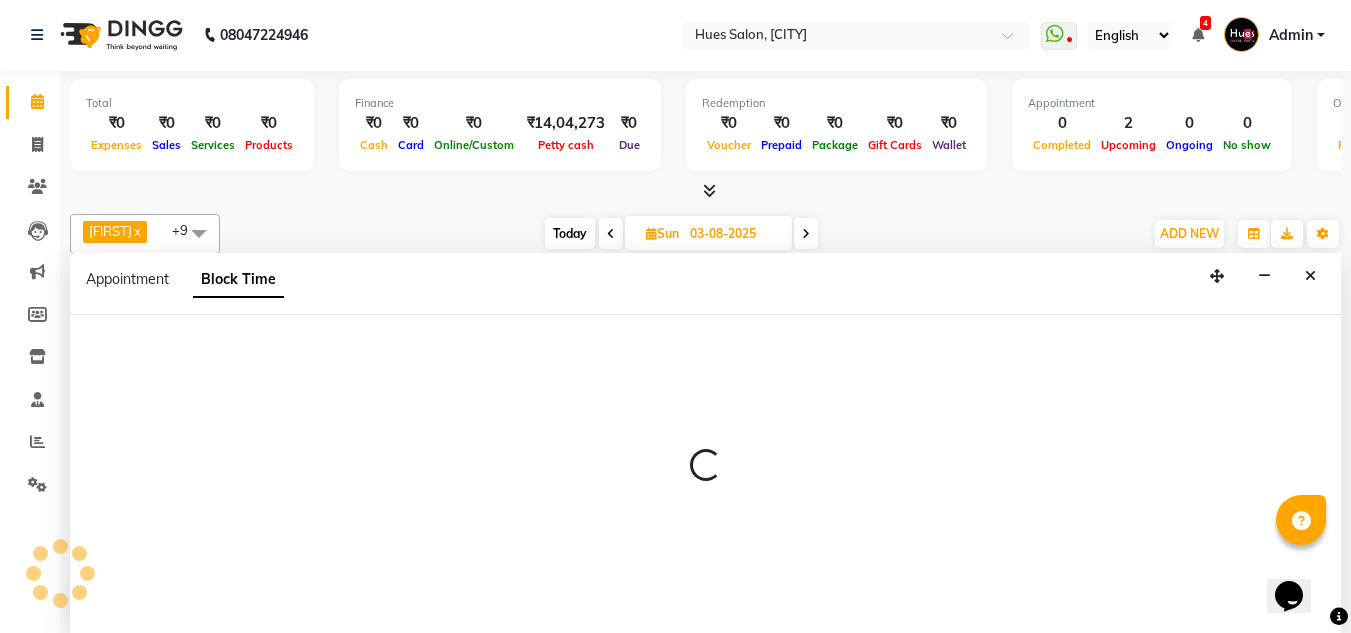 type on "02-08-2025" 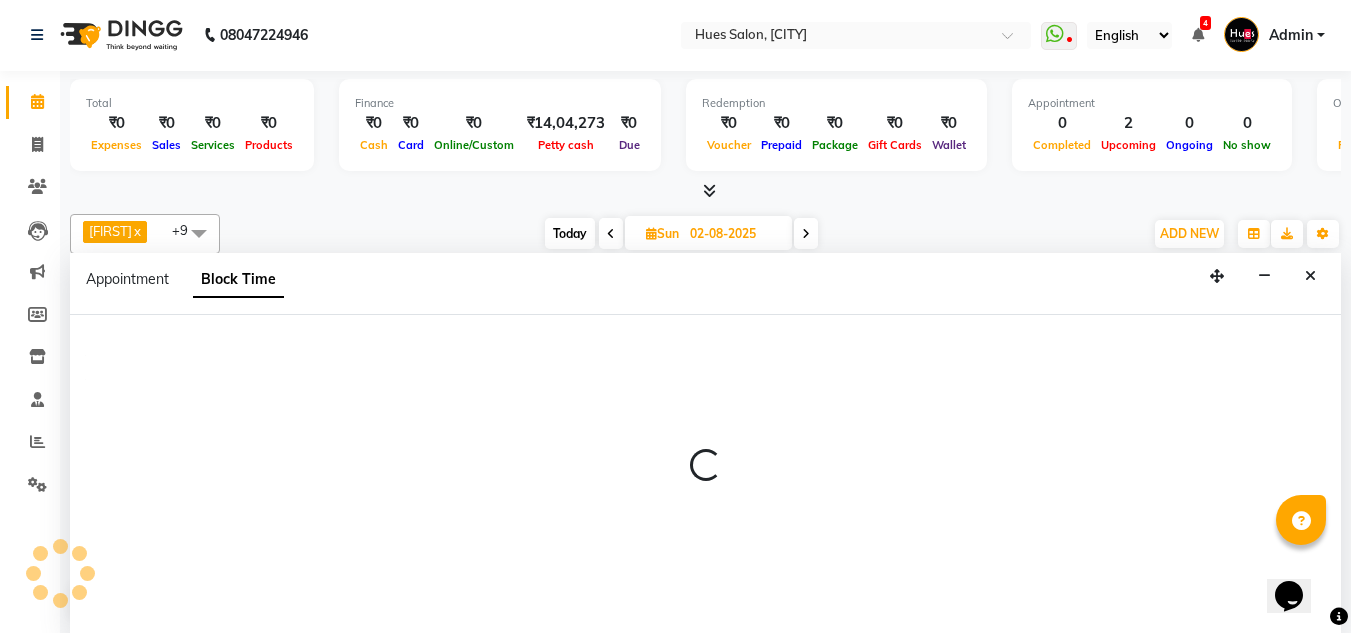 select on "50868" 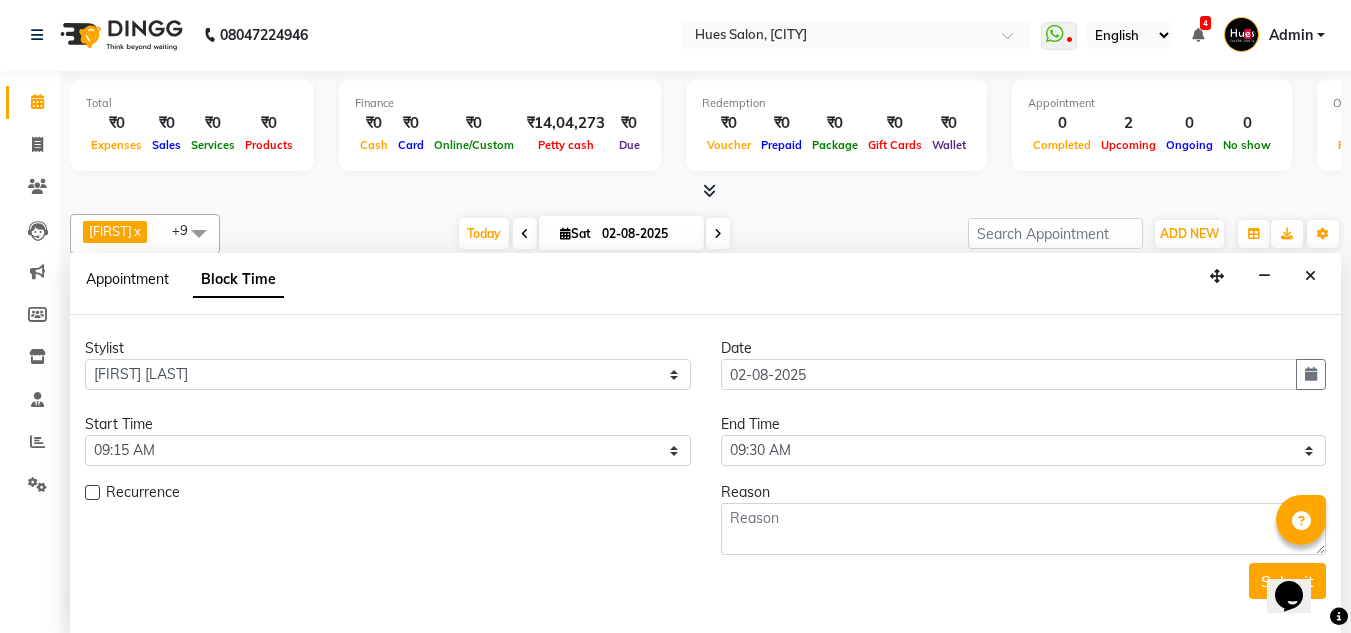 scroll, scrollTop: 859, scrollLeft: 0, axis: vertical 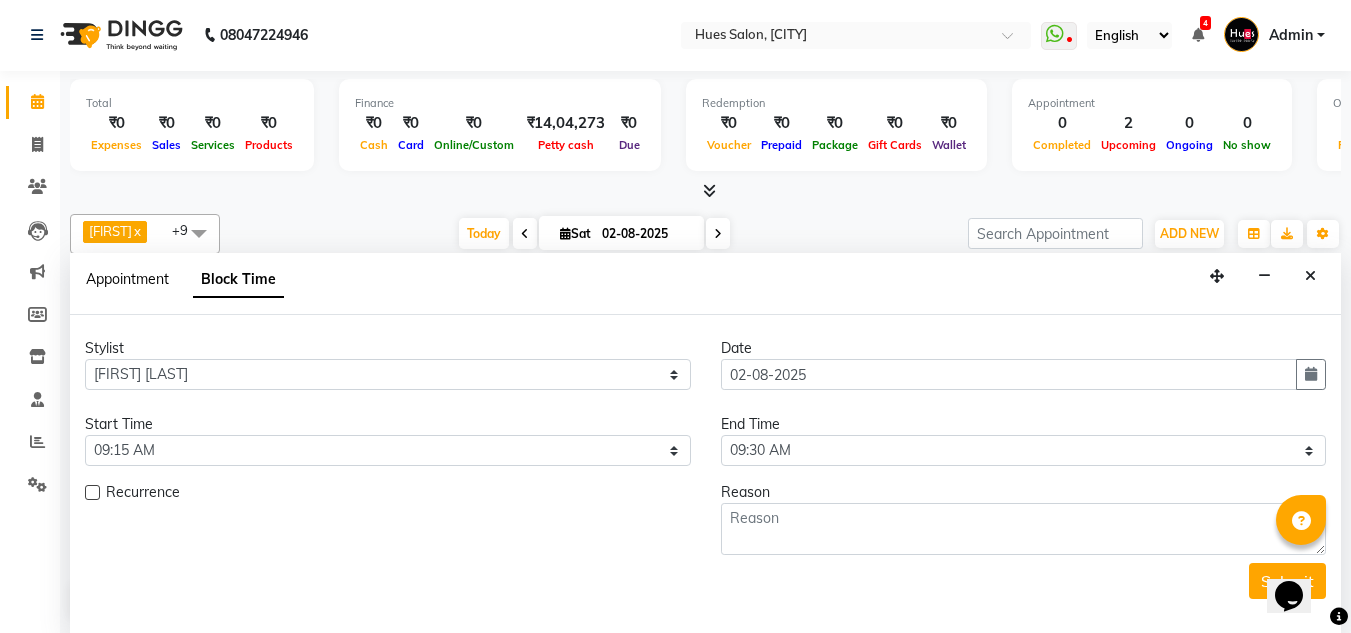 click on "Appointment" at bounding box center [127, 279] 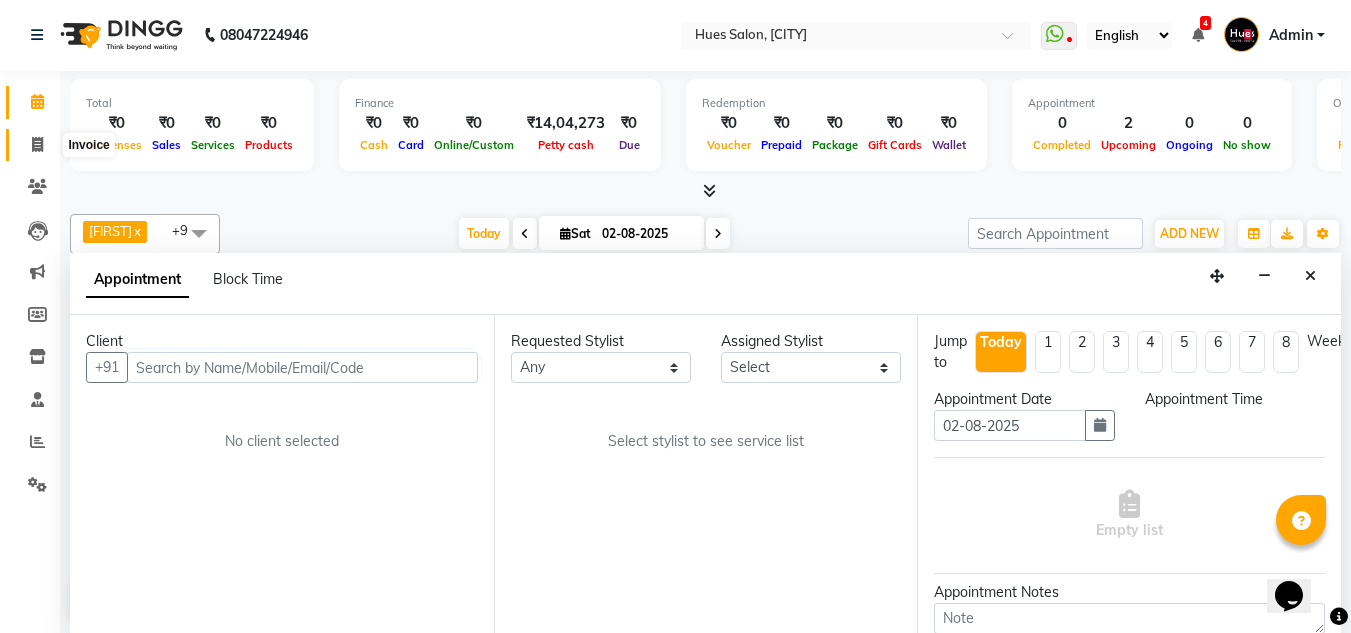 click 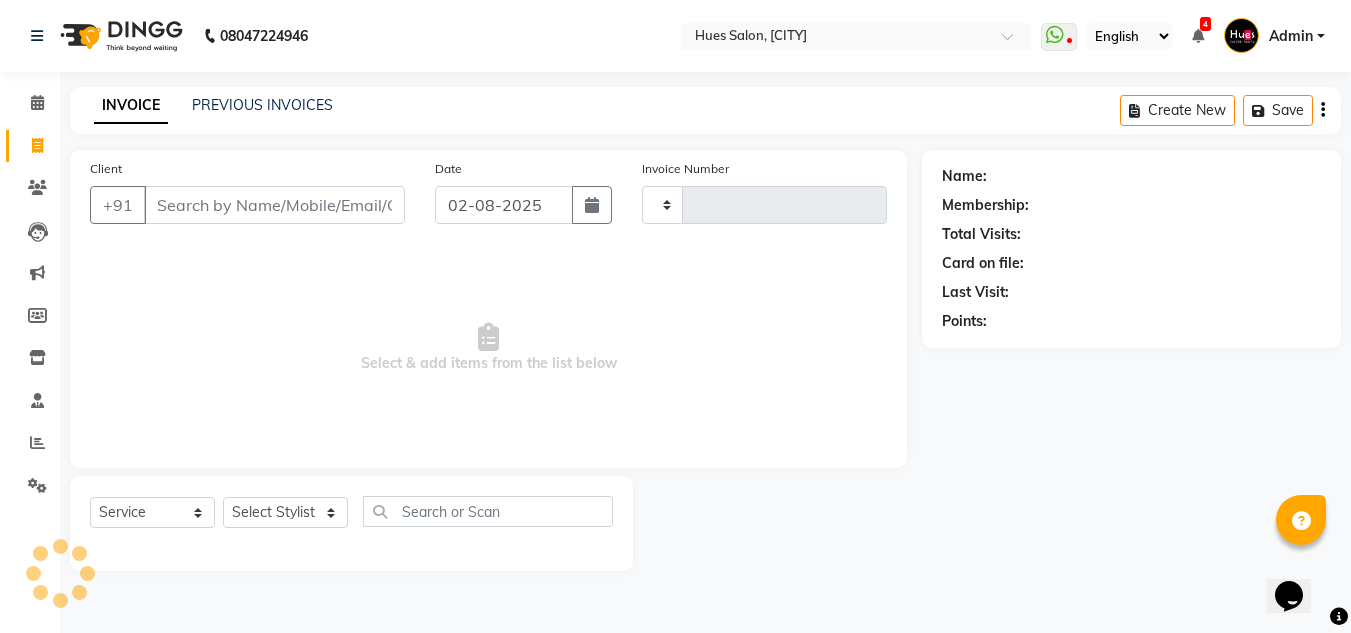 scroll, scrollTop: 0, scrollLeft: 0, axis: both 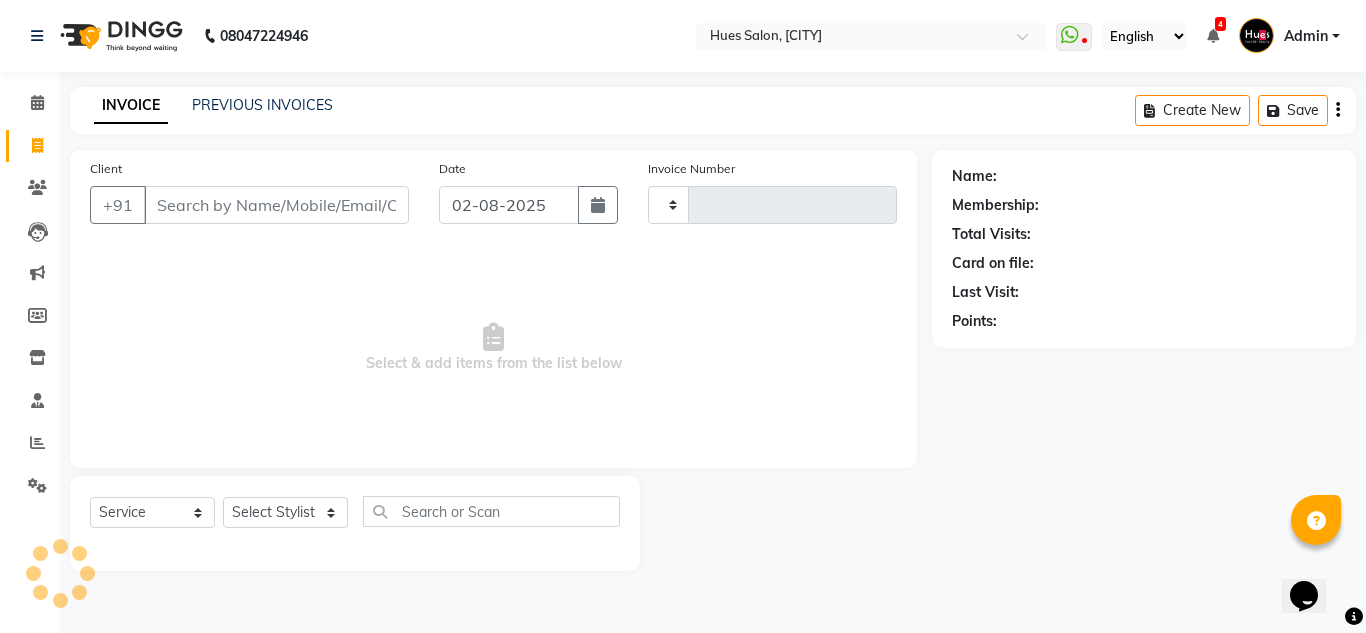type on "0794" 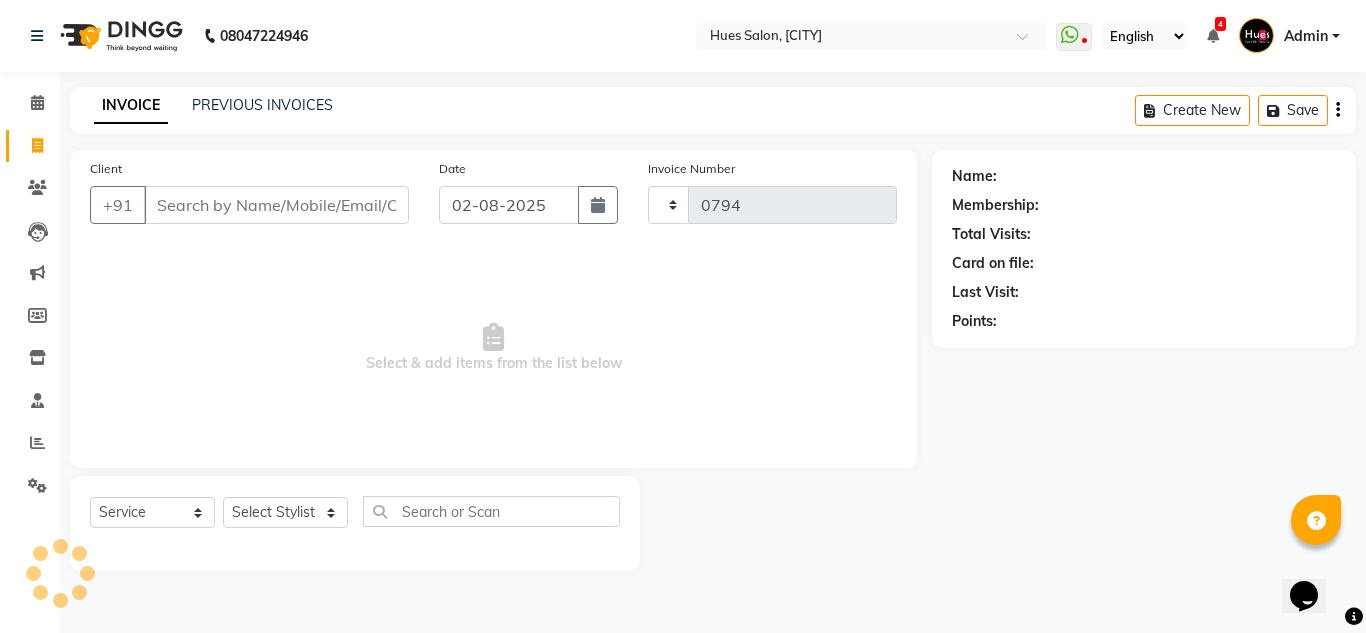 select on "3460" 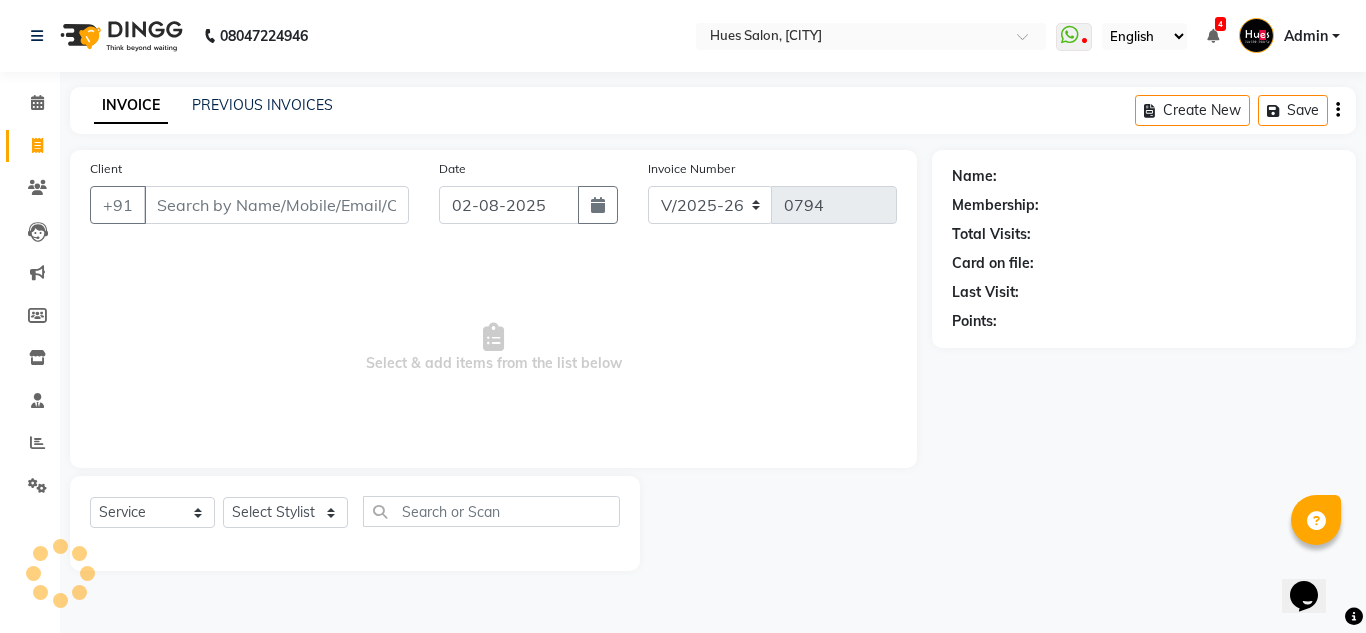 click on "Client" at bounding box center [276, 205] 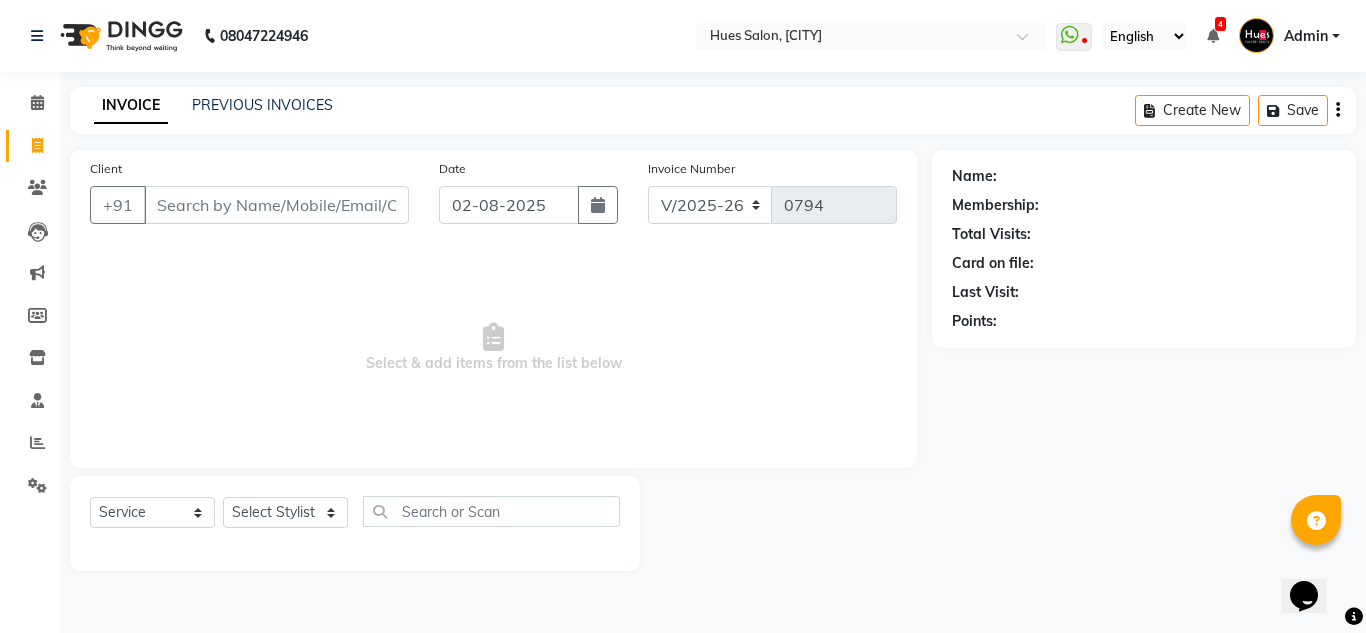 click on "Client" at bounding box center (276, 205) 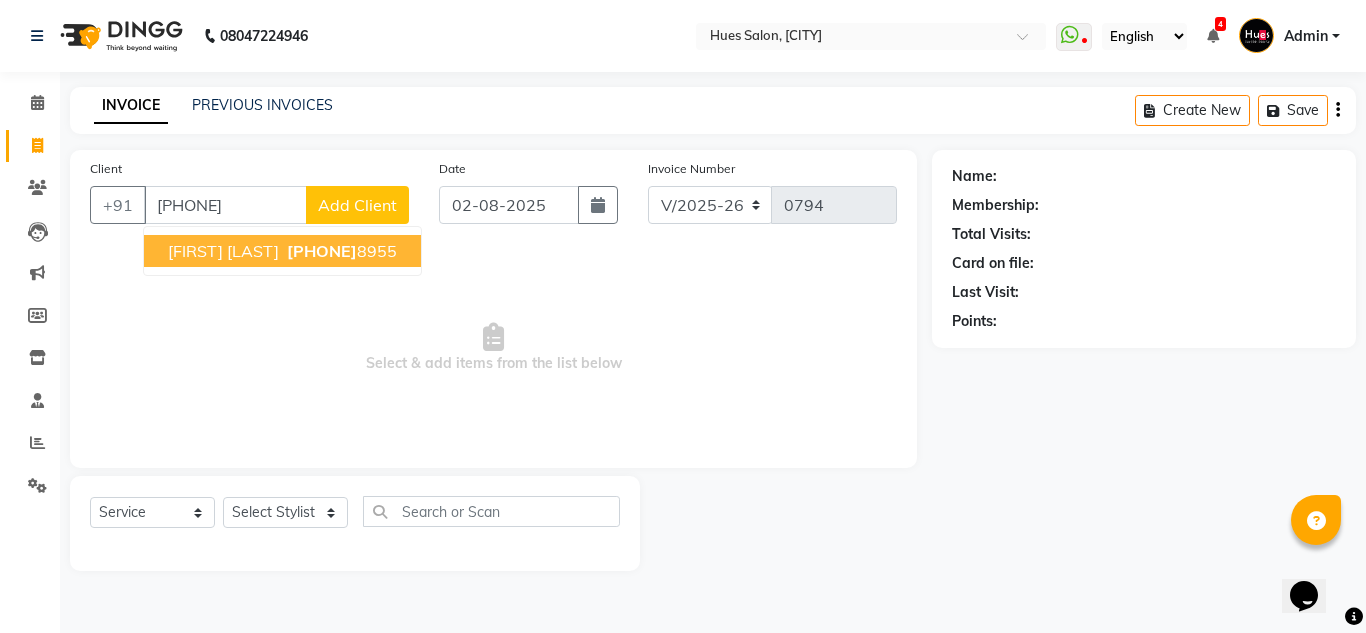 click on "[FIRST] [LAST]" at bounding box center [223, 251] 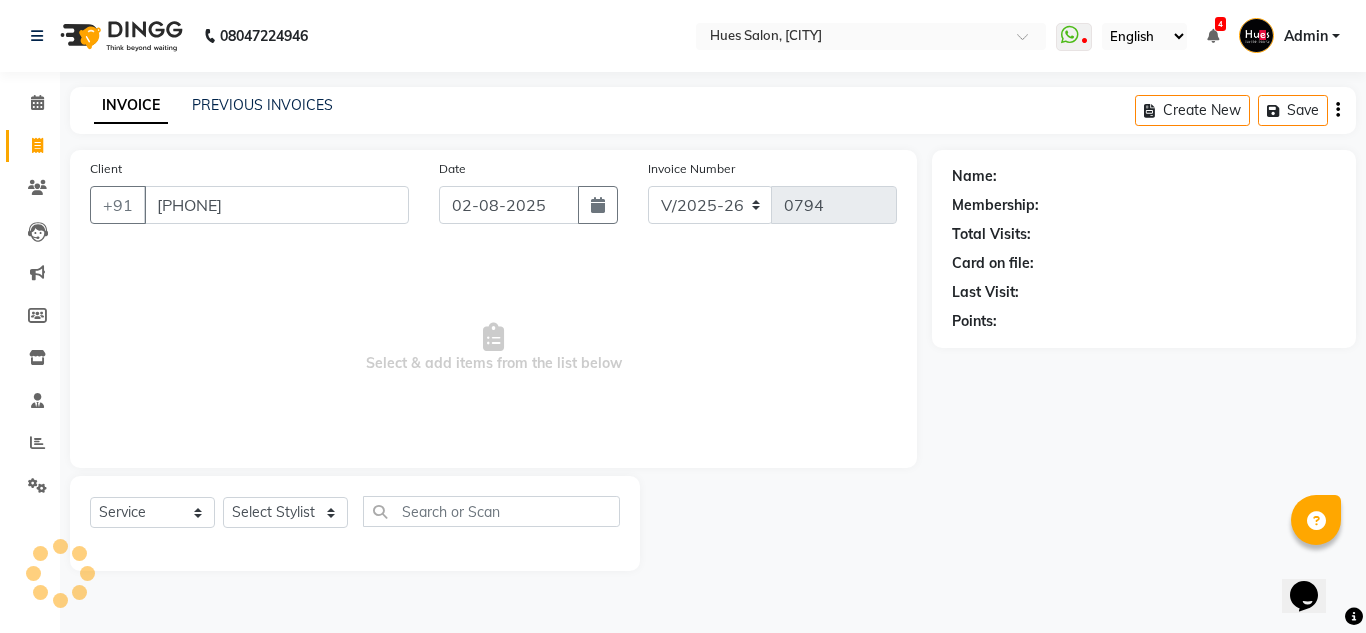 type on "[PHONE]" 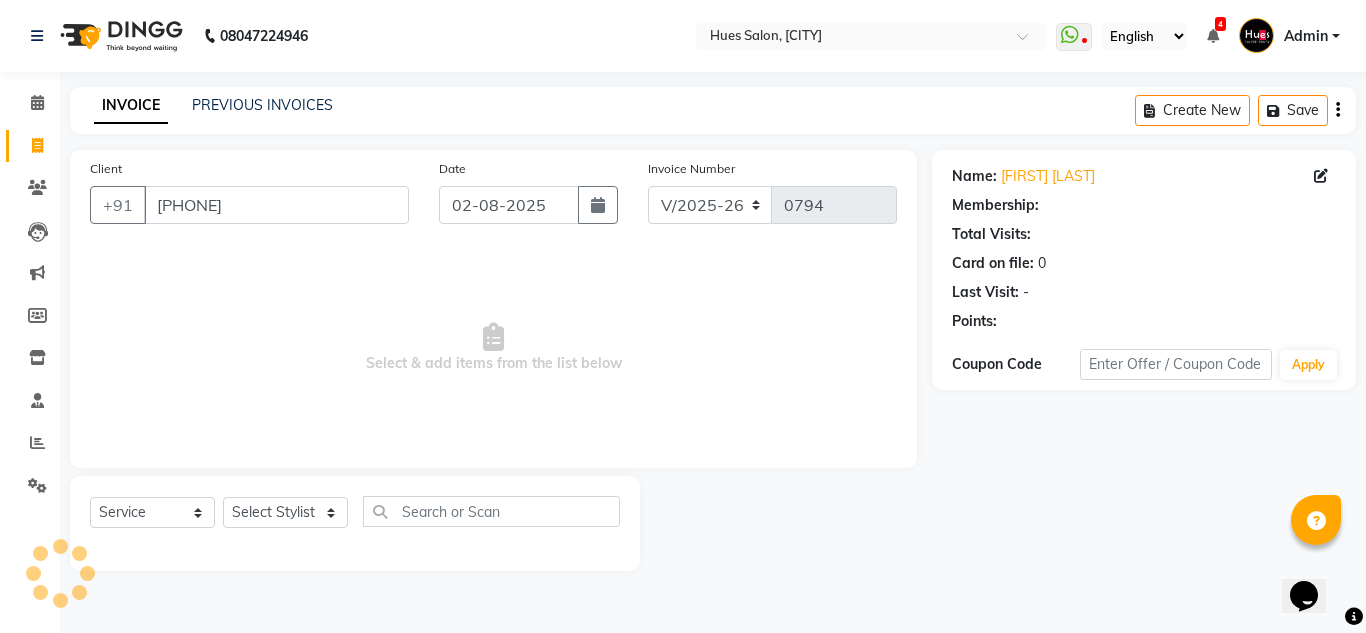 select on "1: Object" 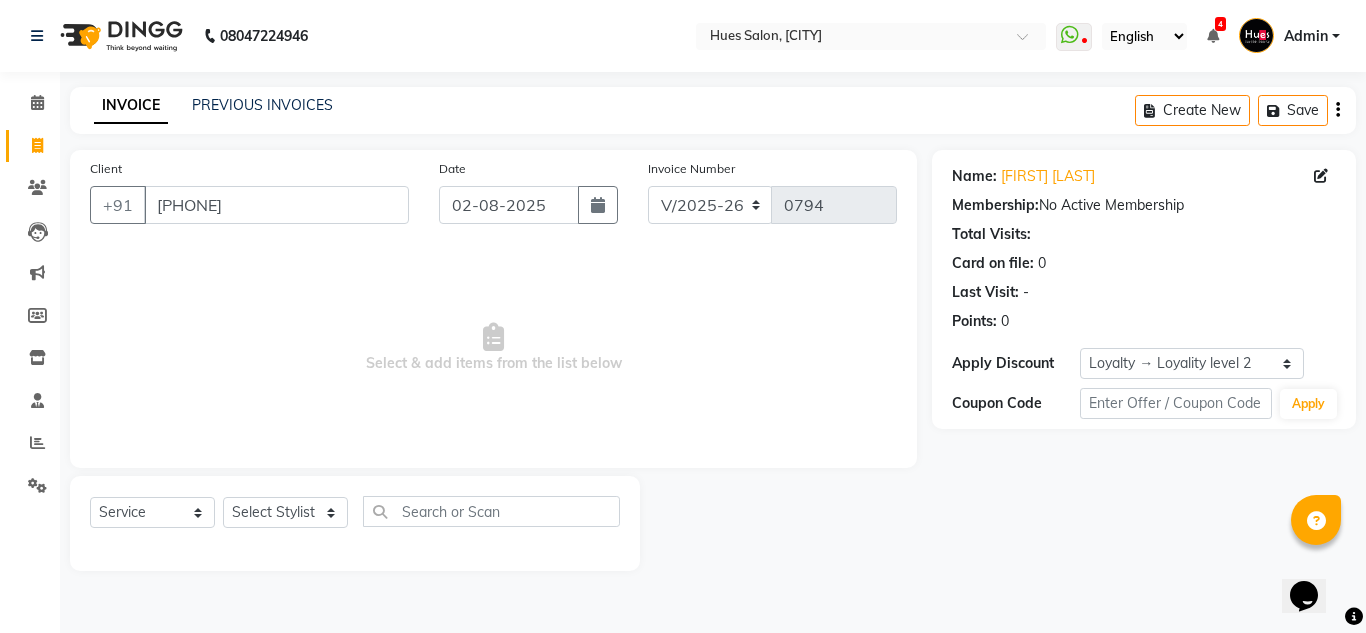 click on "Select & add items from the list below" at bounding box center (493, 348) 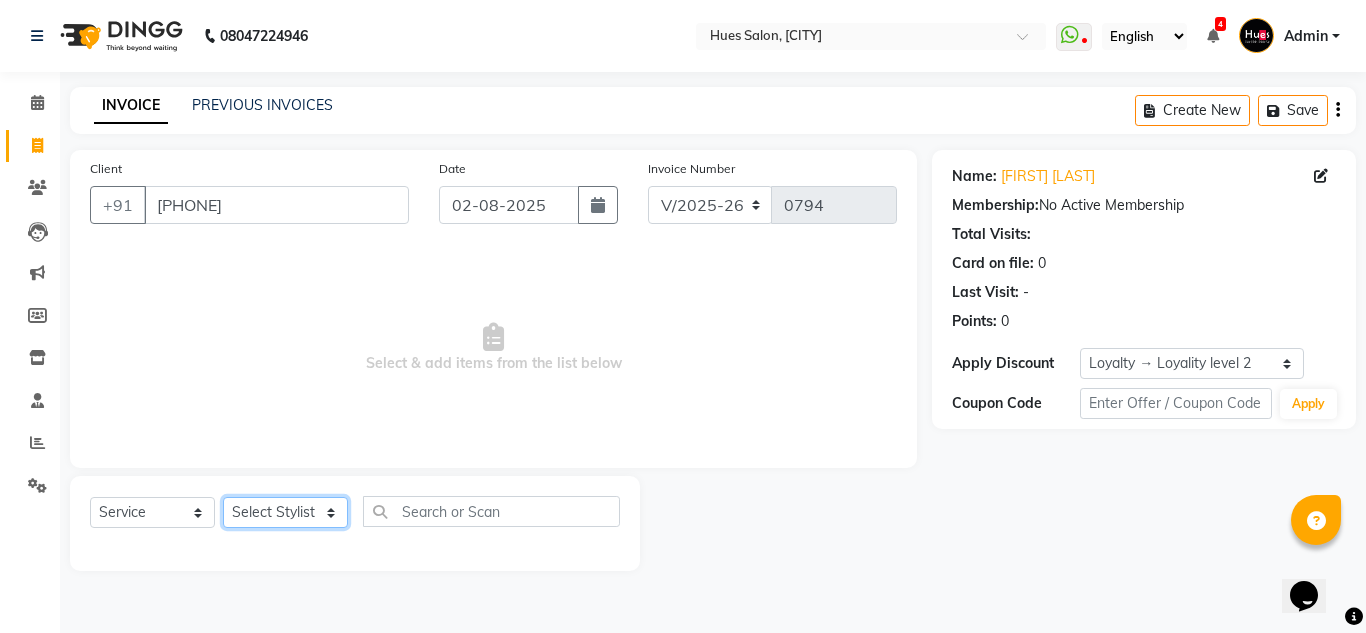 click on "Select Stylist [FIRST]  [FIRST] [FIRST] Office [FIRST] [FIRST] [FIRST]  [FIRST] [FIRST] [FIRST]" 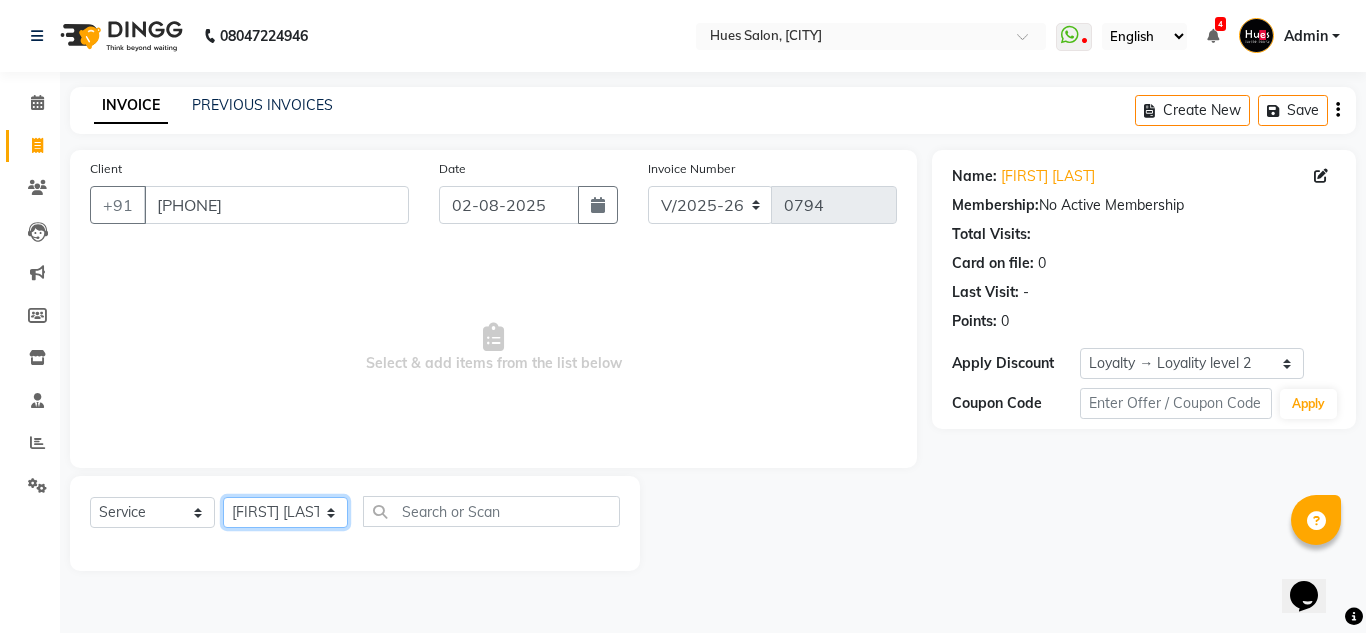 click on "Select Stylist [FIRST]  [FIRST] [FIRST] Office [FIRST] [FIRST] [FIRST]  [FIRST] [FIRST] [FIRST]" 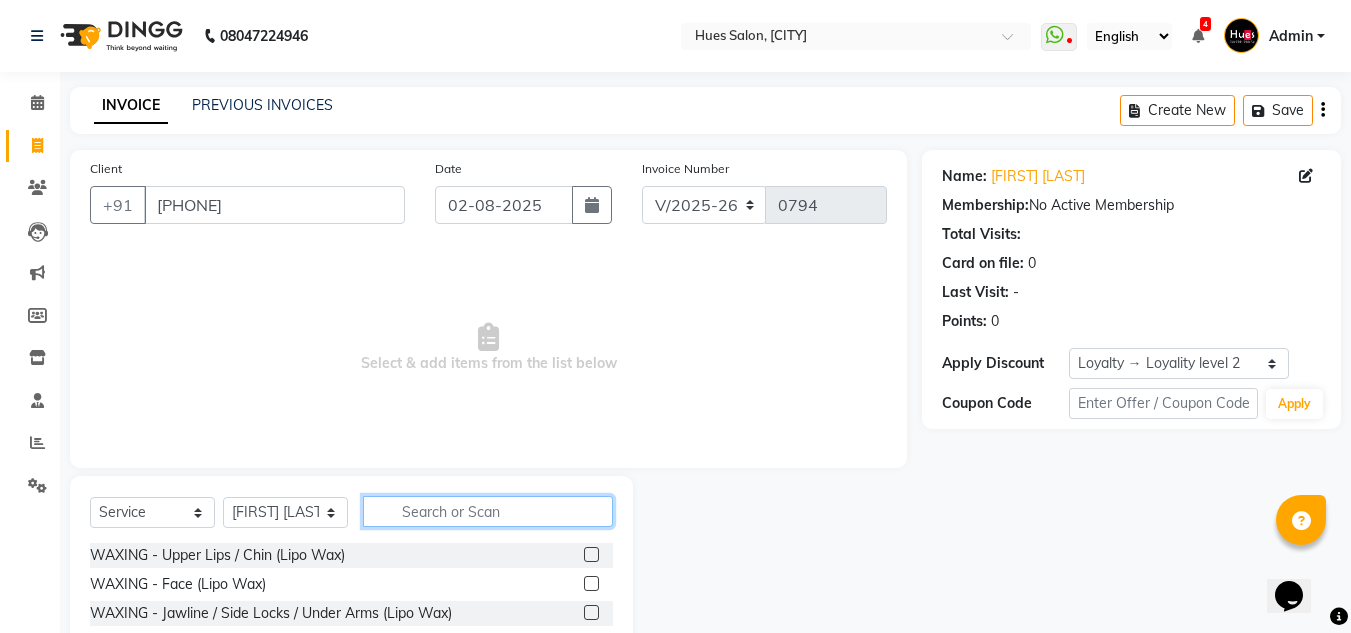 click 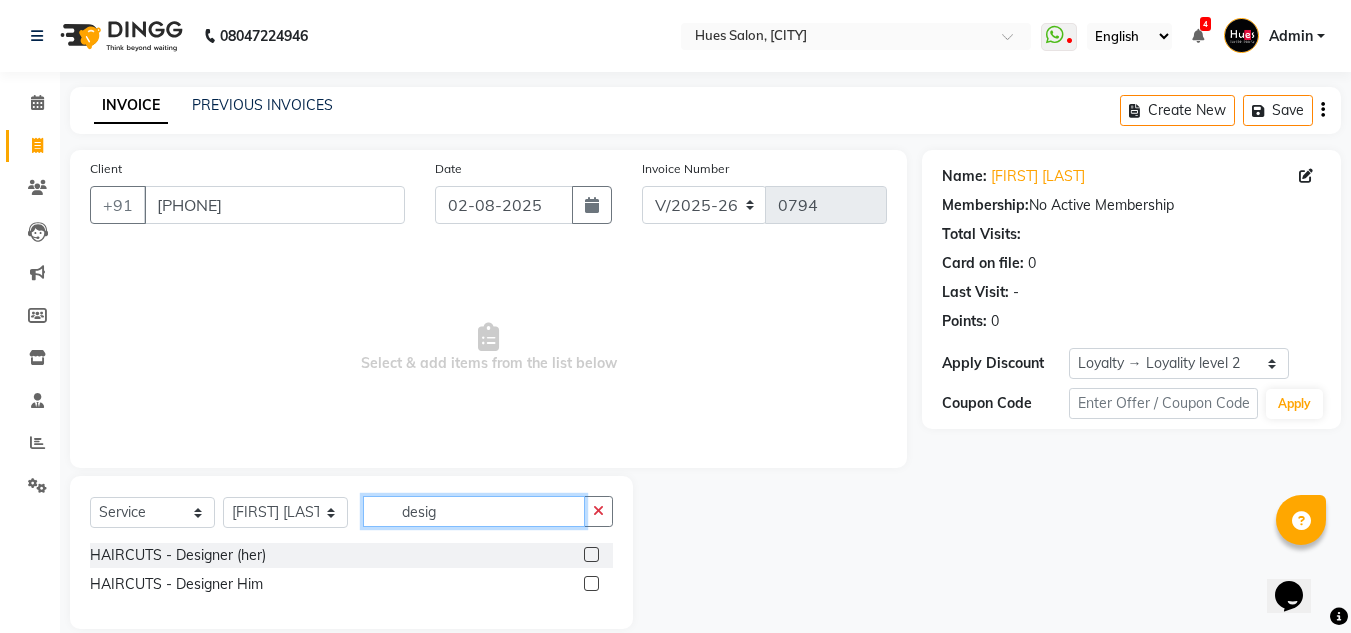 type on "desig" 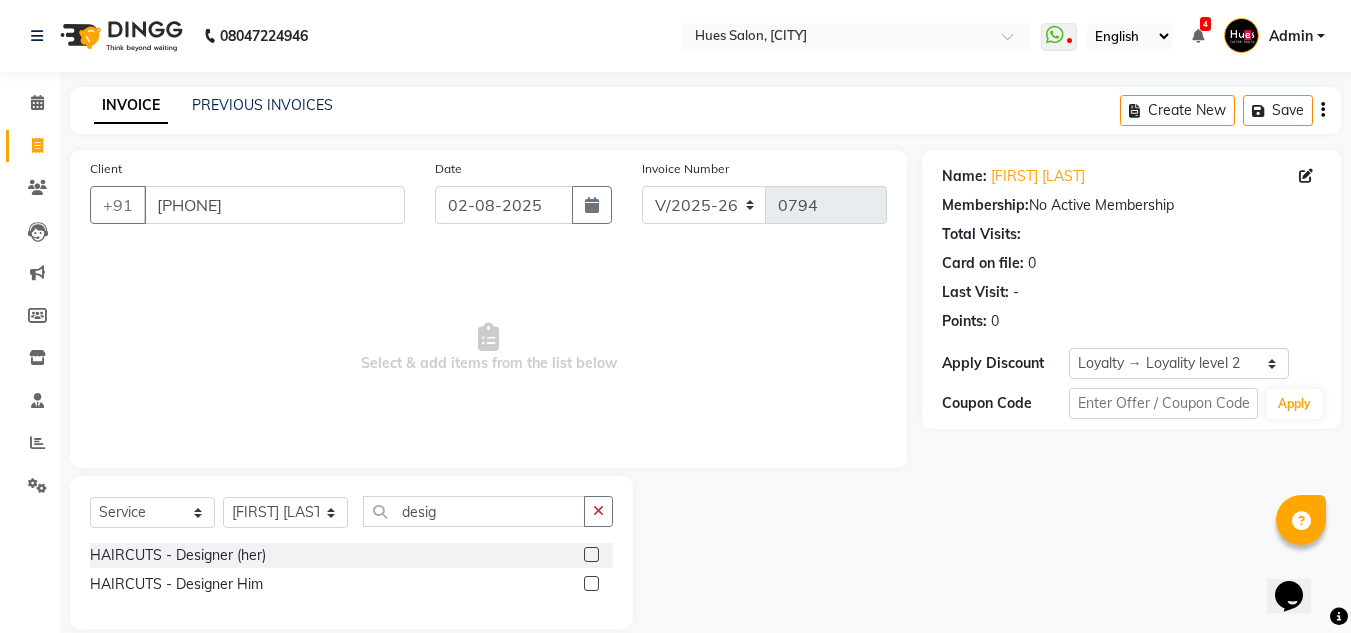 click 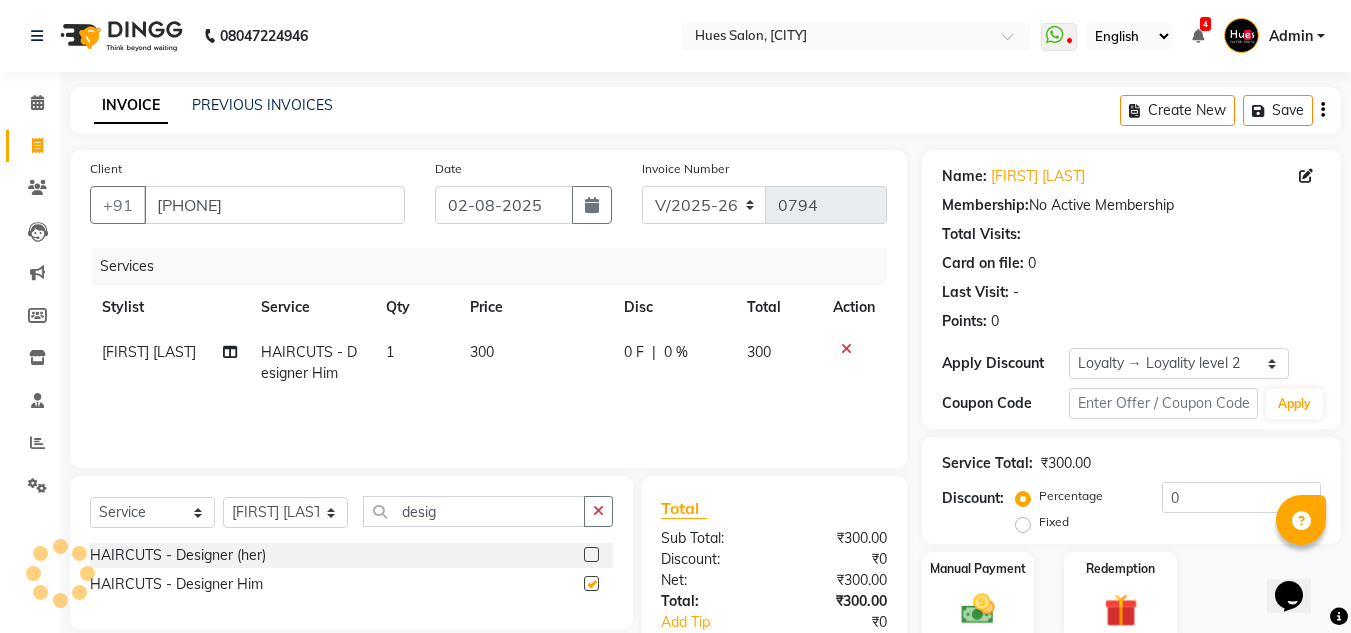 checkbox on "false" 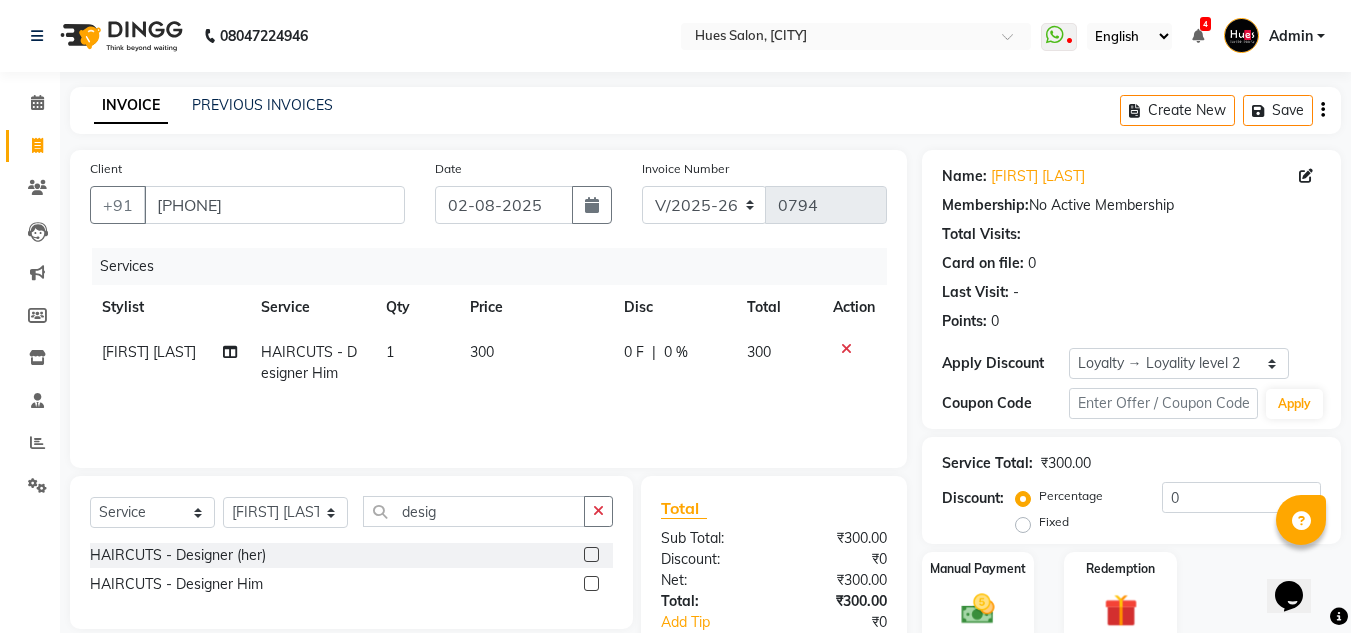 click on "300" 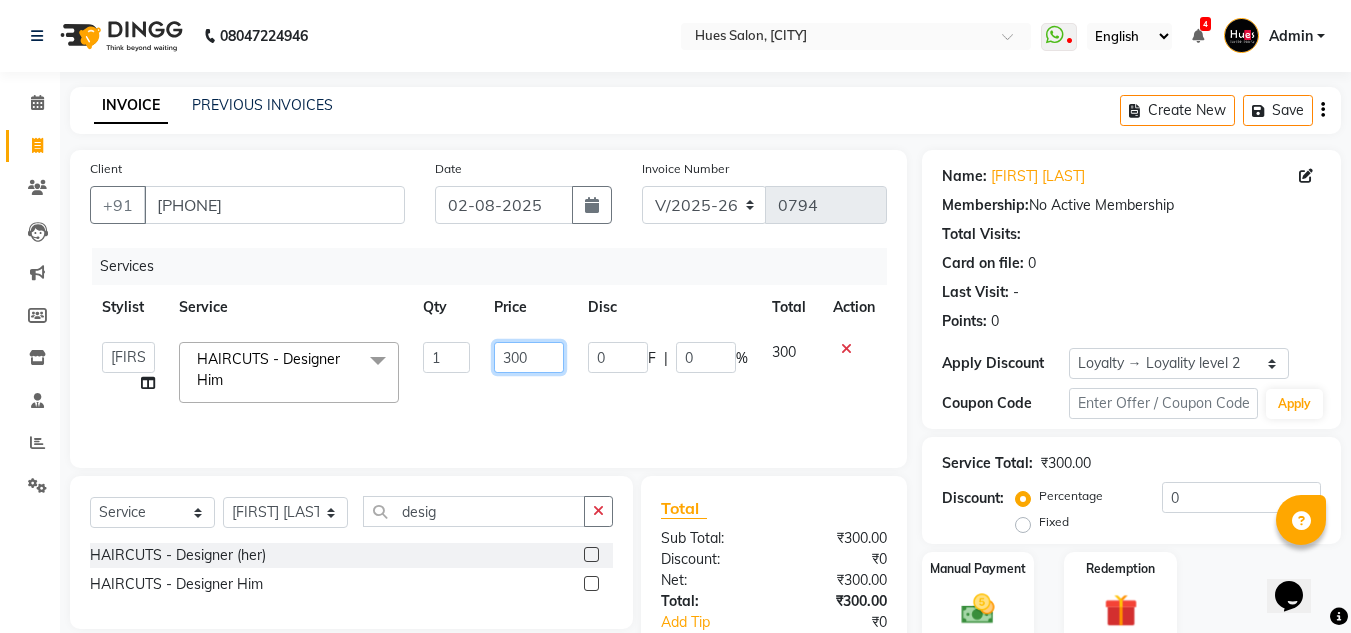 click on "300" 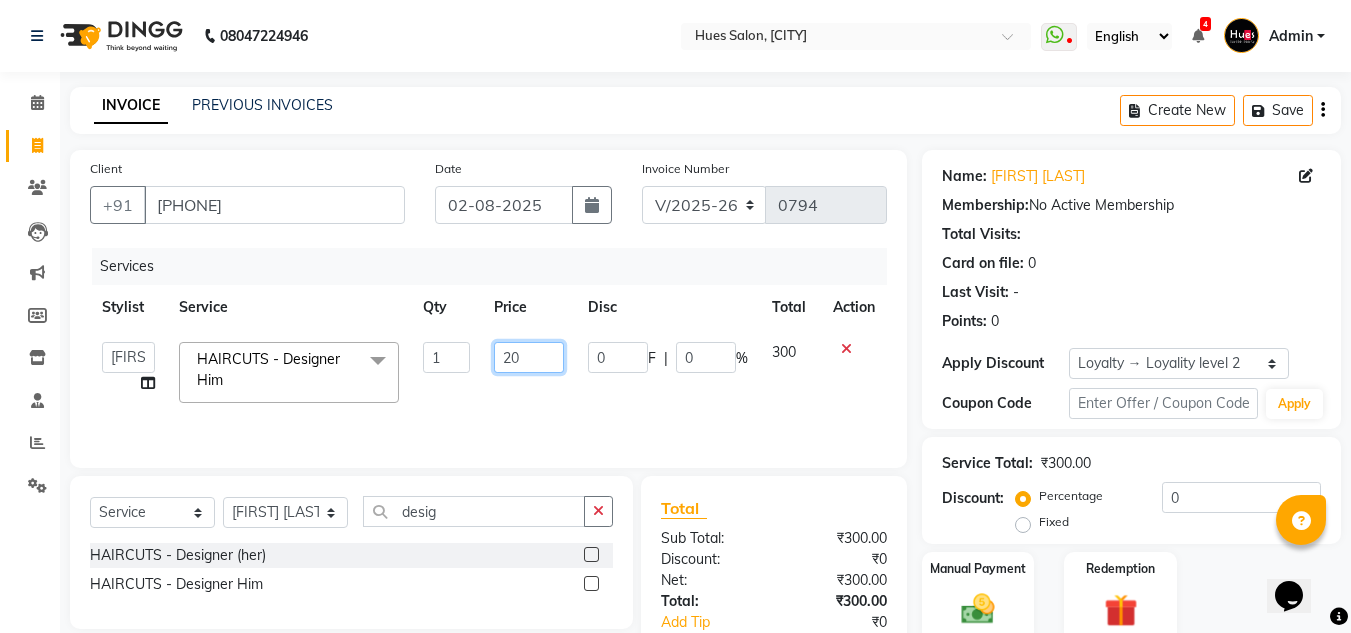 type on "250" 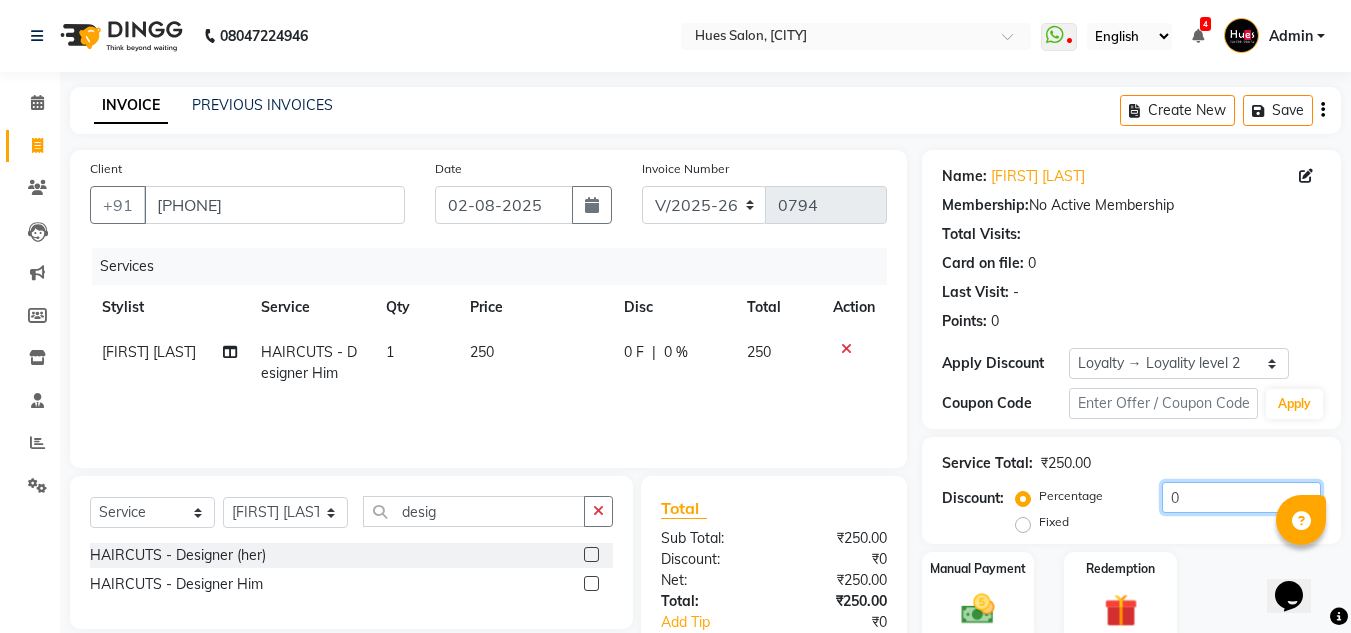 click on "0" 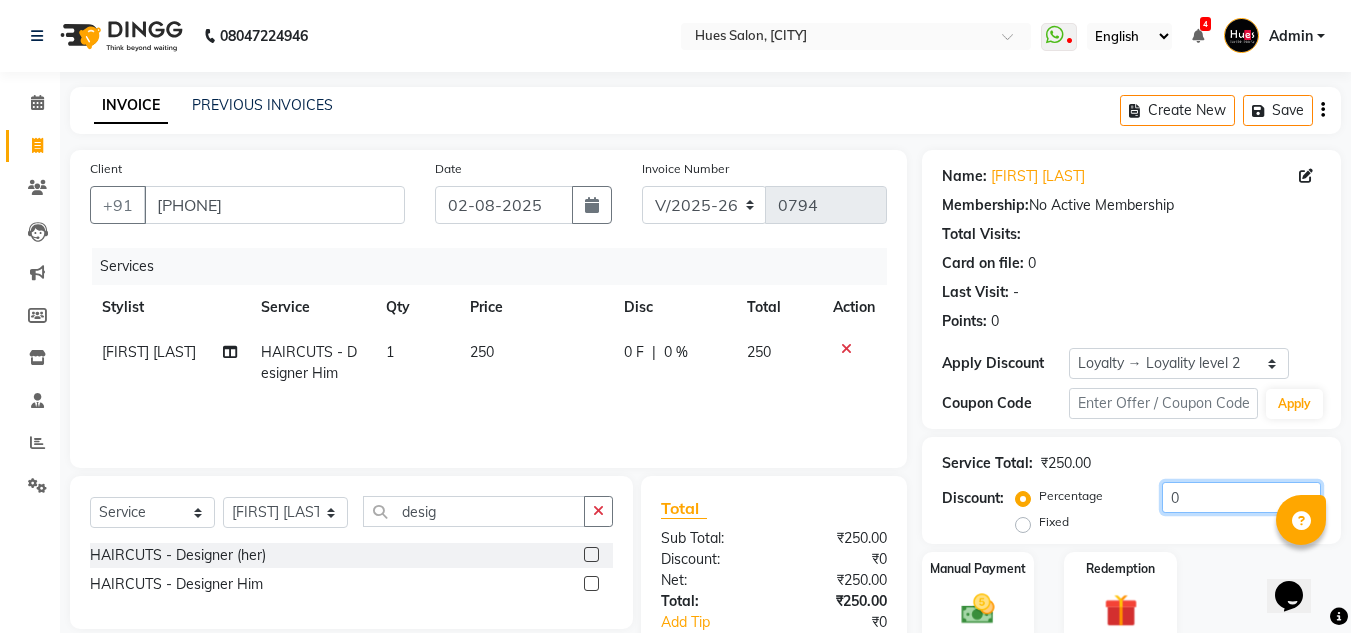 scroll, scrollTop: 125, scrollLeft: 0, axis: vertical 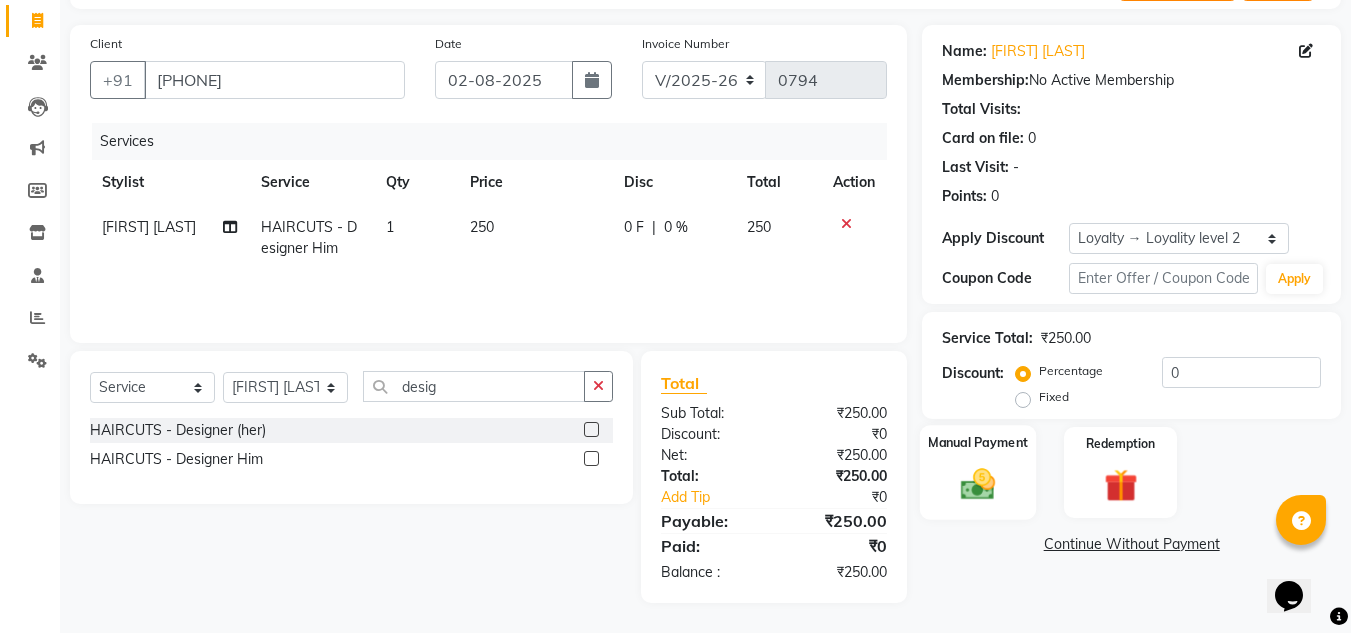 click 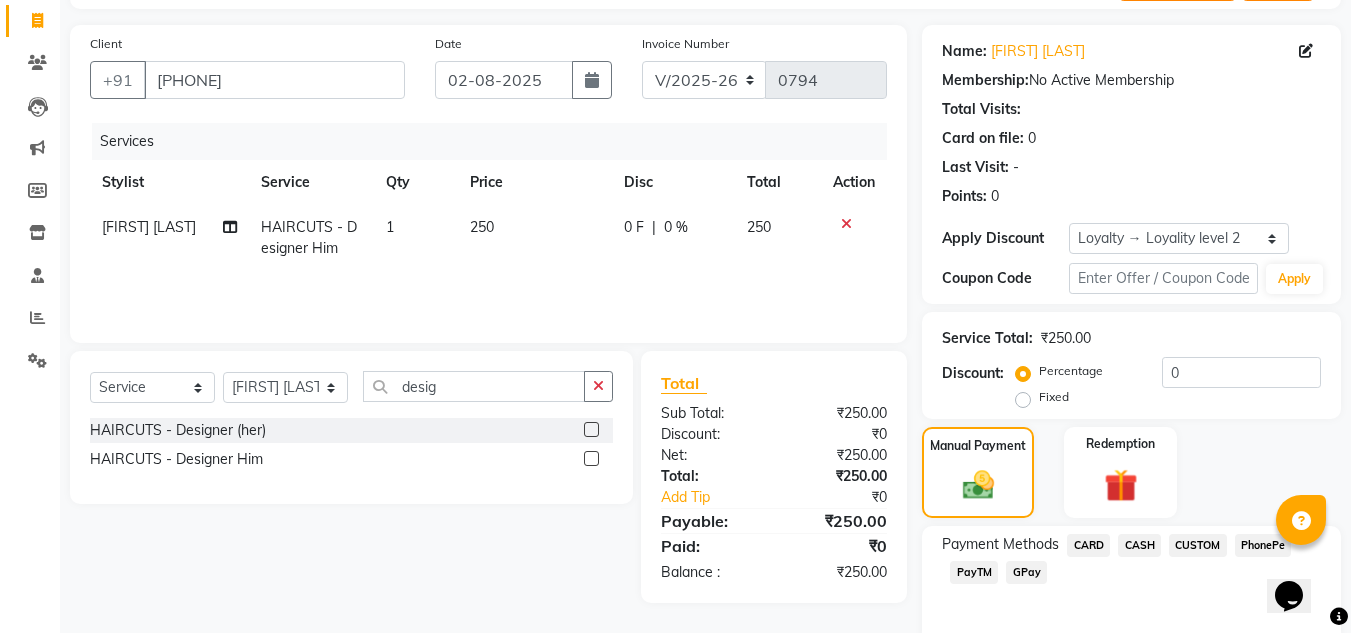 click on "CARD" 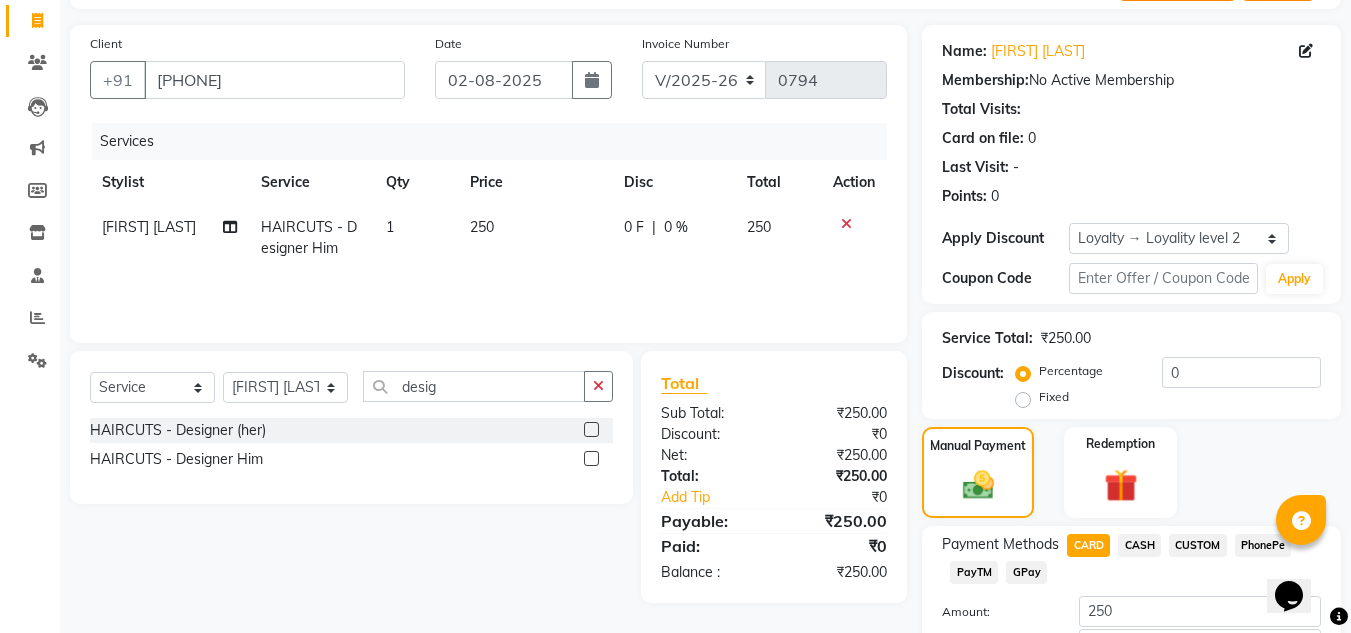 scroll, scrollTop: 265, scrollLeft: 0, axis: vertical 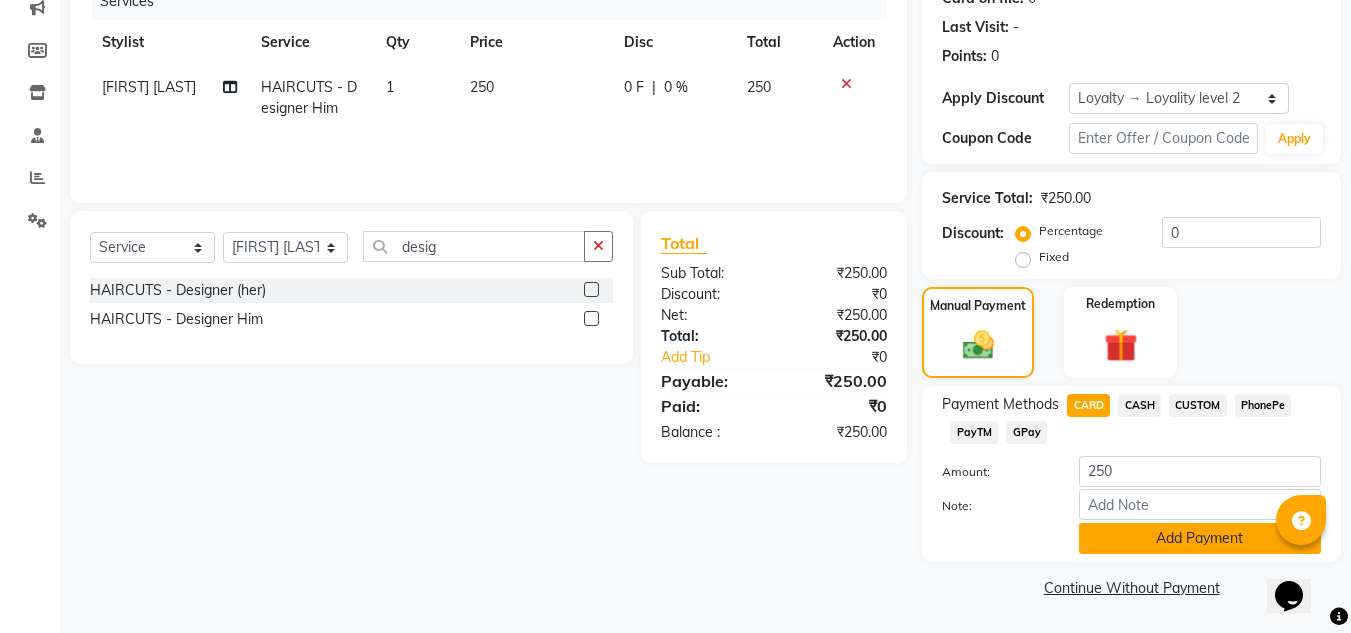 click on "Add Payment" 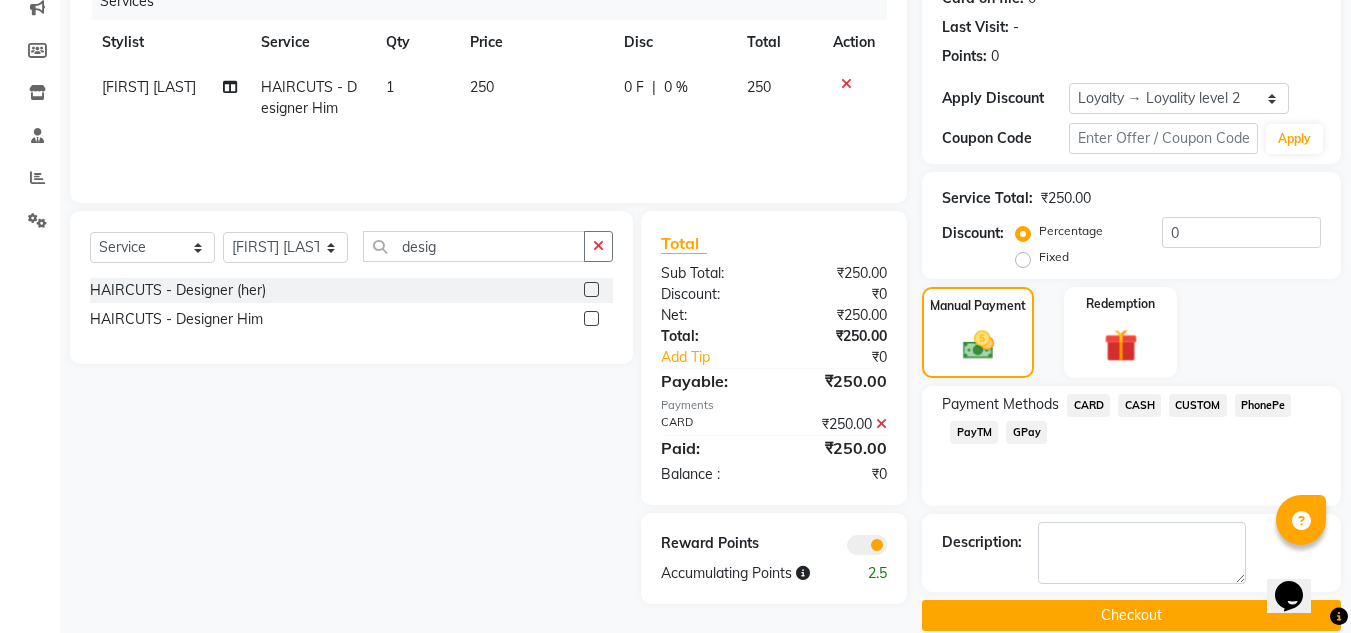 click 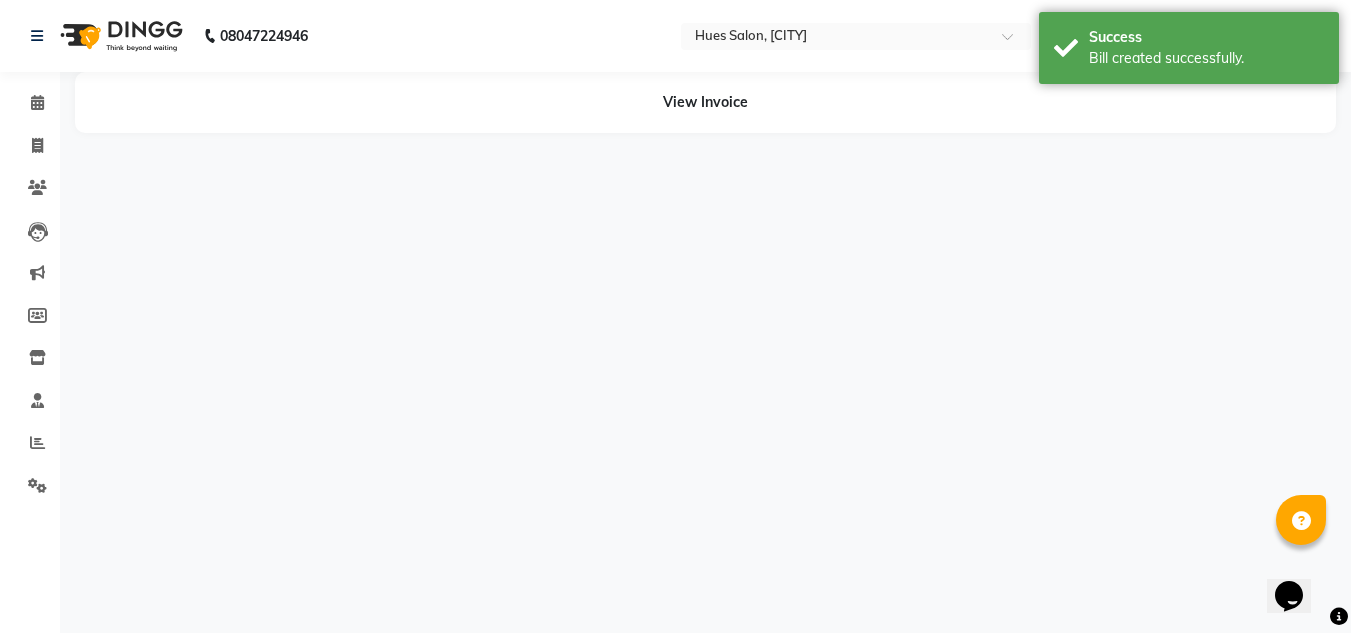 scroll, scrollTop: 0, scrollLeft: 0, axis: both 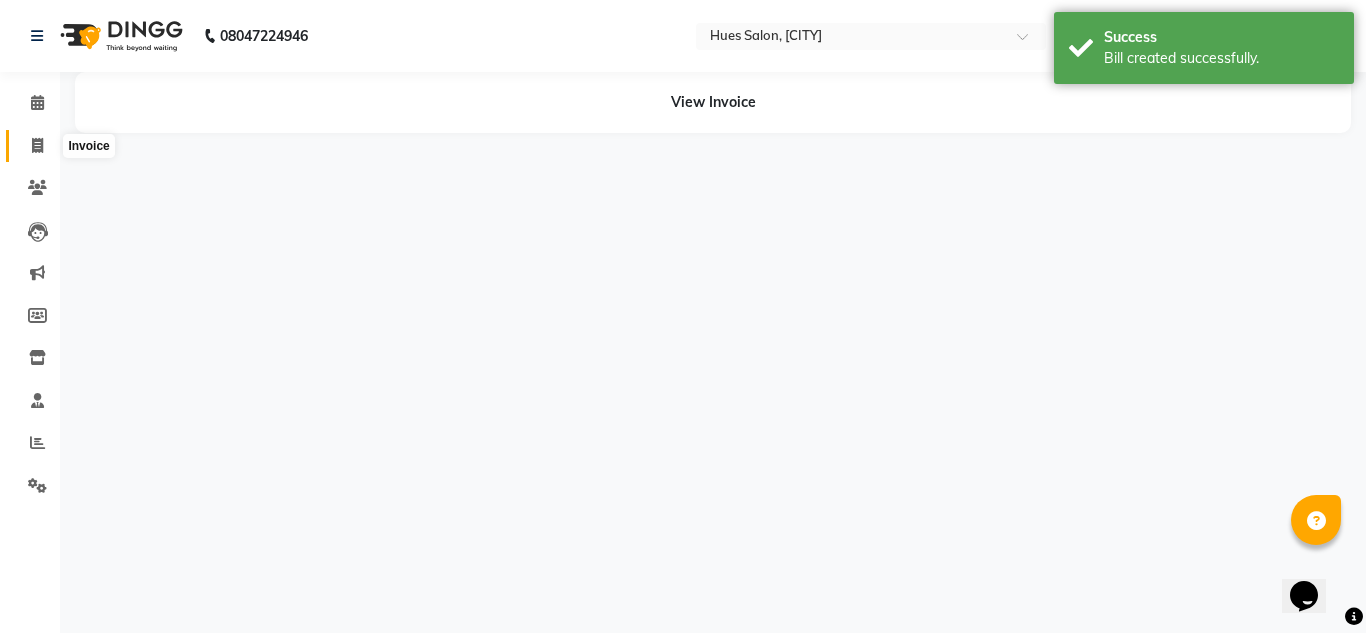 click 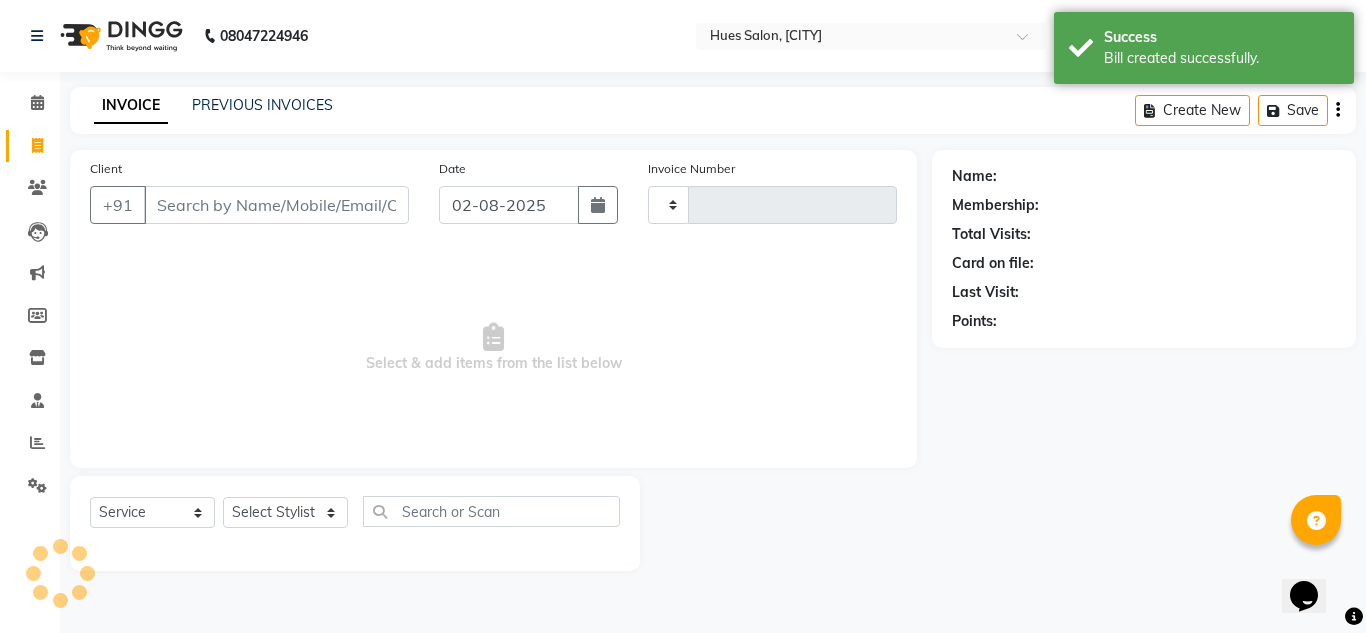 type on "0795" 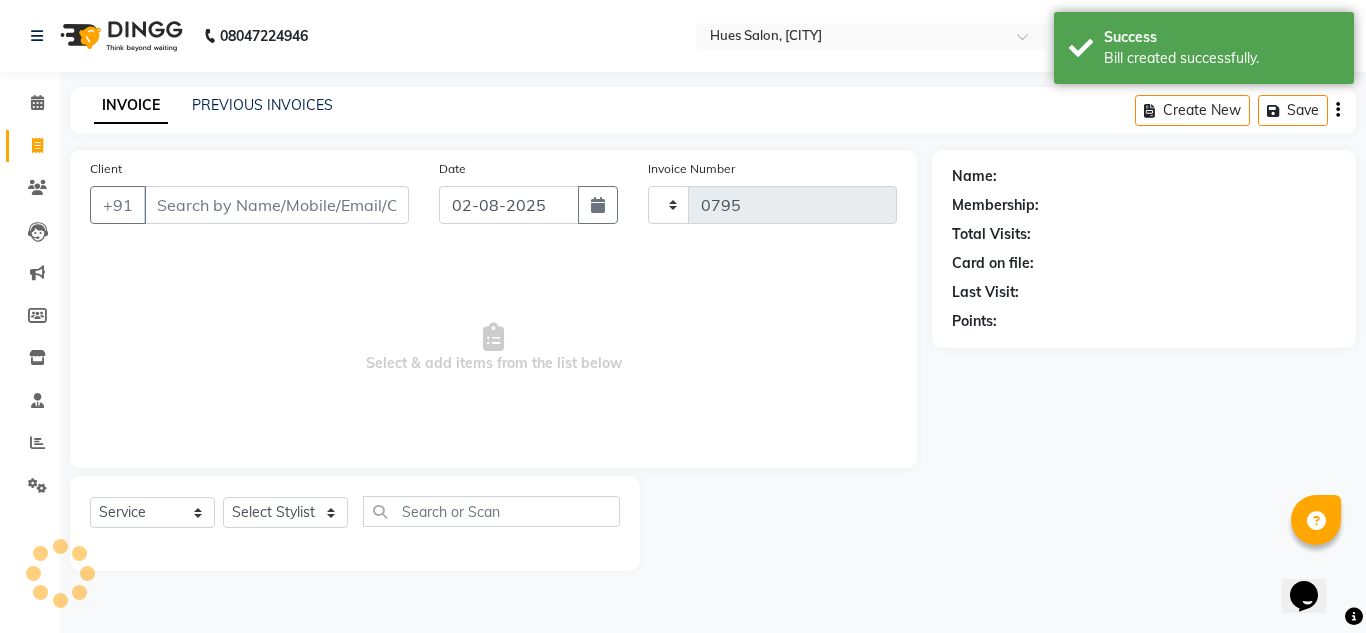 select on "3460" 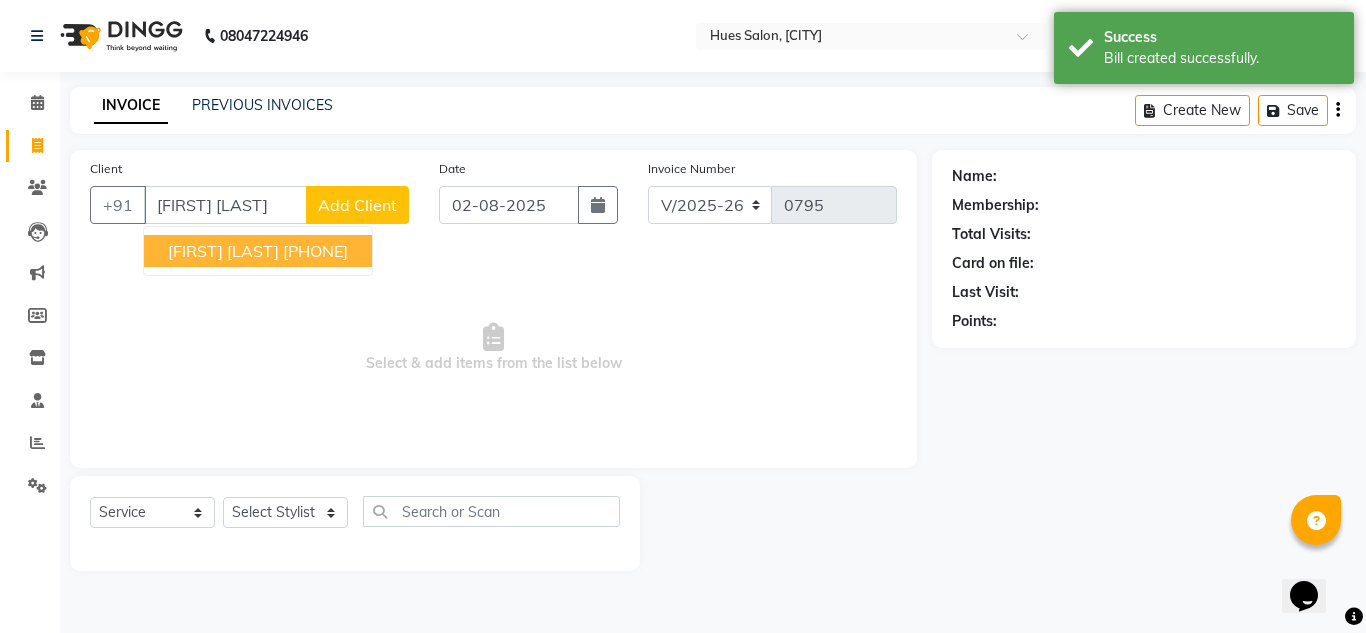click on "[FIRST] [LAST]" at bounding box center (223, 251) 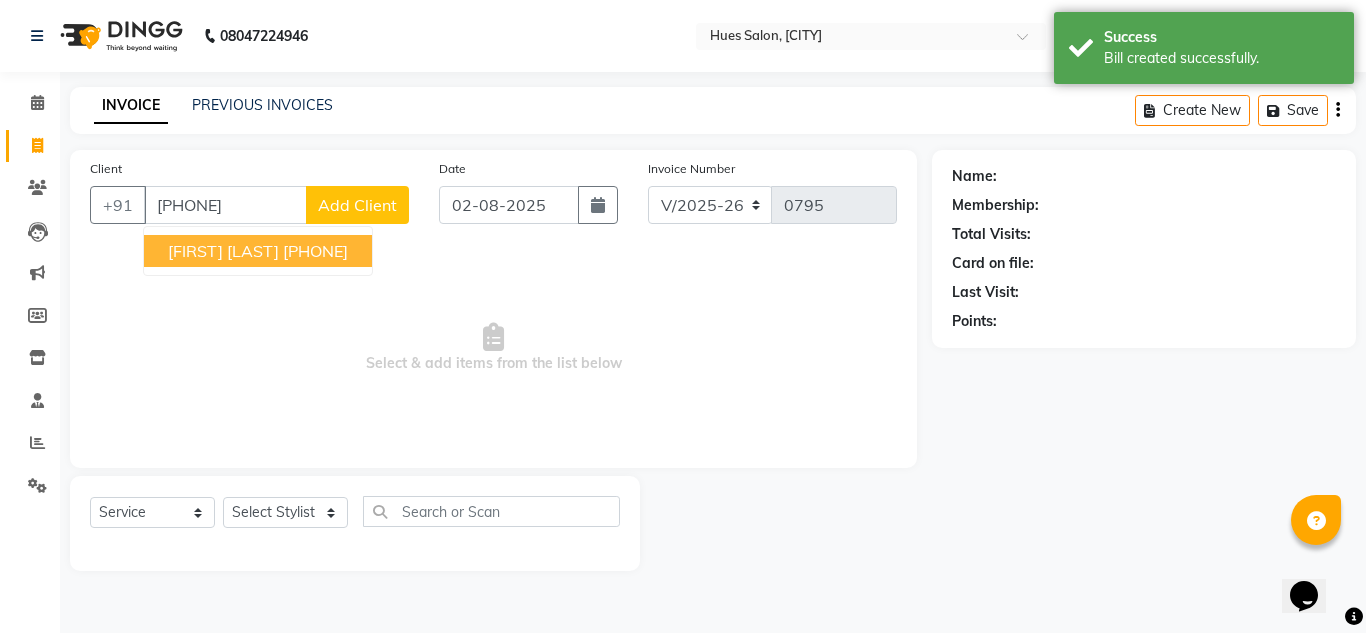 type on "[PHONE]" 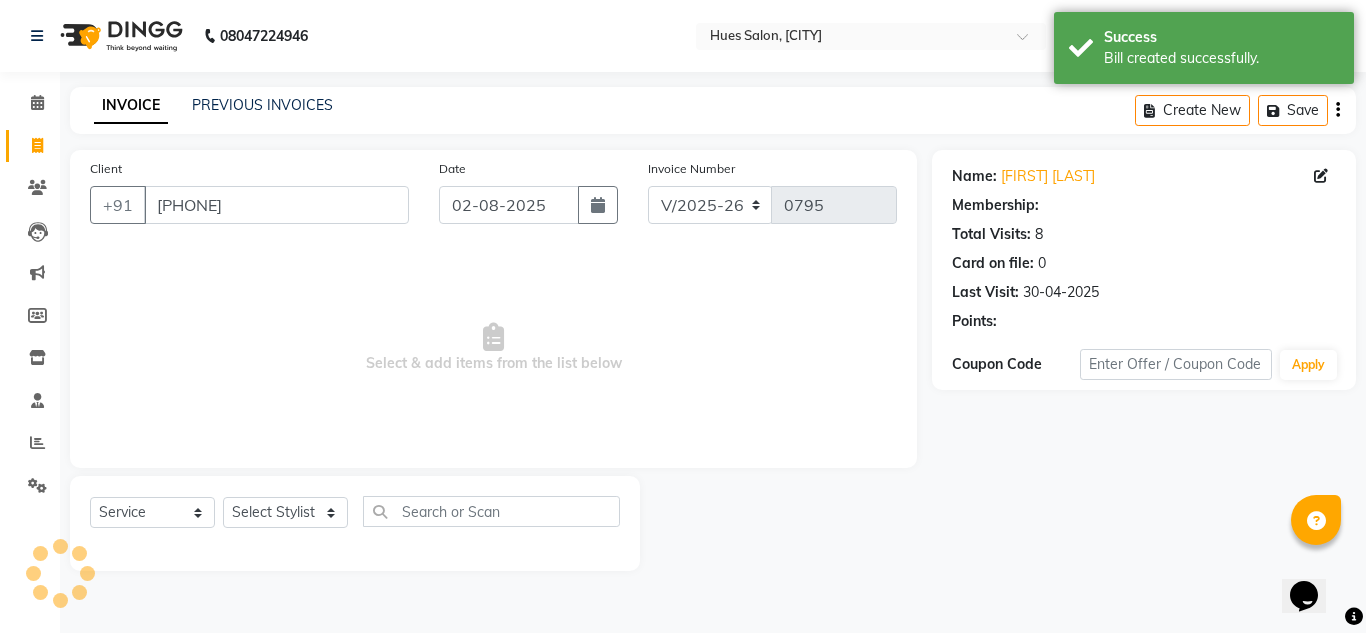 select on "1: Object" 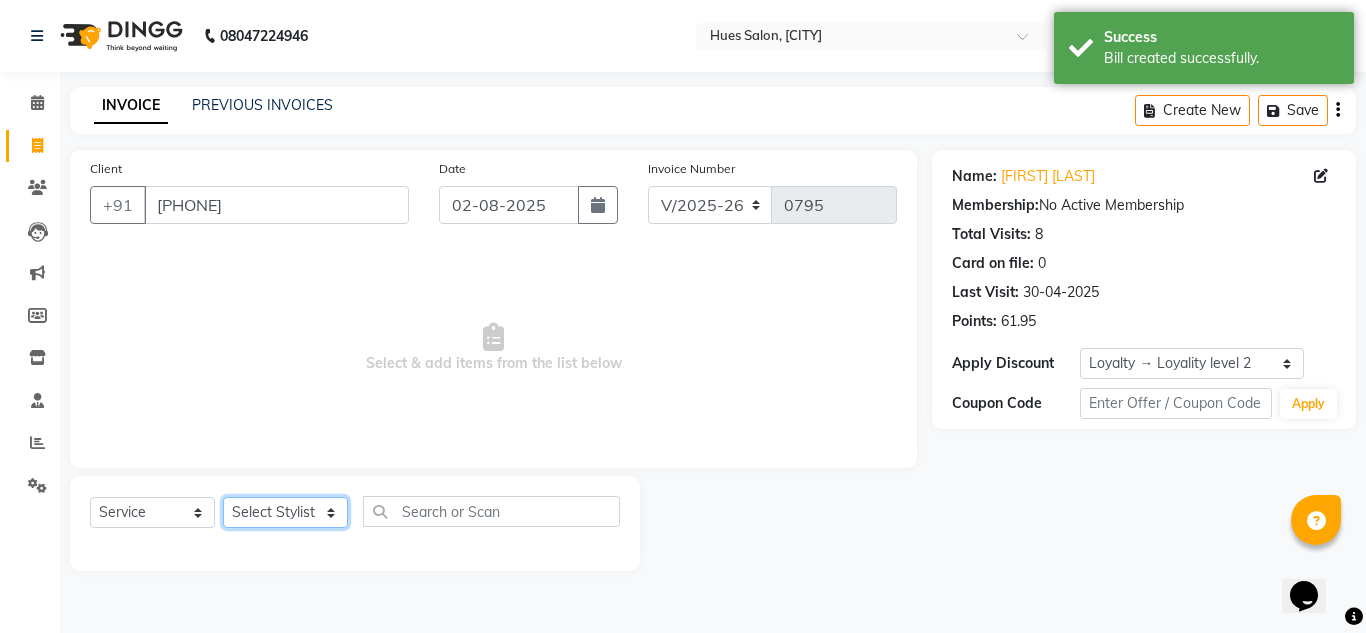 click on "Select Stylist" 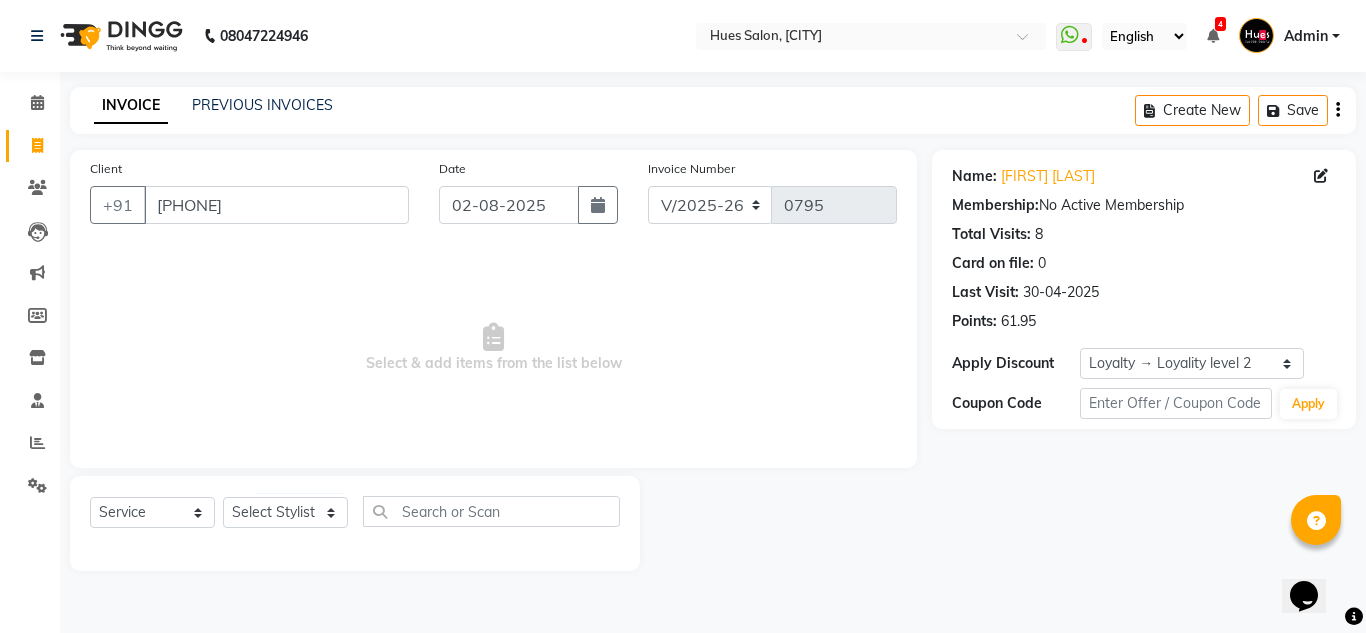 click on "Select & add items from the list below" at bounding box center (493, 348) 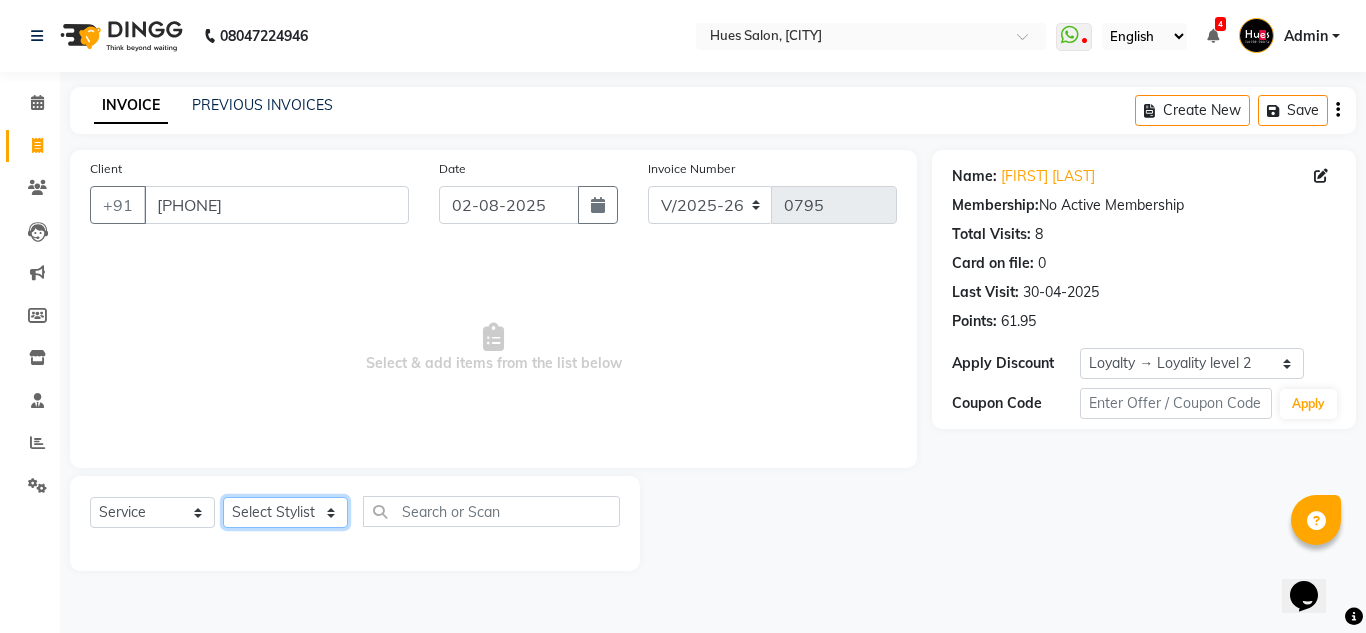 click on "Select Stylist" 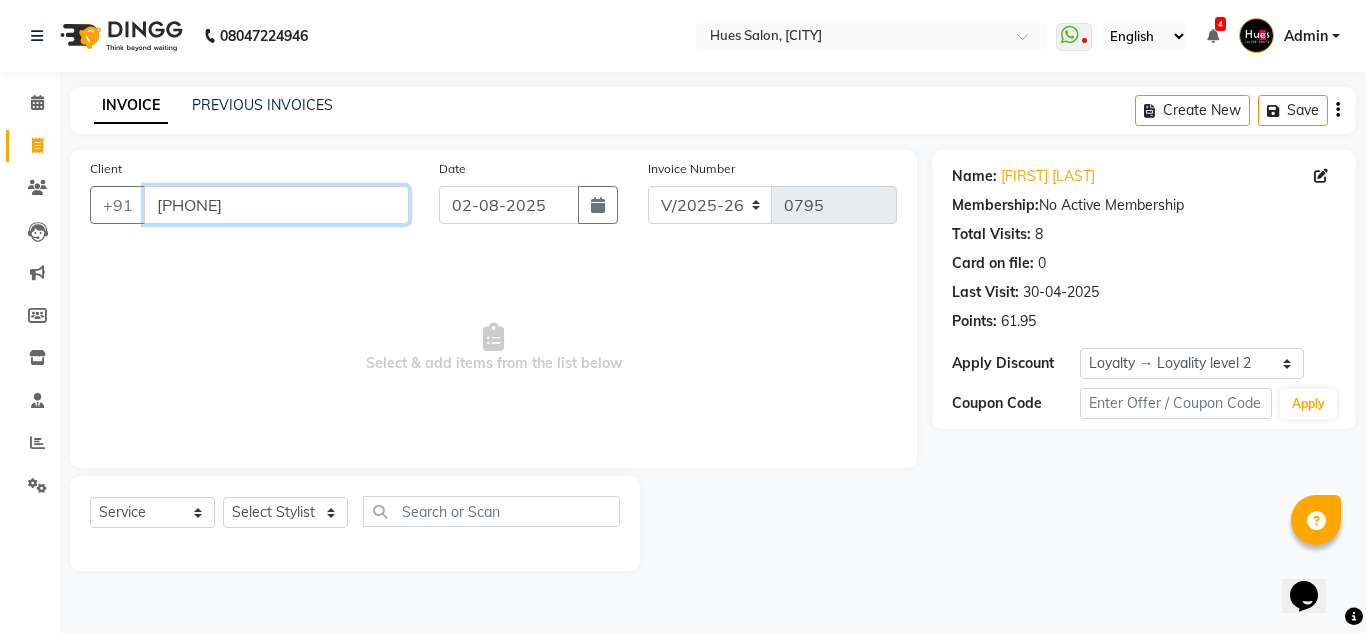 click on "[PHONE]" at bounding box center (276, 205) 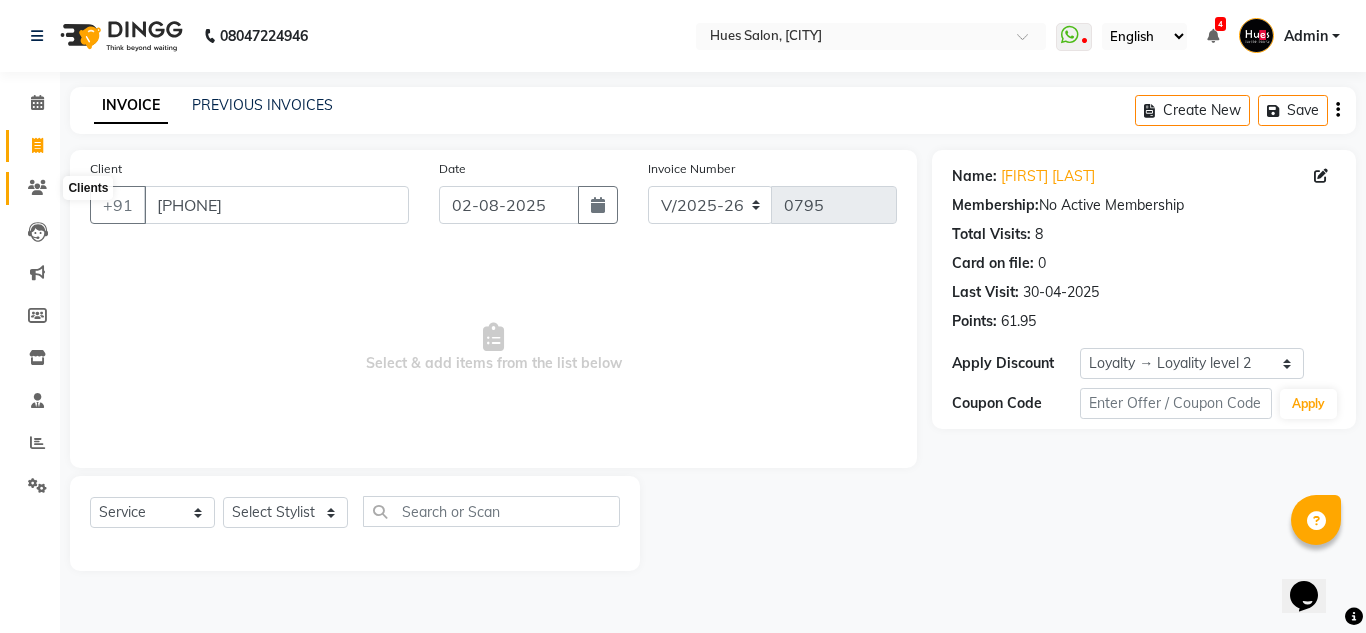 click 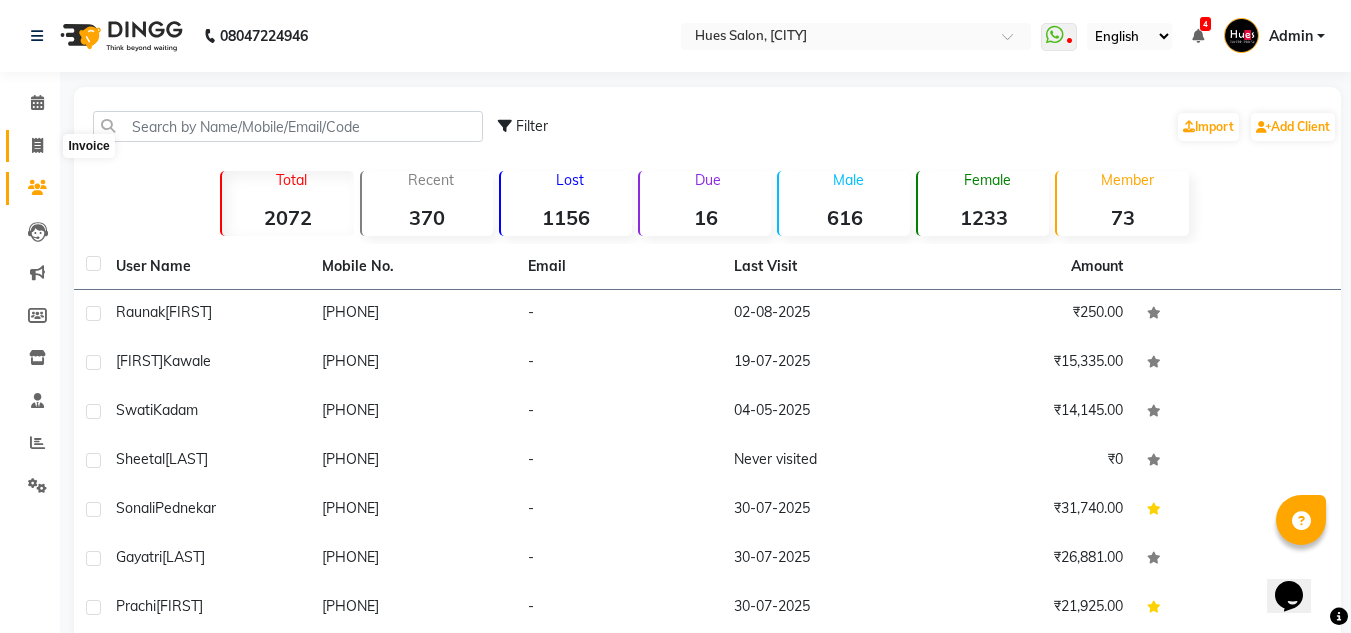 click 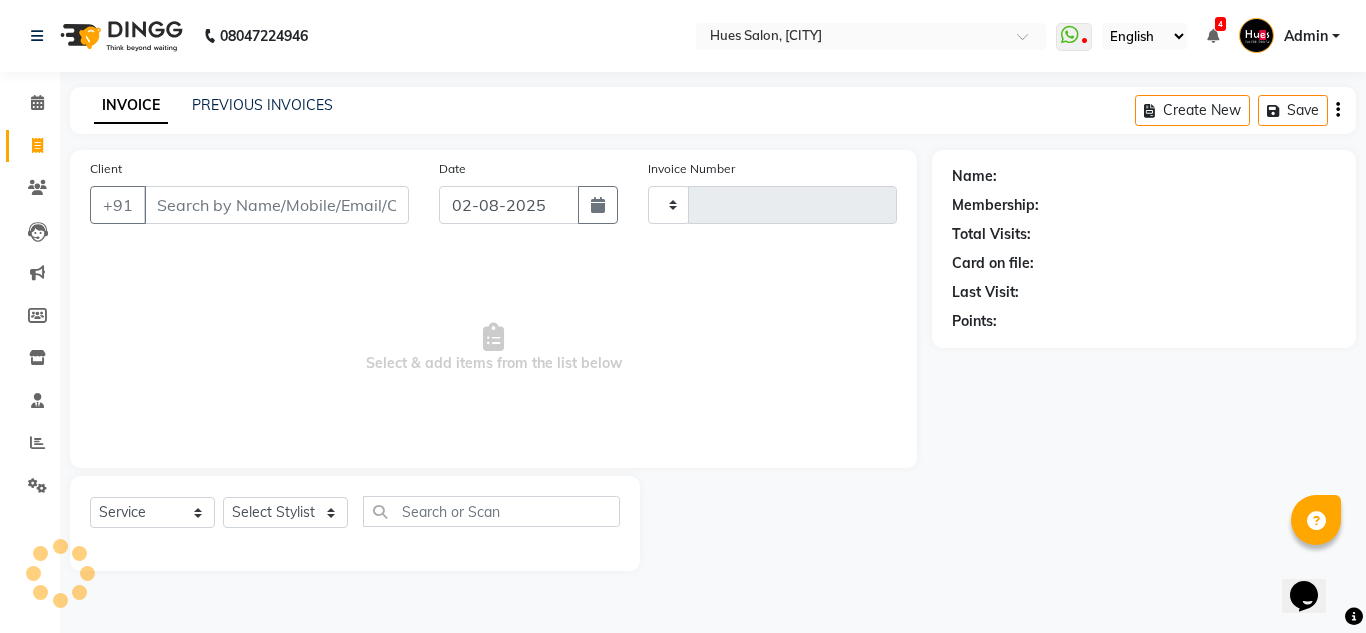 type on "0795" 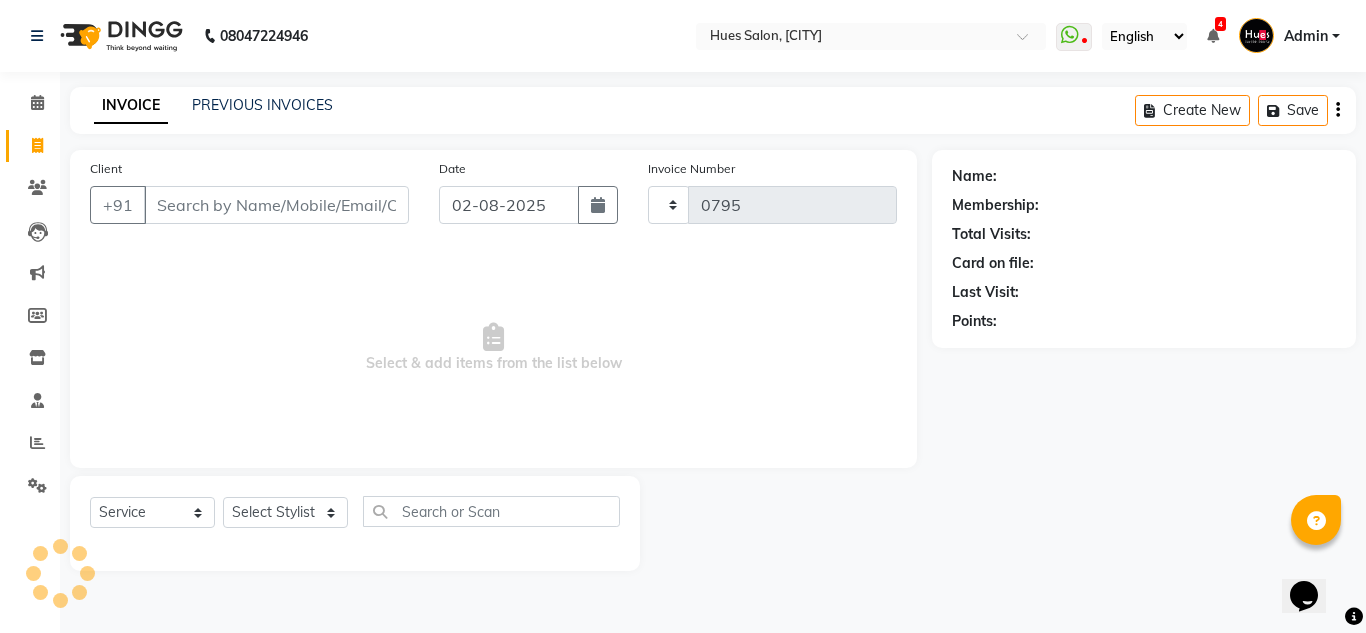 select on "3460" 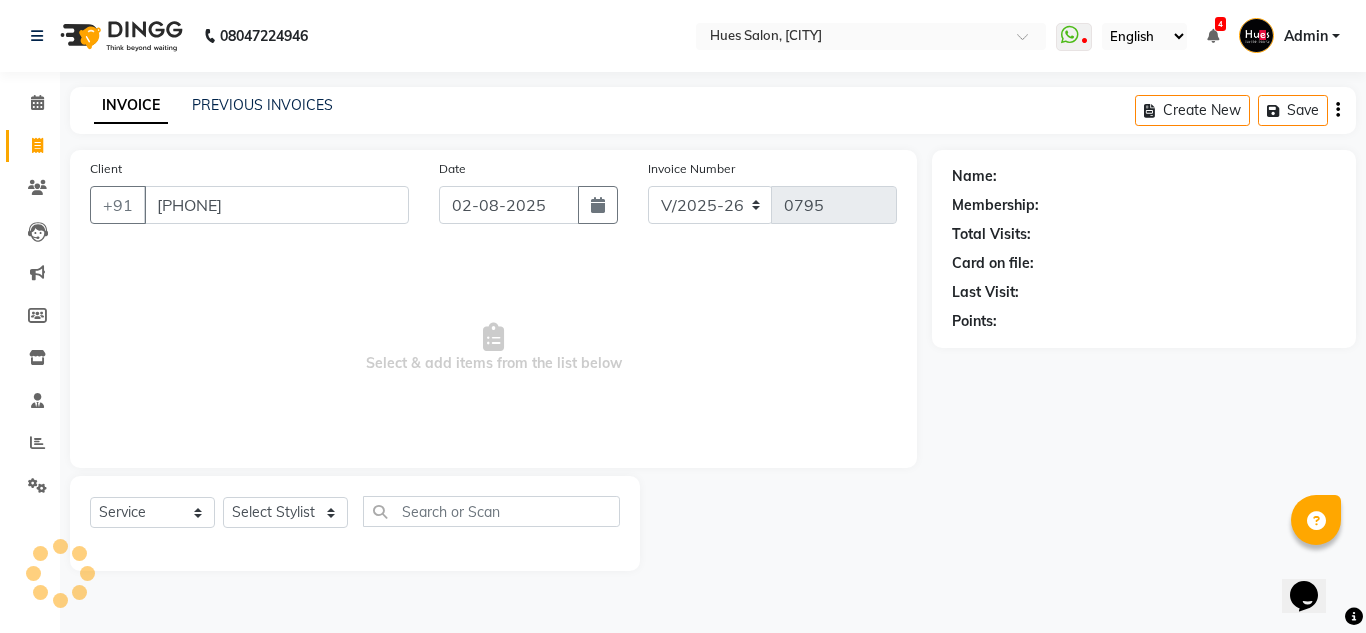 type on "[PHONE]" 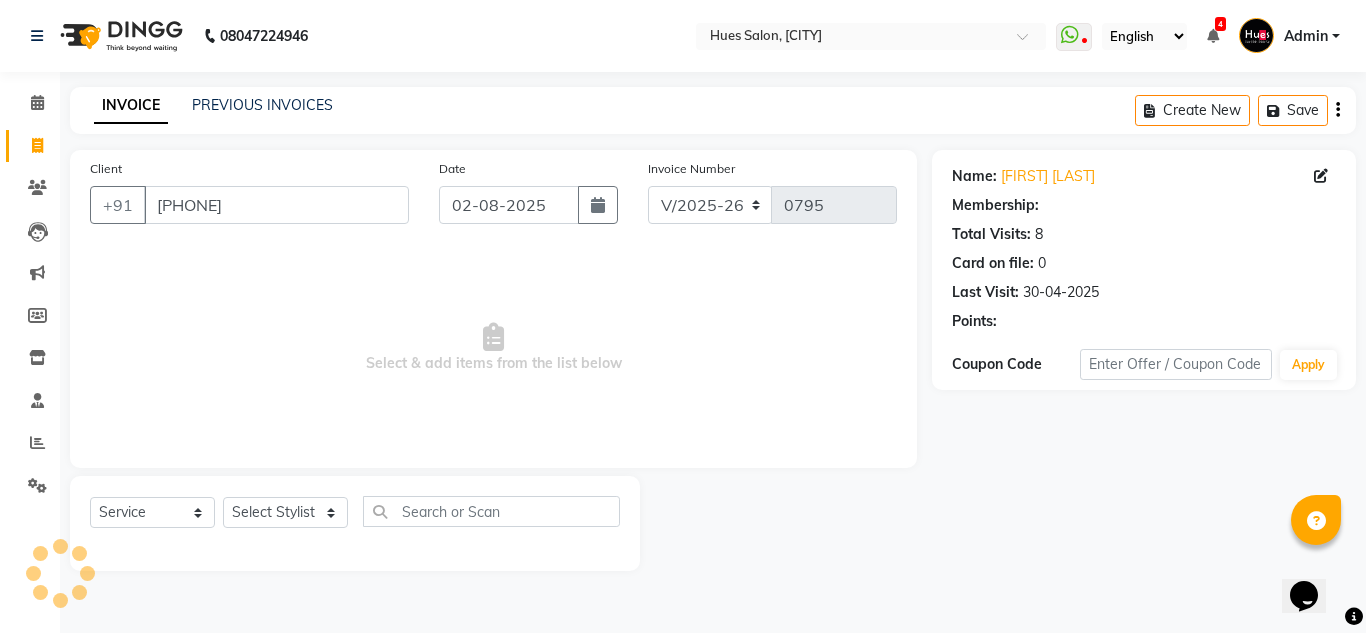 select on "1: Object" 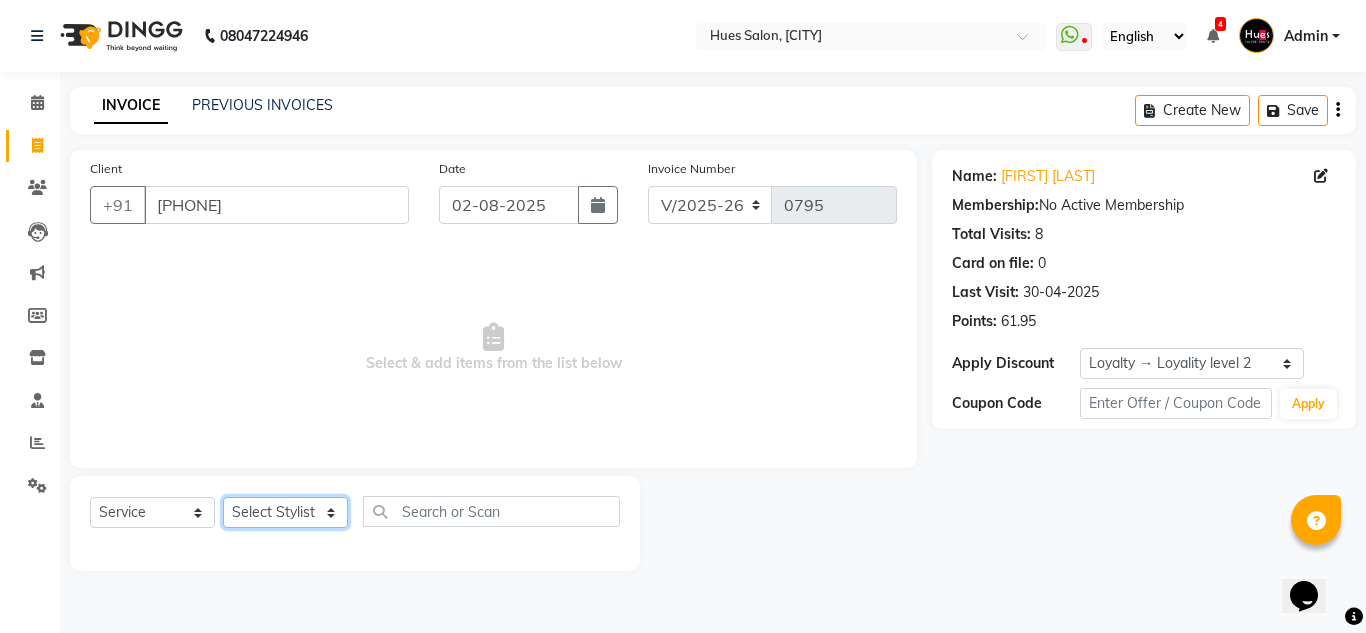 click on "Select Stylist [FIRST]  [FIRST] [FIRST] Office [FIRST] [FIRST] [FIRST]  [FIRST] [FIRST] [FIRST]" 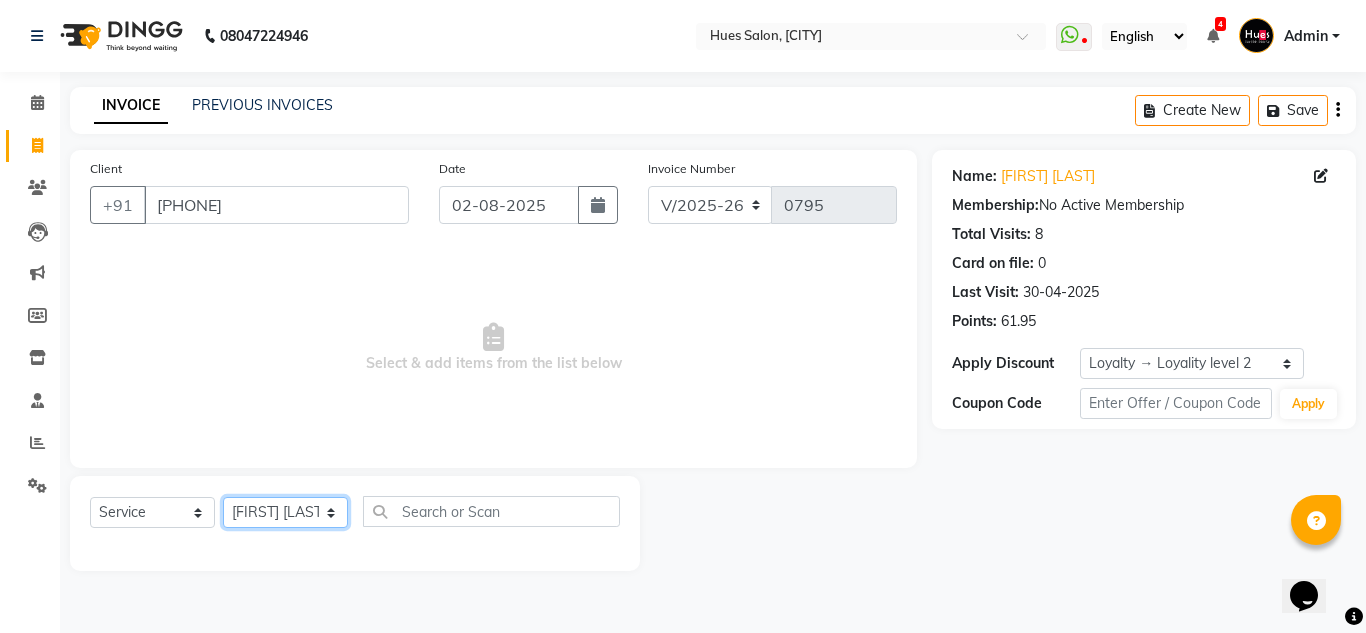 click on "Select Stylist [FIRST]  [FIRST] [FIRST] Office [FIRST] [FIRST] [FIRST]  [FIRST] [FIRST] [FIRST]" 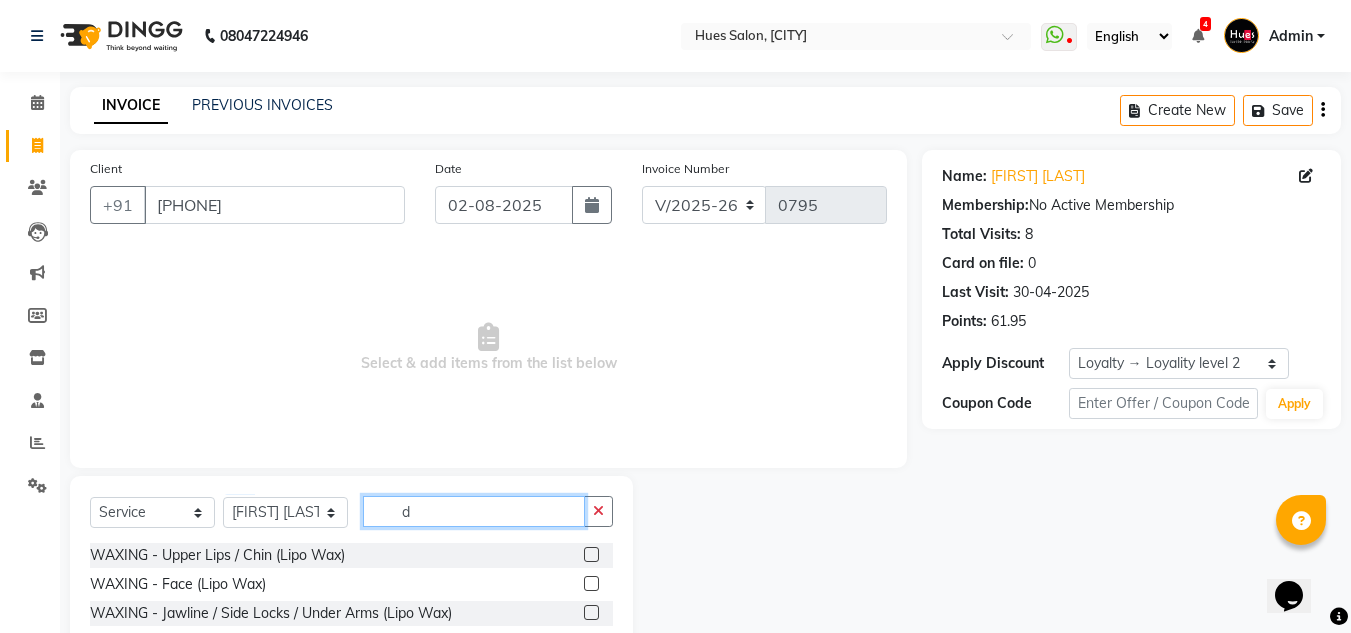 click on "d" 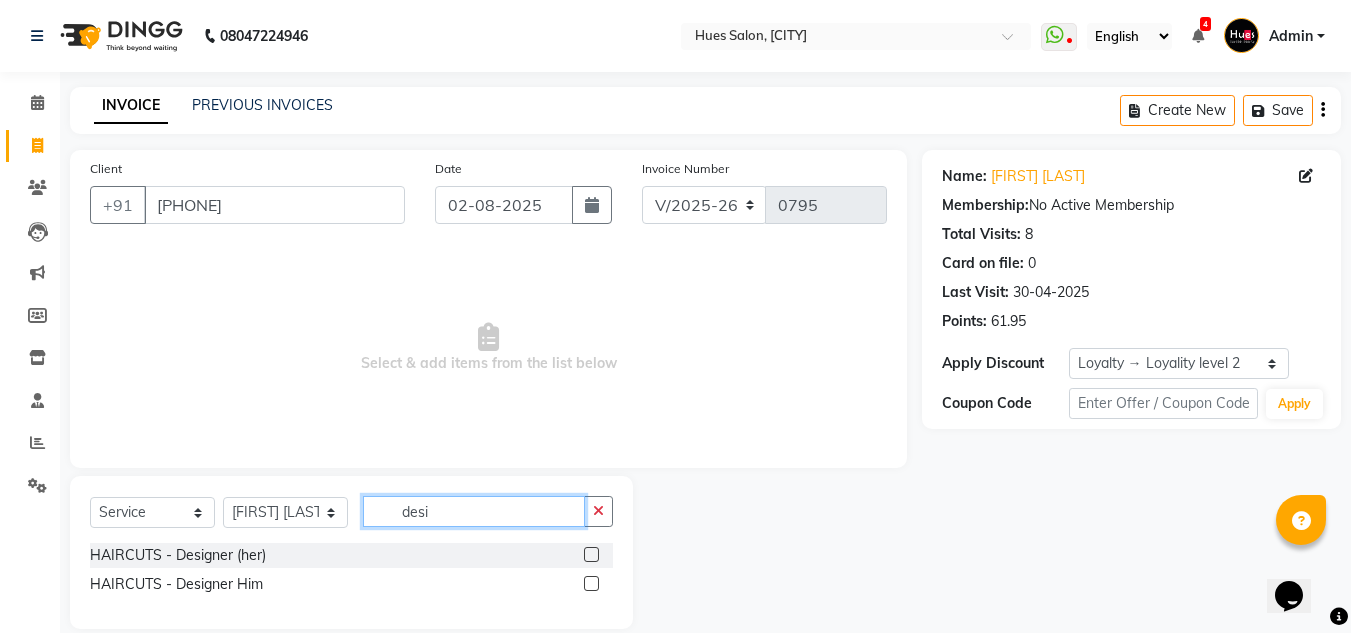 type on "desi" 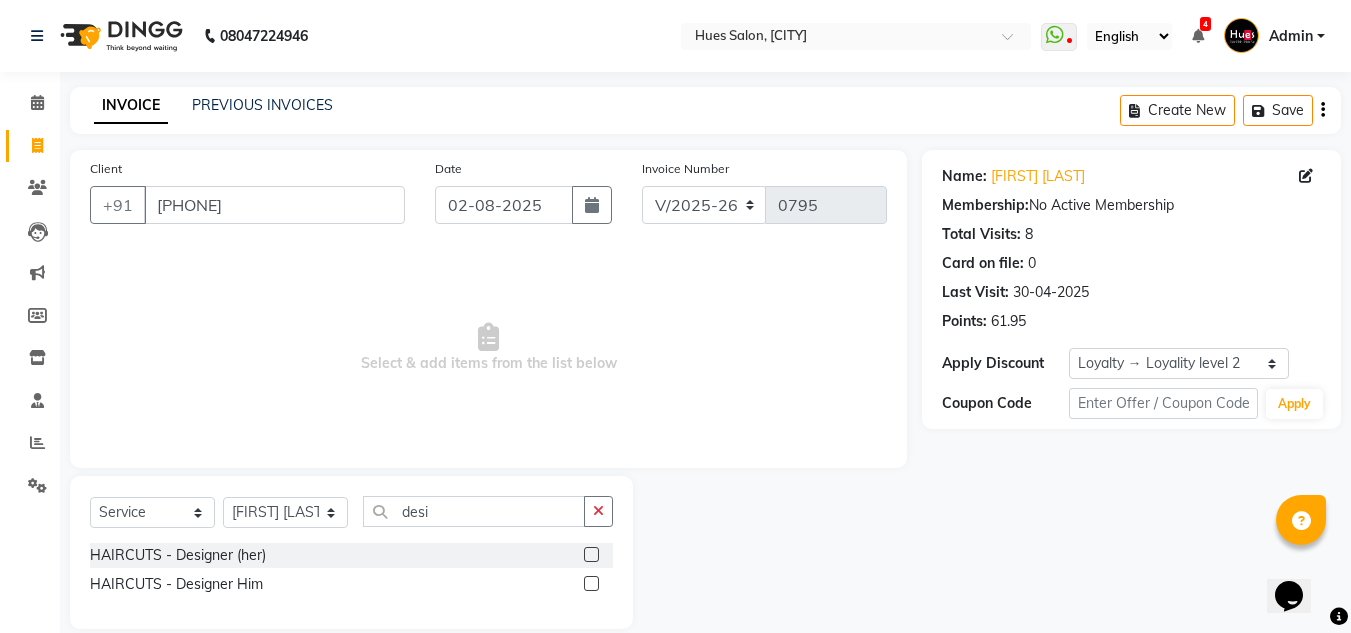 click 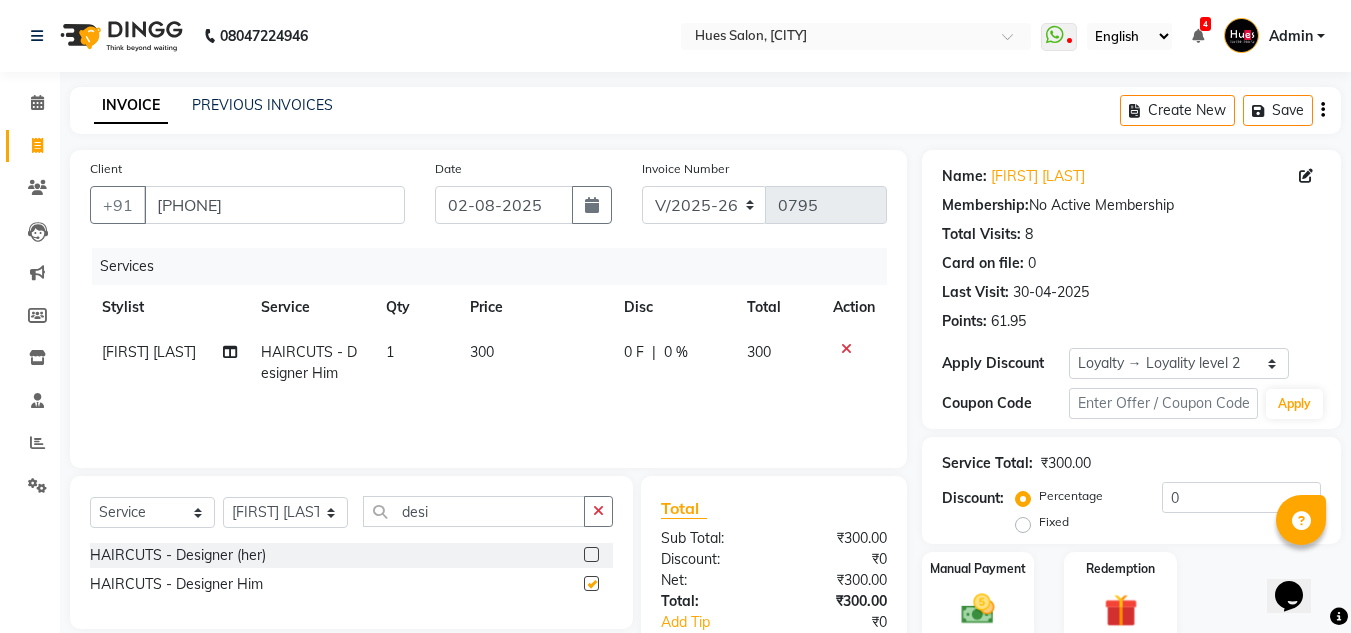 checkbox on "false" 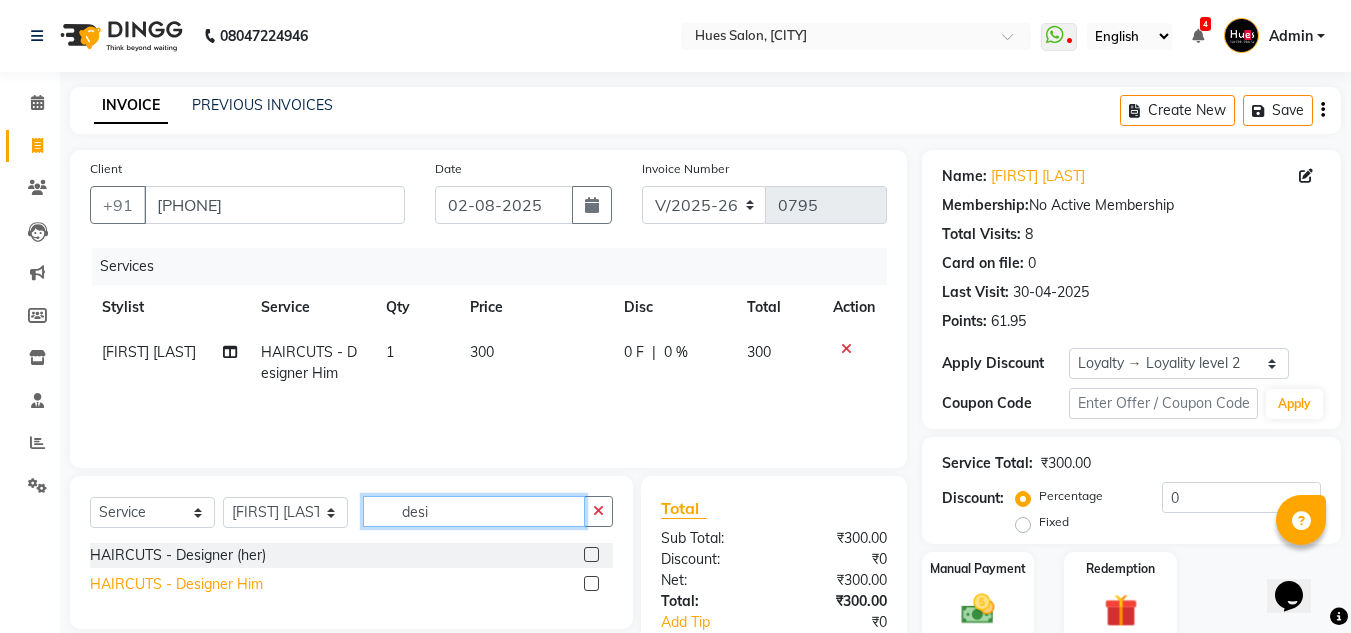 drag, startPoint x: 489, startPoint y: 509, endPoint x: 232, endPoint y: 579, distance: 266.36255 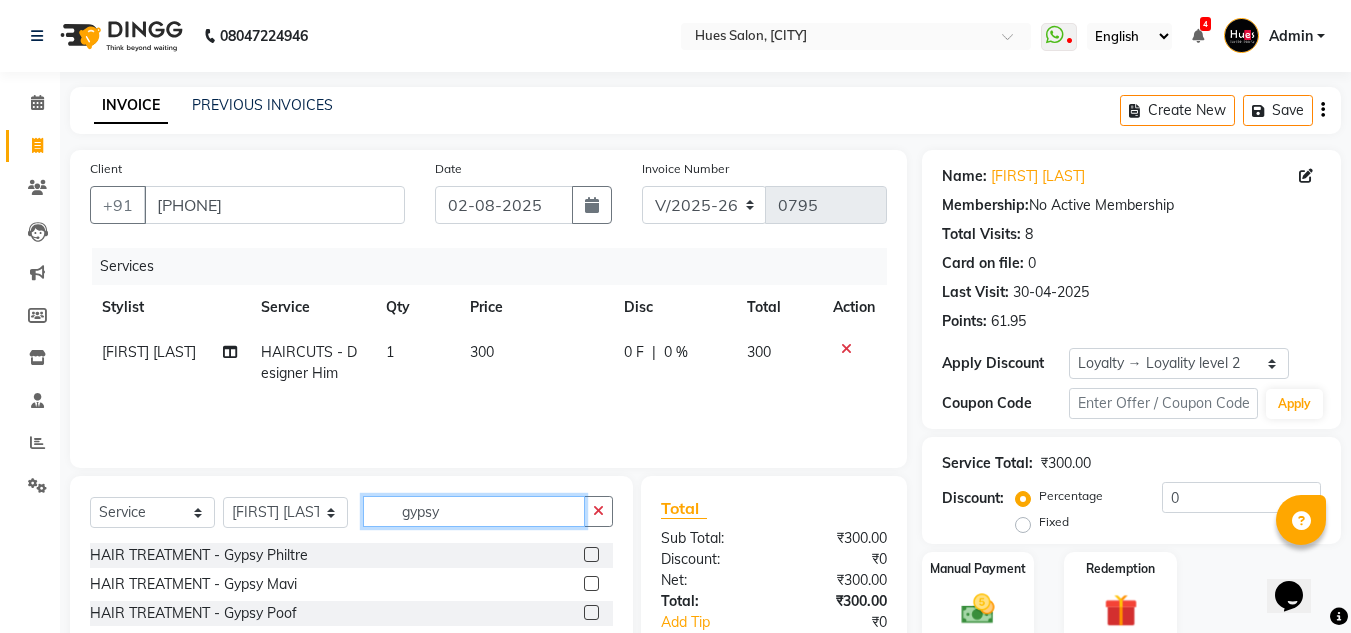 type on "gypsy" 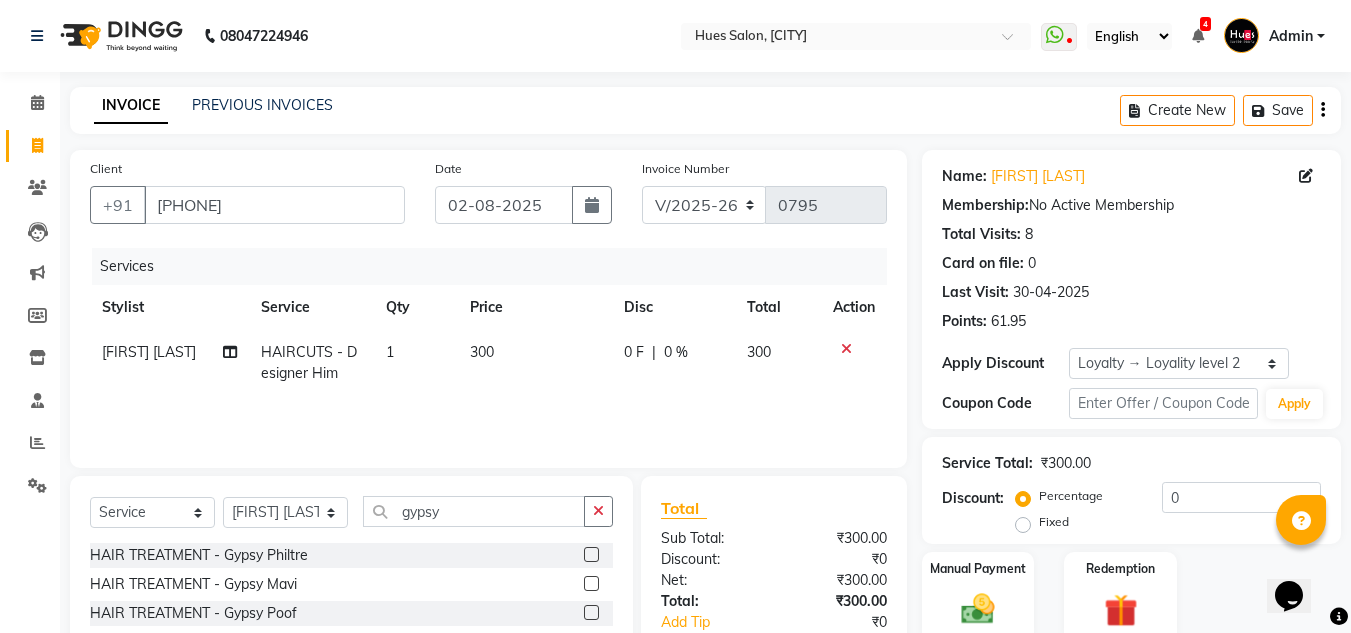 click 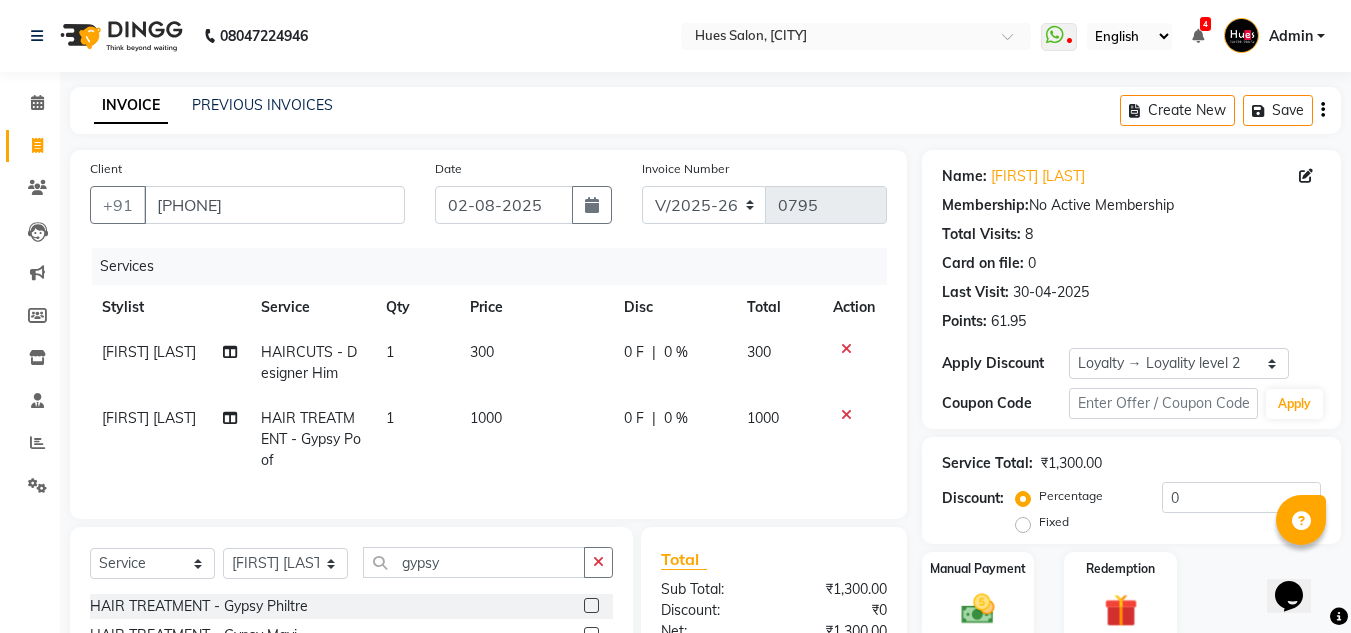 checkbox on "false" 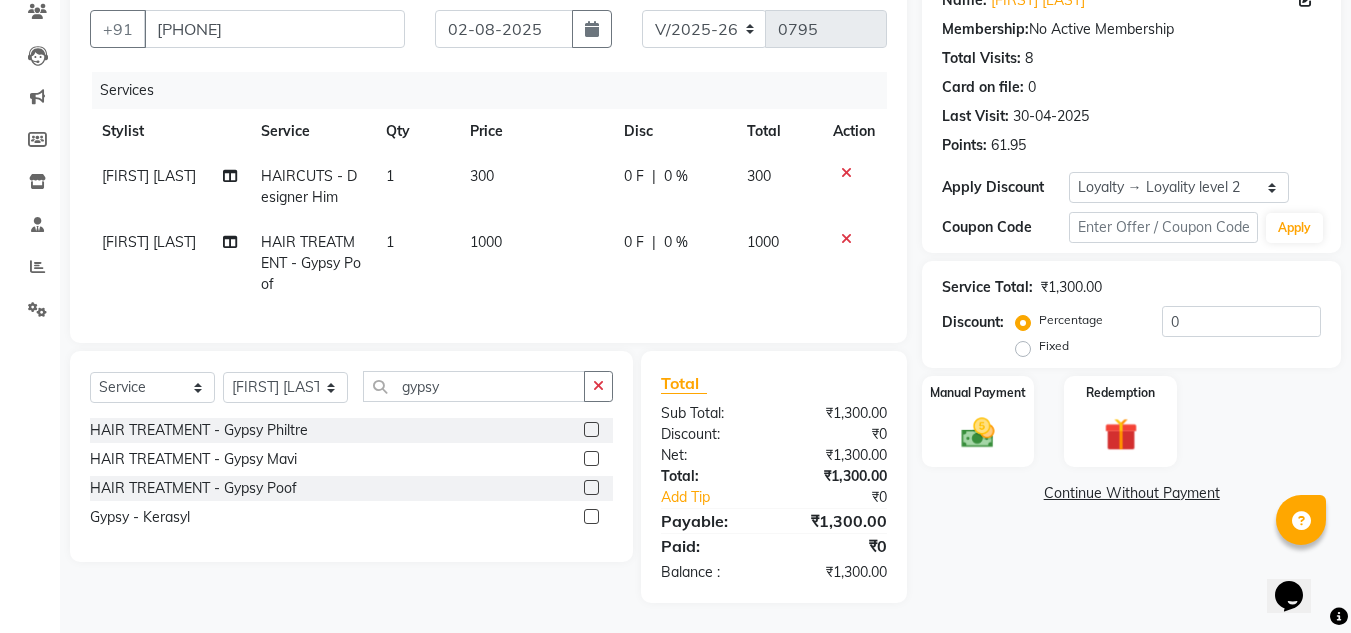 click 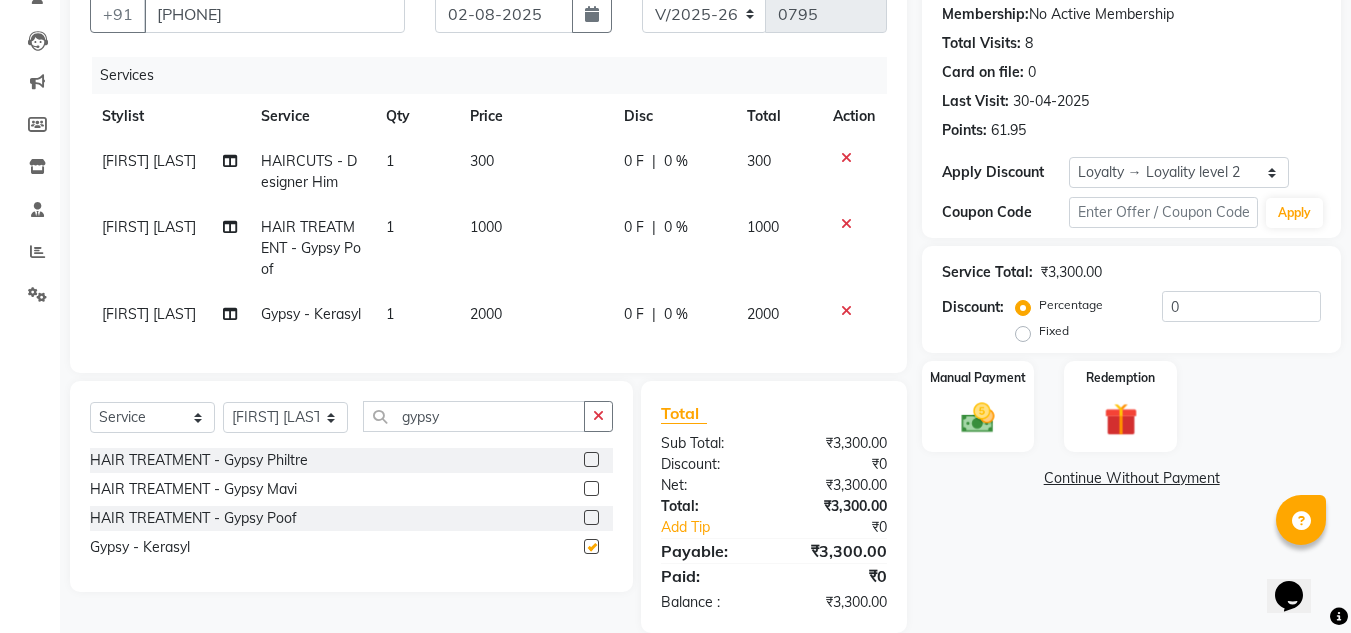 checkbox on "false" 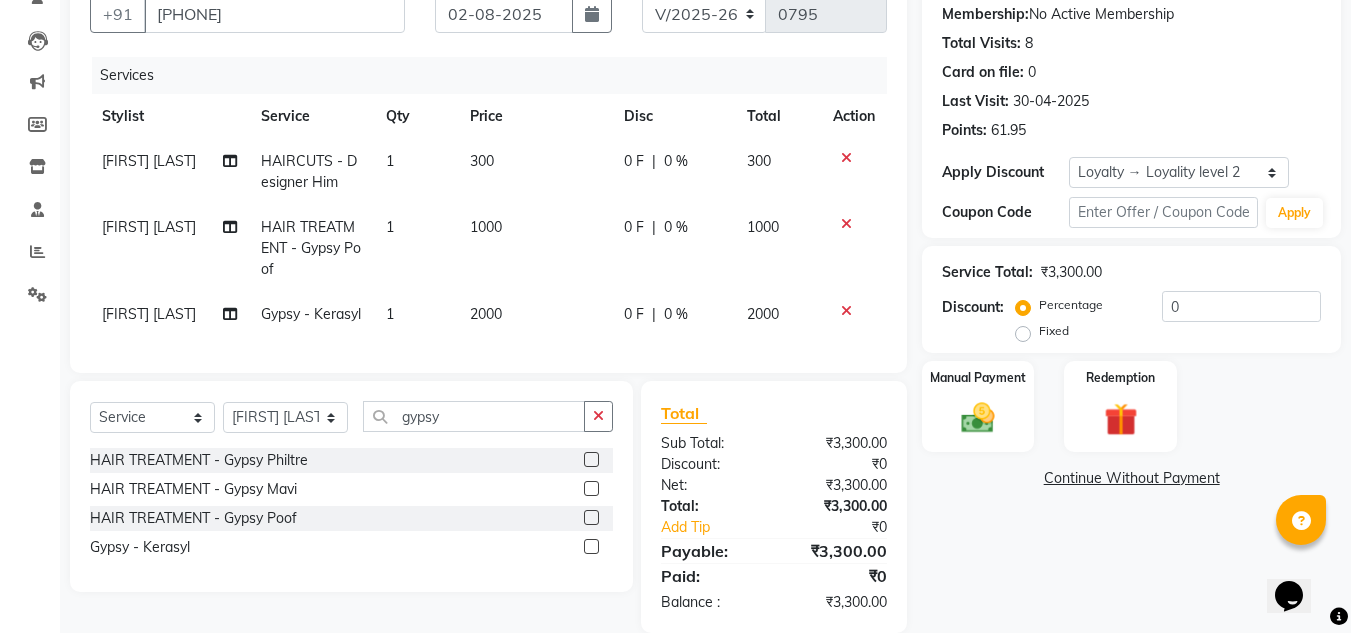 click 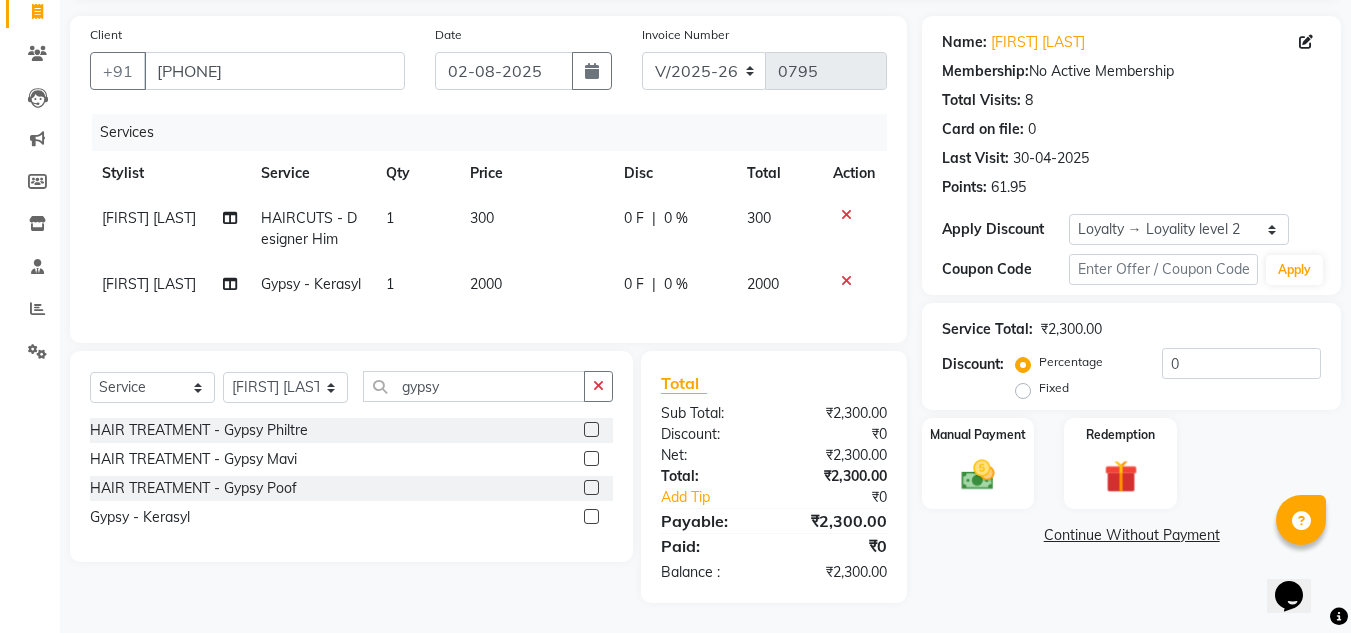 scroll, scrollTop: 170, scrollLeft: 0, axis: vertical 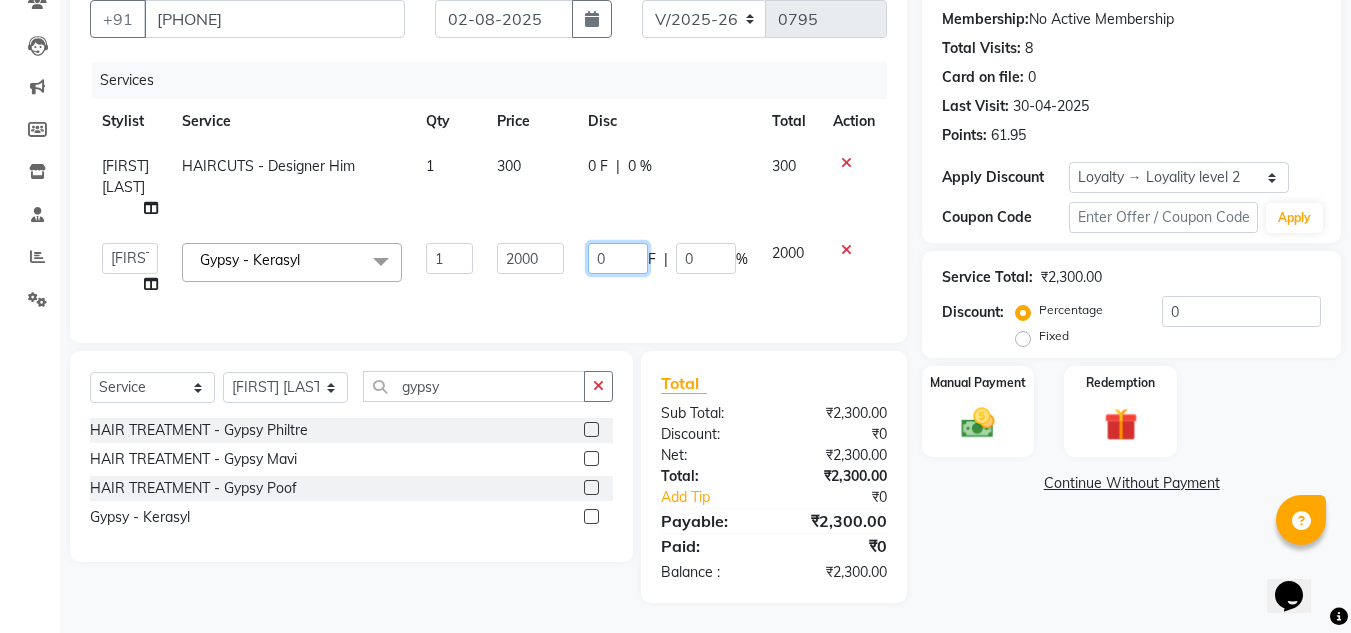 click on "0" 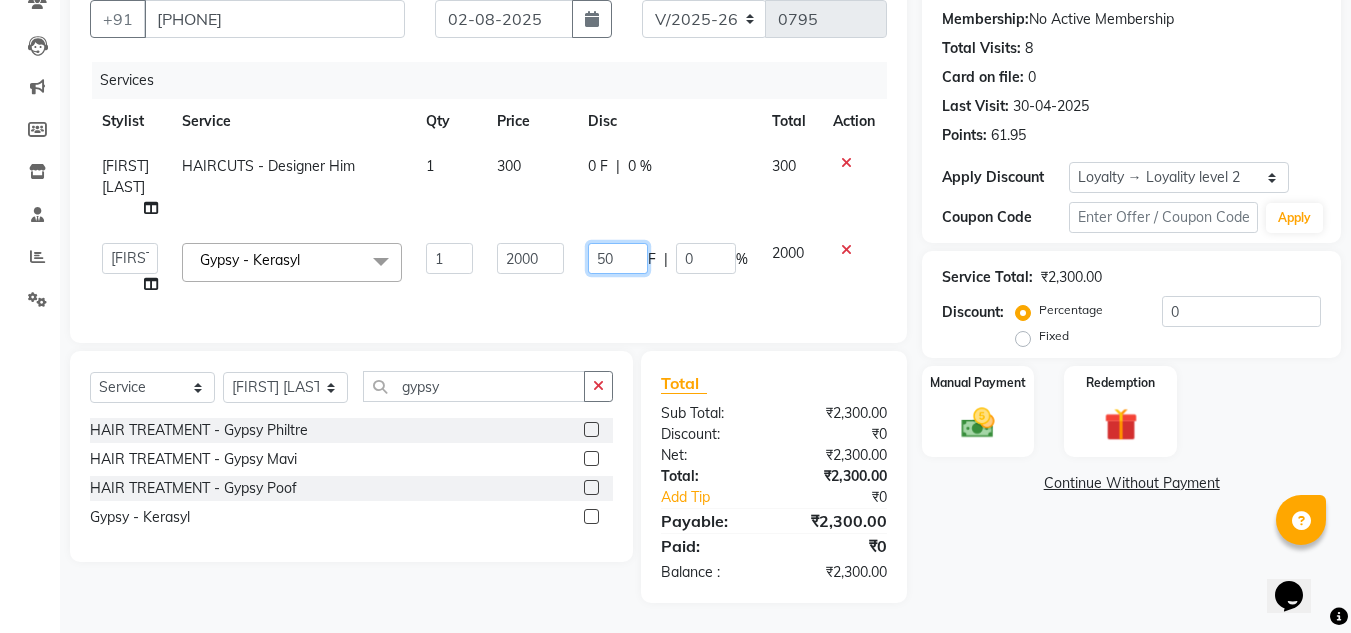 type on "500" 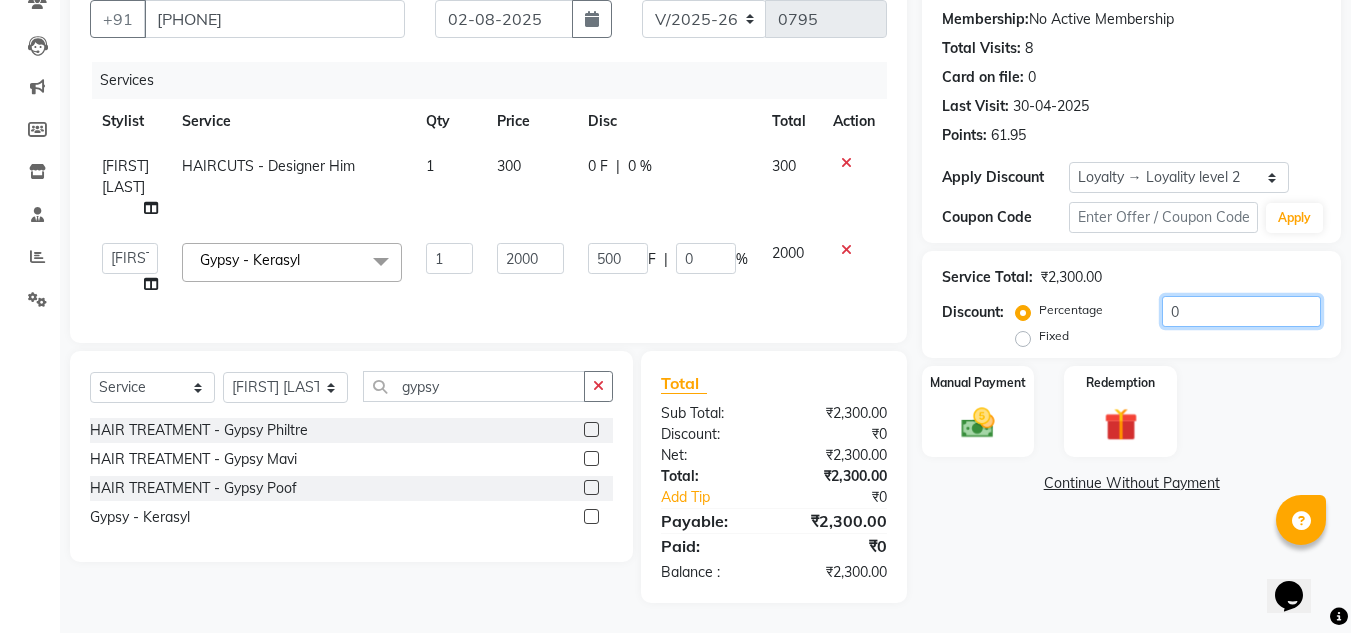 scroll, scrollTop: 170, scrollLeft: 0, axis: vertical 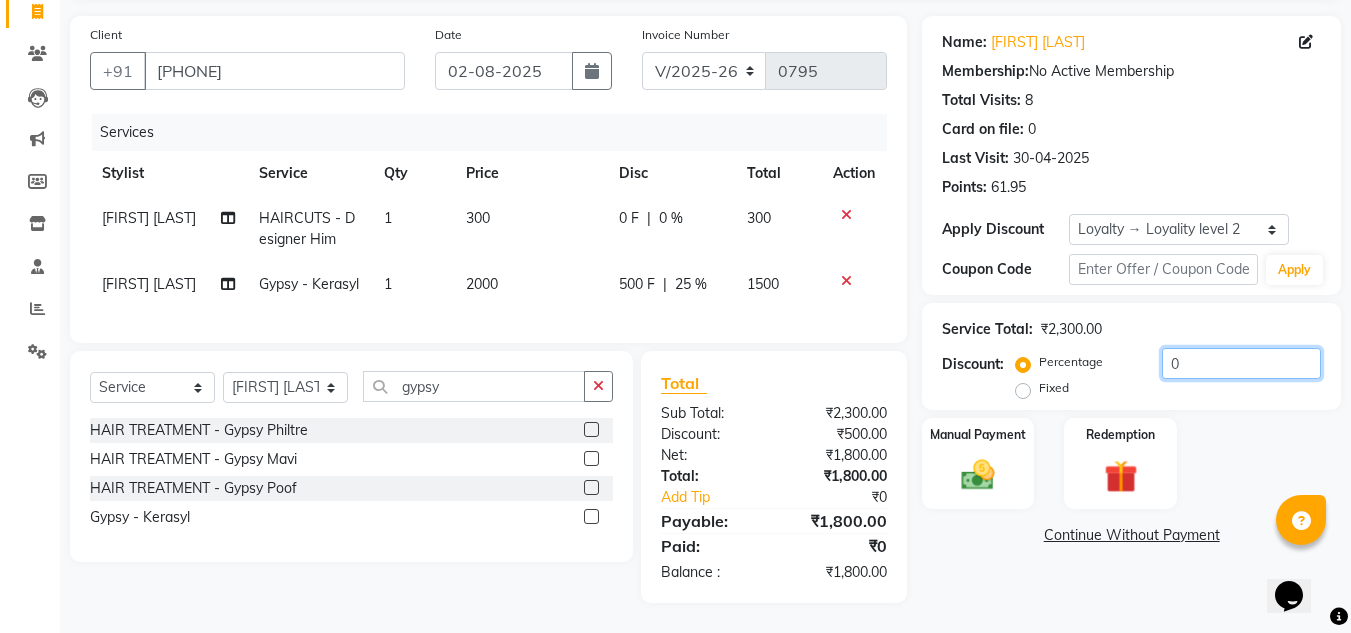 click on "Service Total:  ₹2,300.00  Discount:  Percentage   Fixed  0" 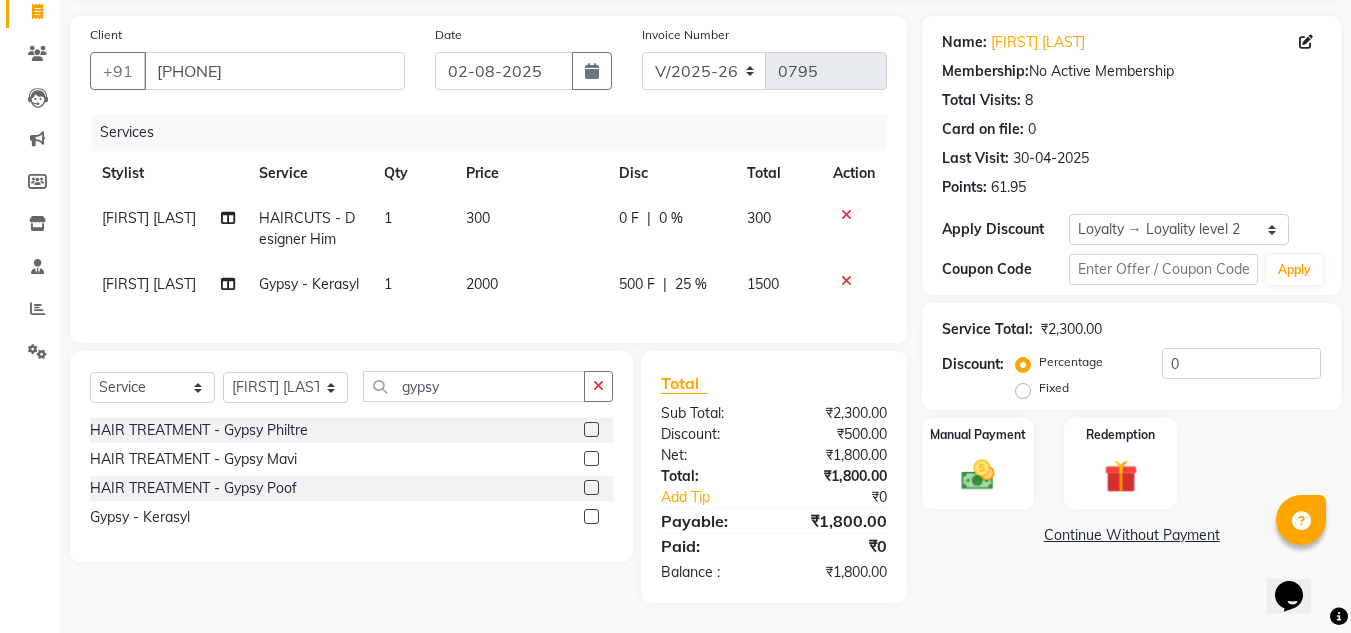 click on "2000" 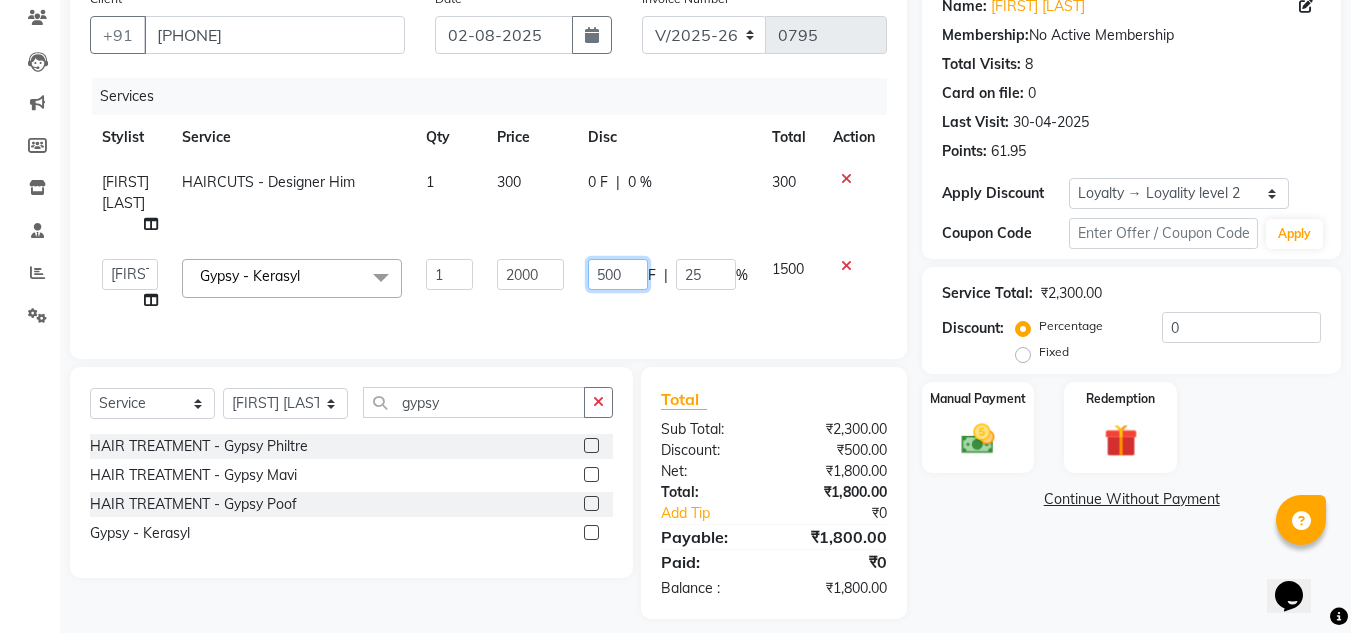 click on "500" 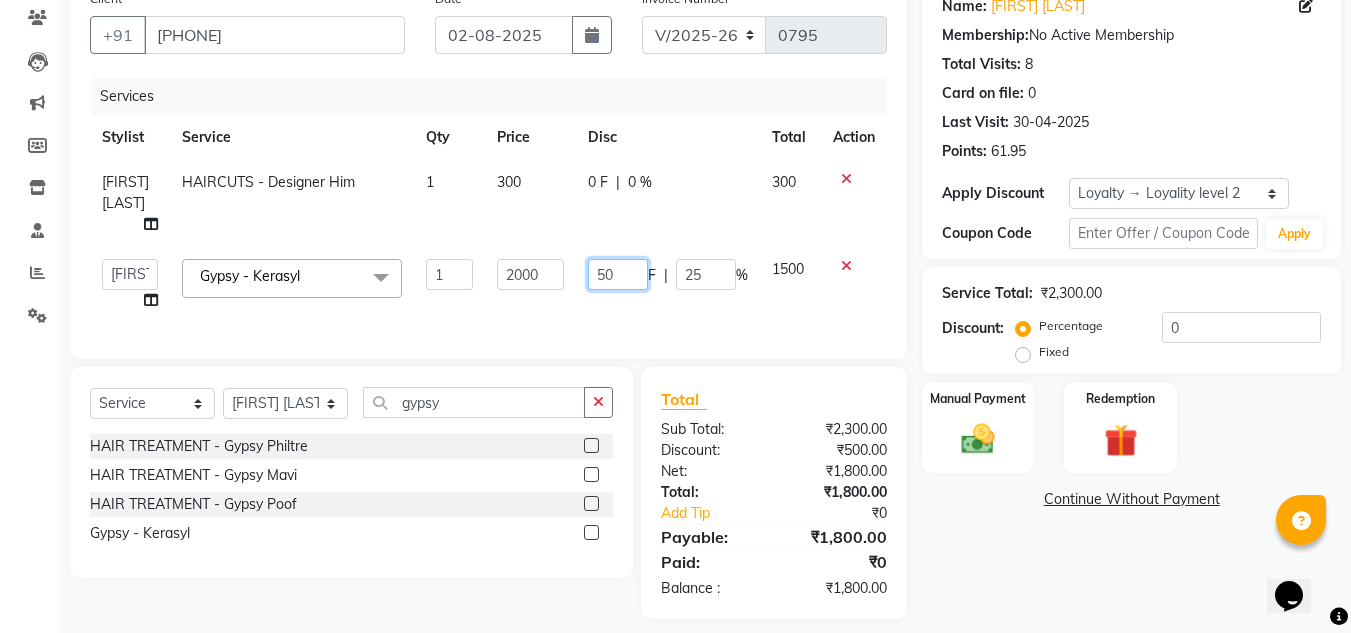 type on "5" 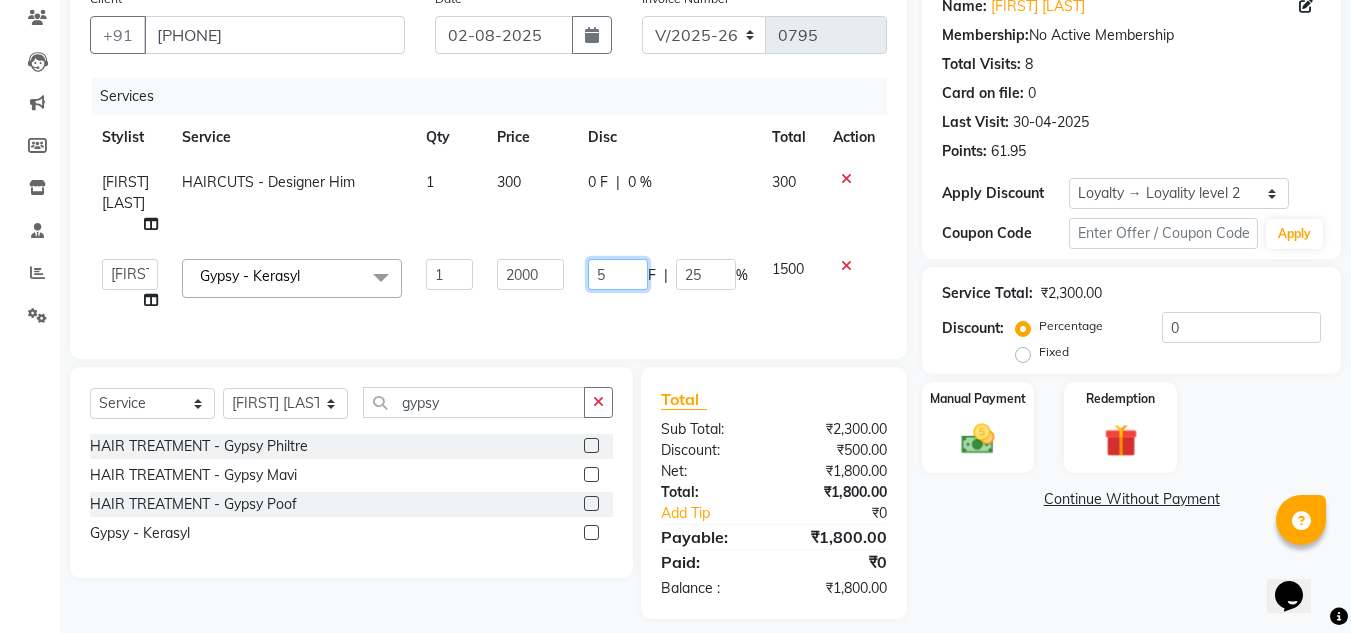 type 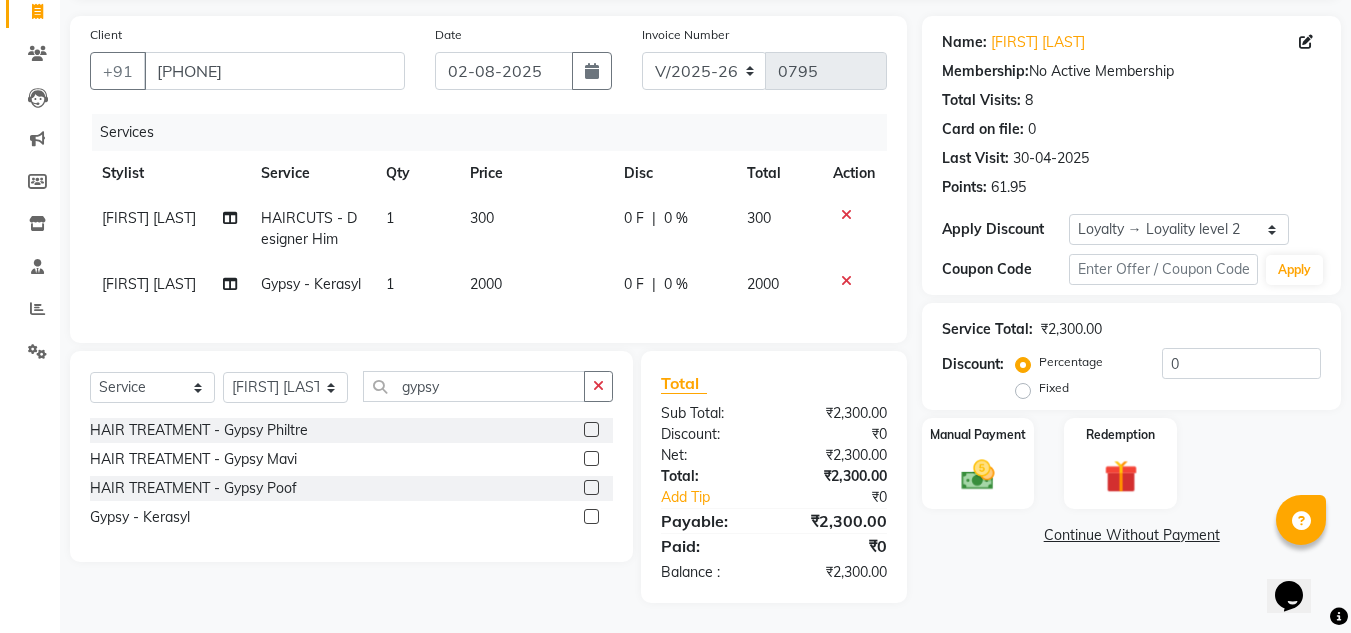 click on "2000" 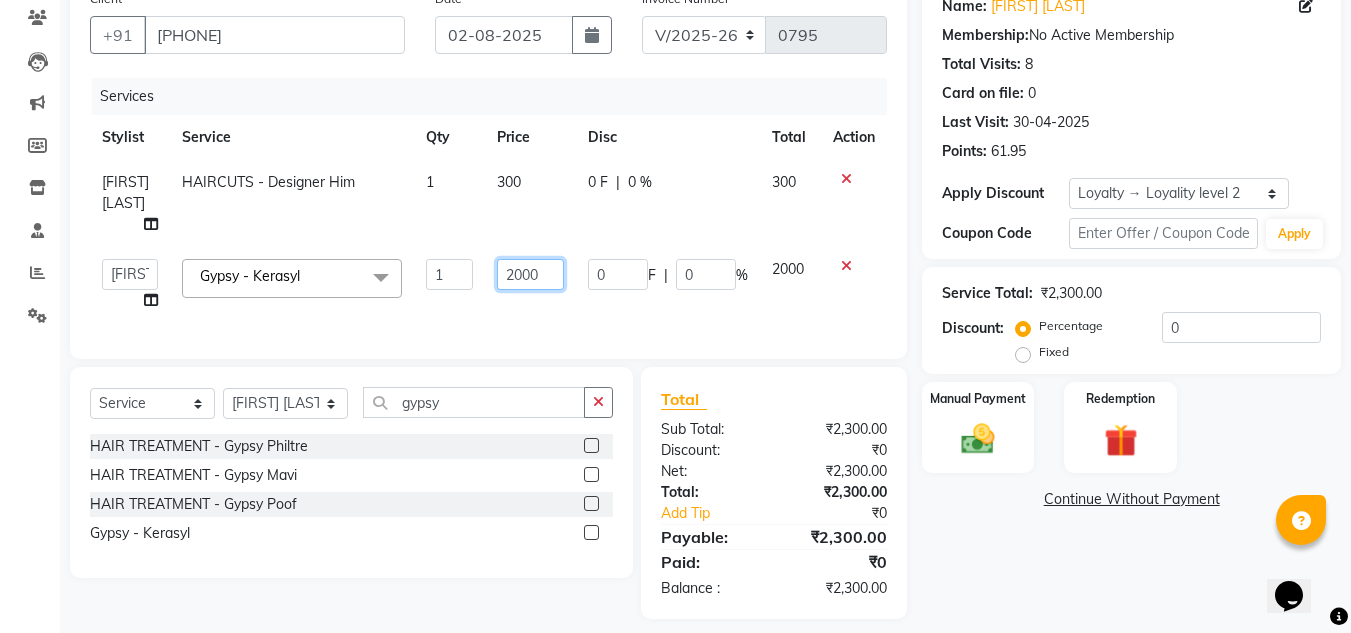 drag, startPoint x: 550, startPoint y: 274, endPoint x: 208, endPoint y: 324, distance: 345.63565 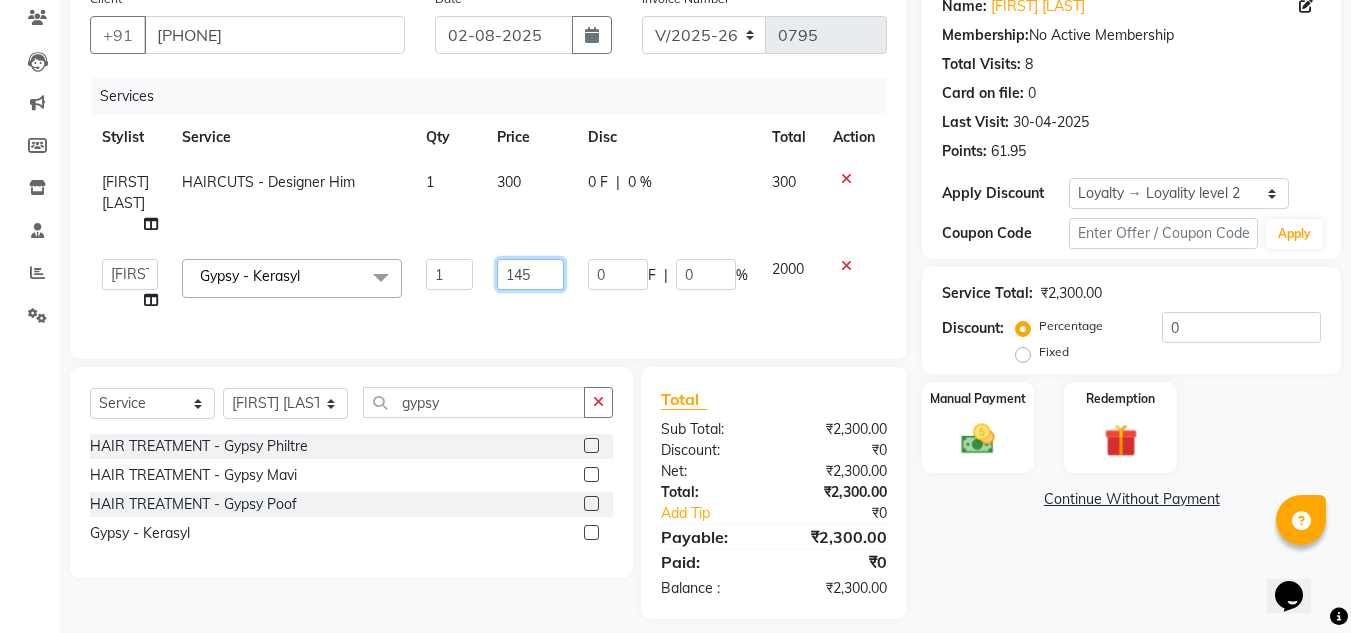 type on "1450" 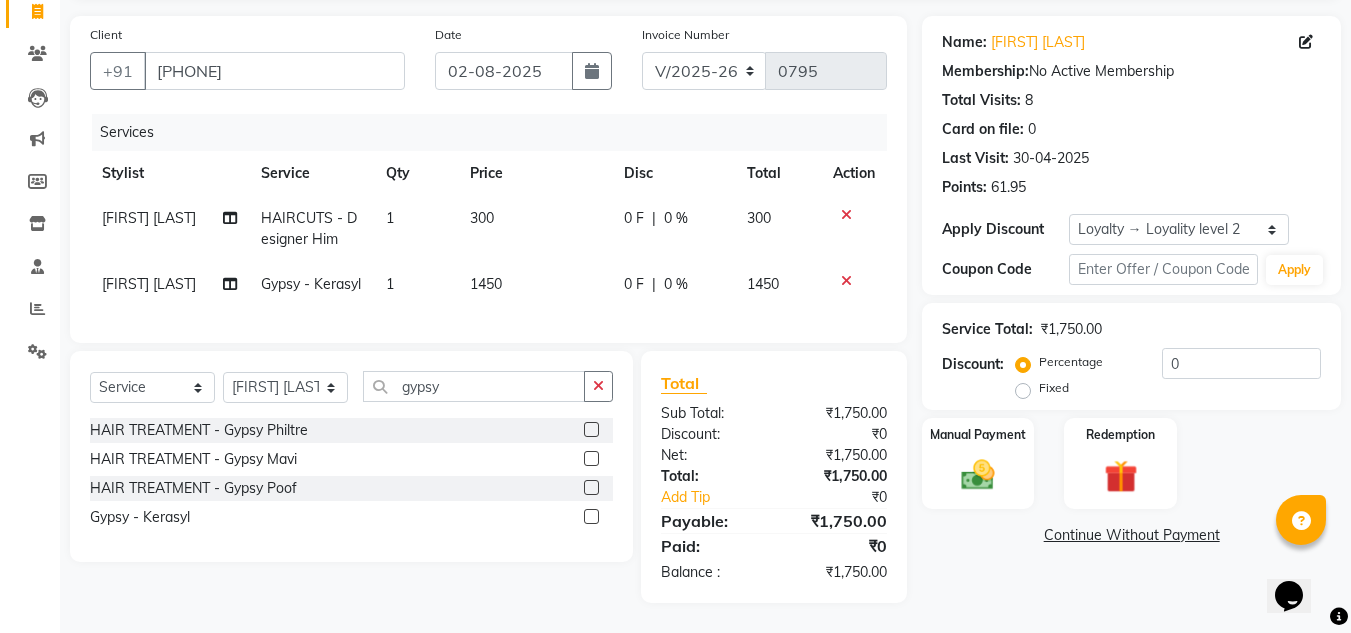 click on "300" 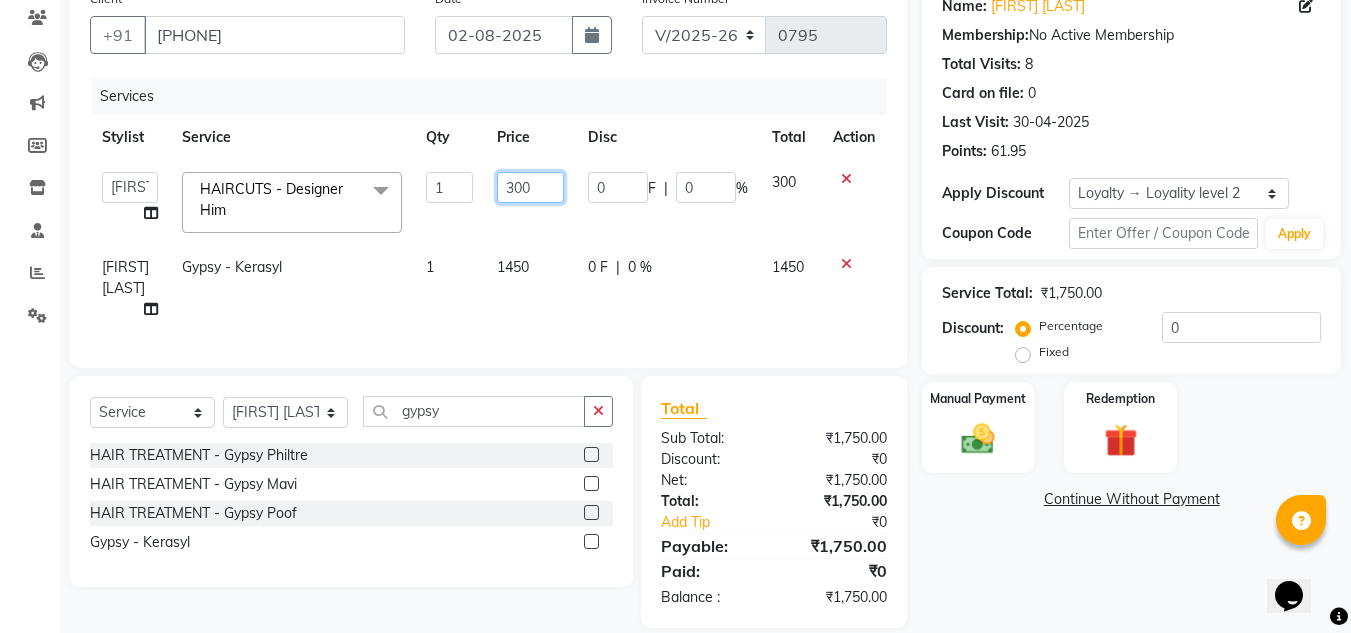 click on "300" 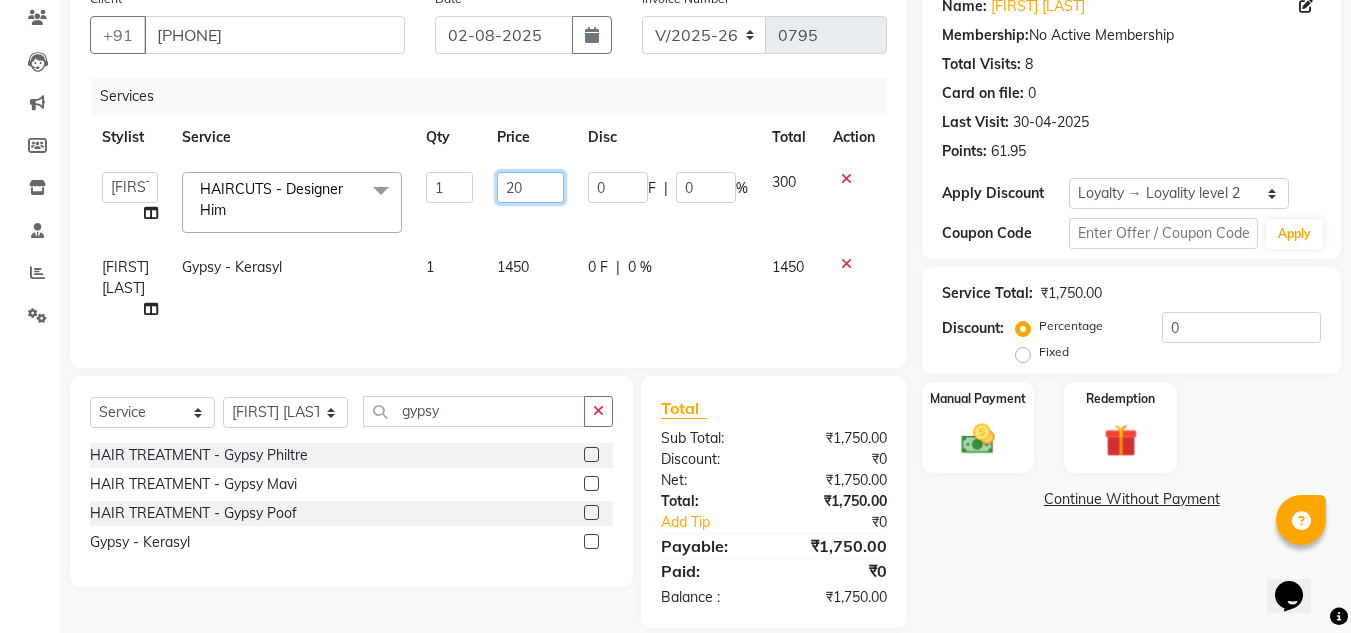 type on "250" 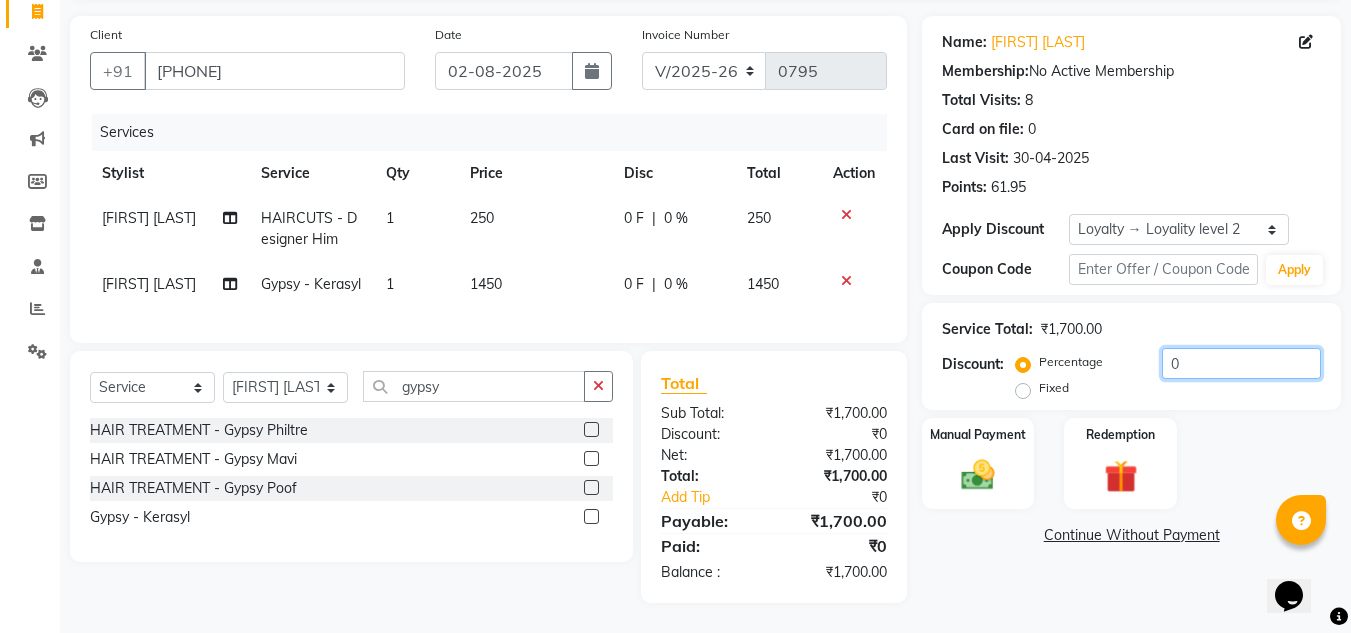 click on "0" 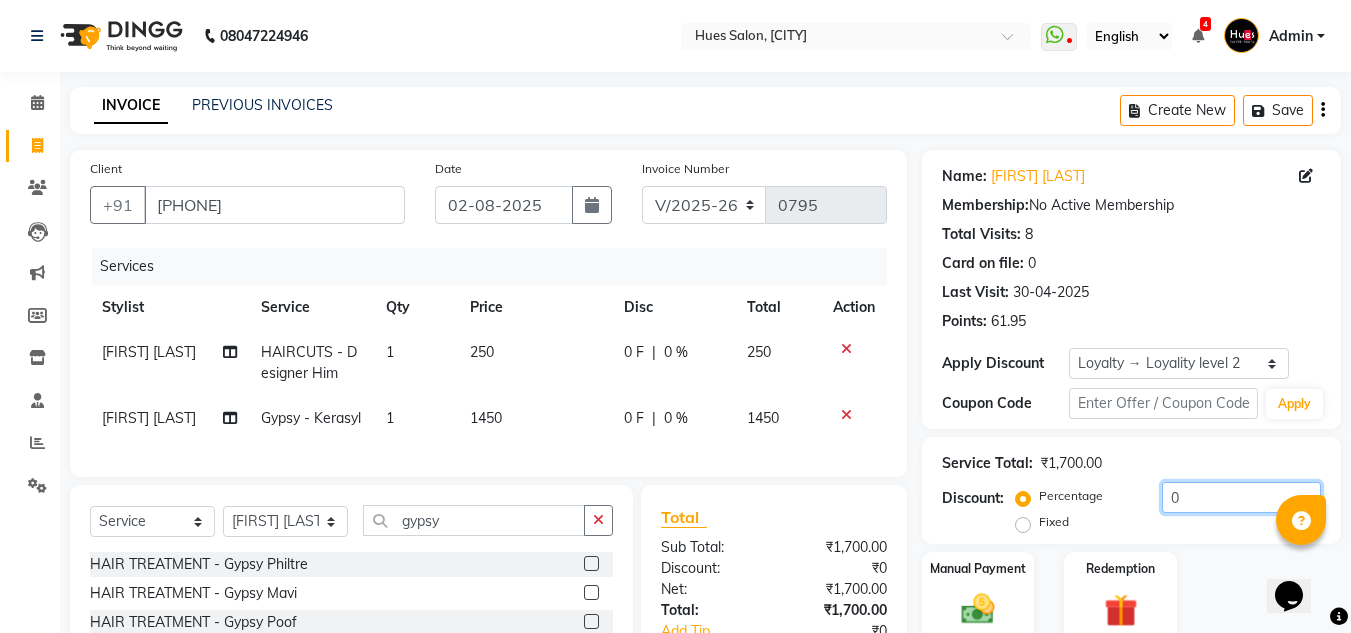 scroll, scrollTop: 170, scrollLeft: 0, axis: vertical 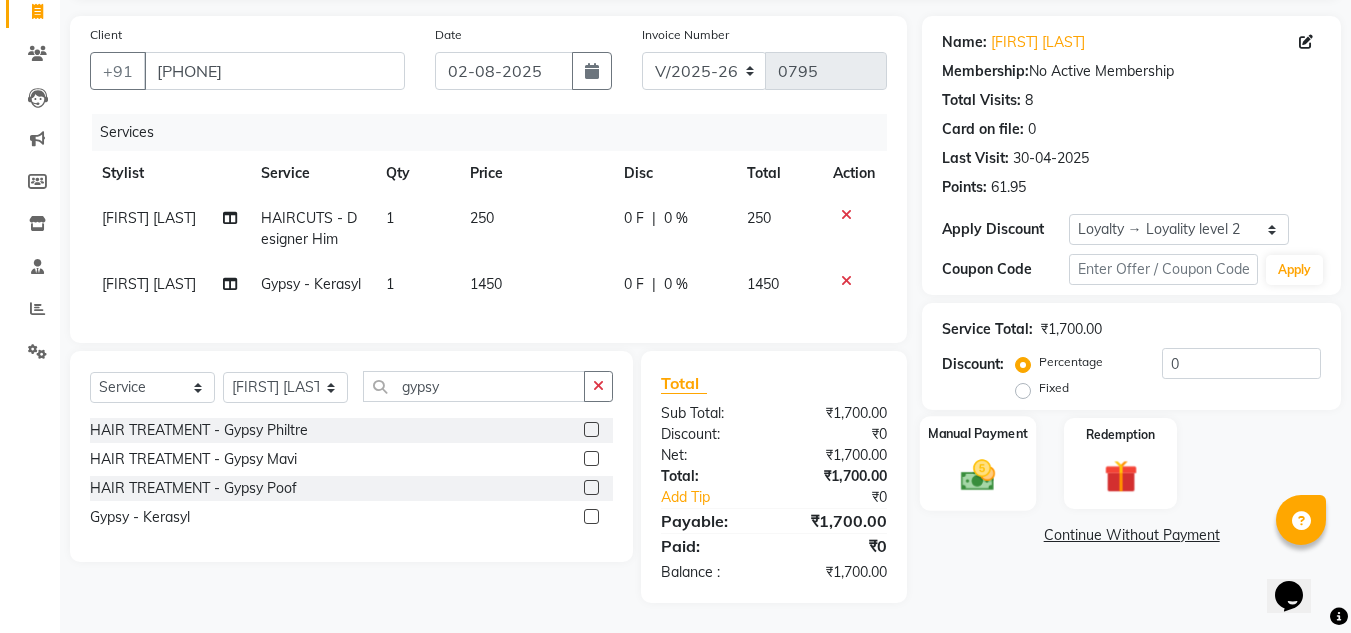 click 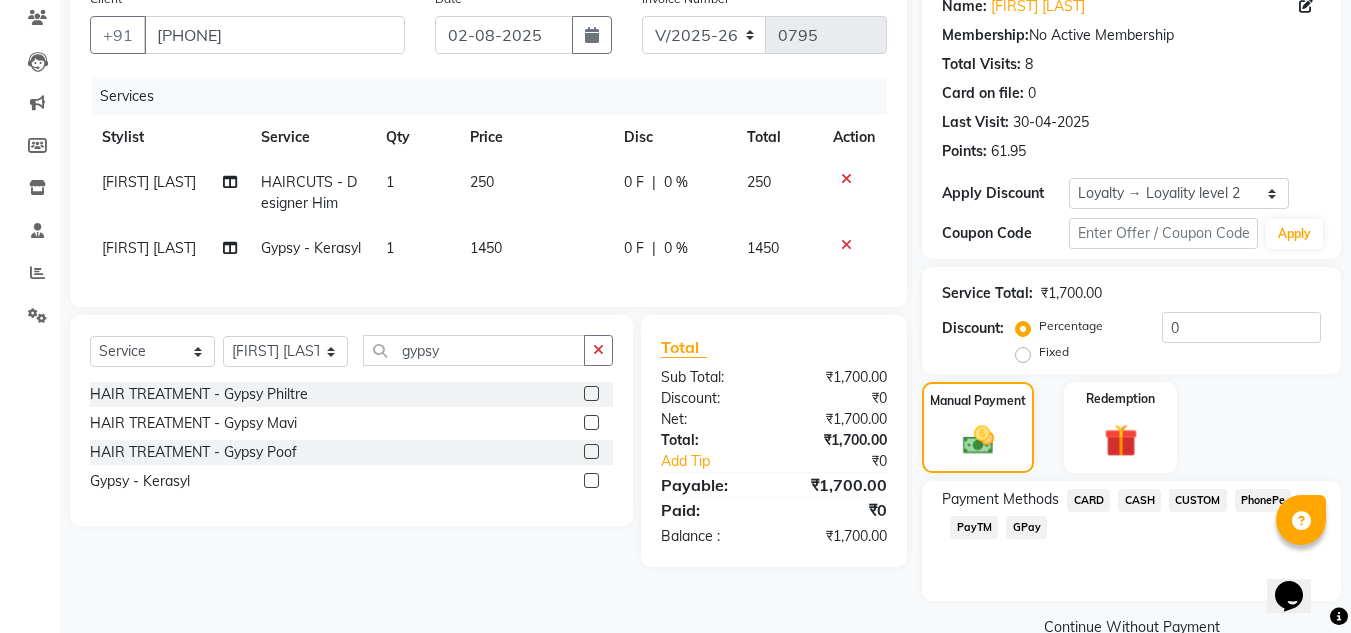 scroll, scrollTop: 209, scrollLeft: 0, axis: vertical 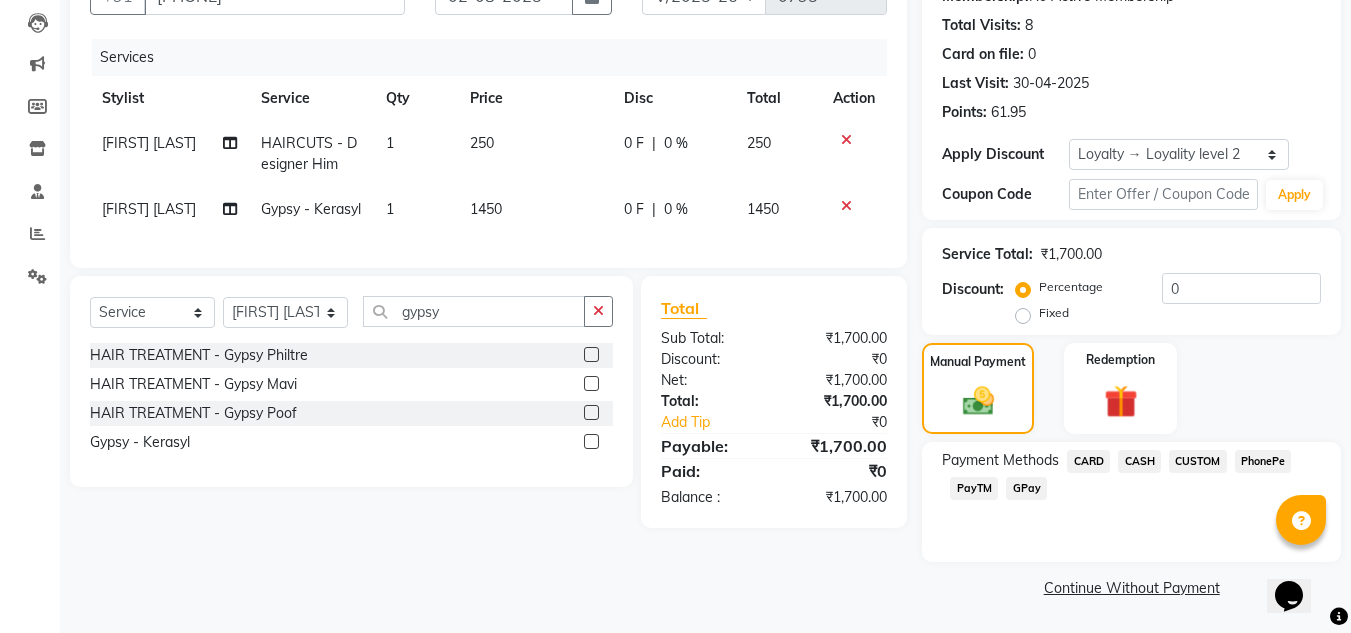 click on "PhonePe" 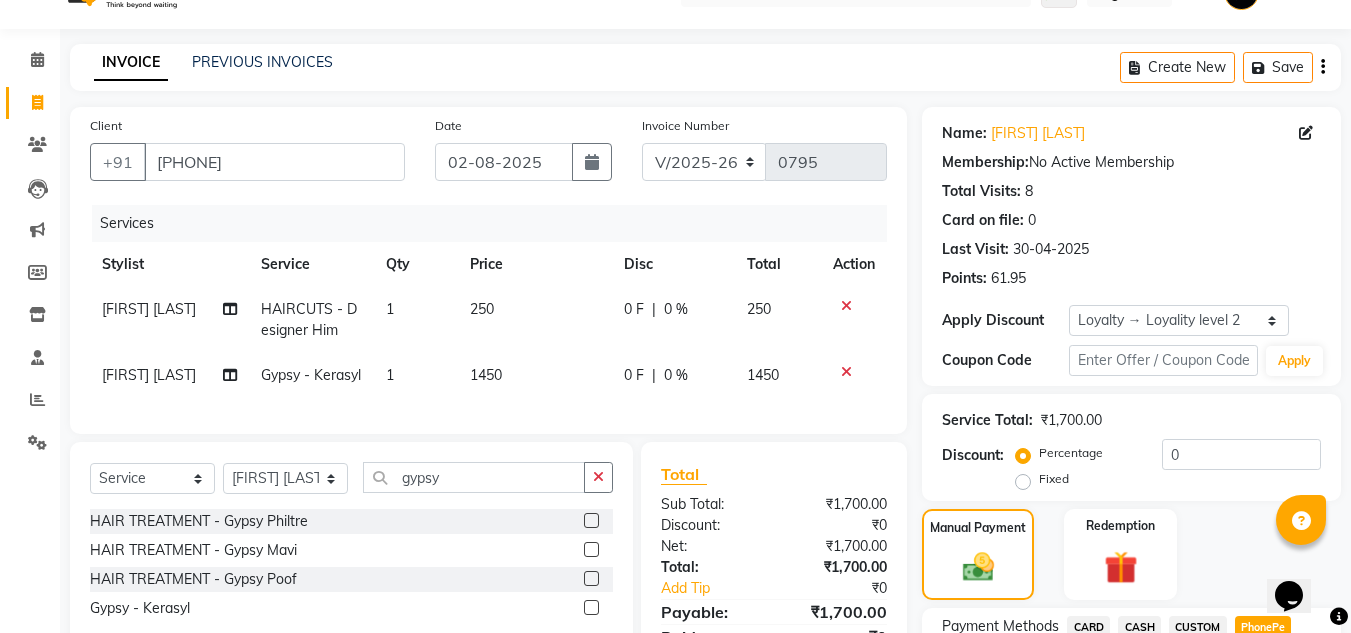 scroll, scrollTop: 265, scrollLeft: 0, axis: vertical 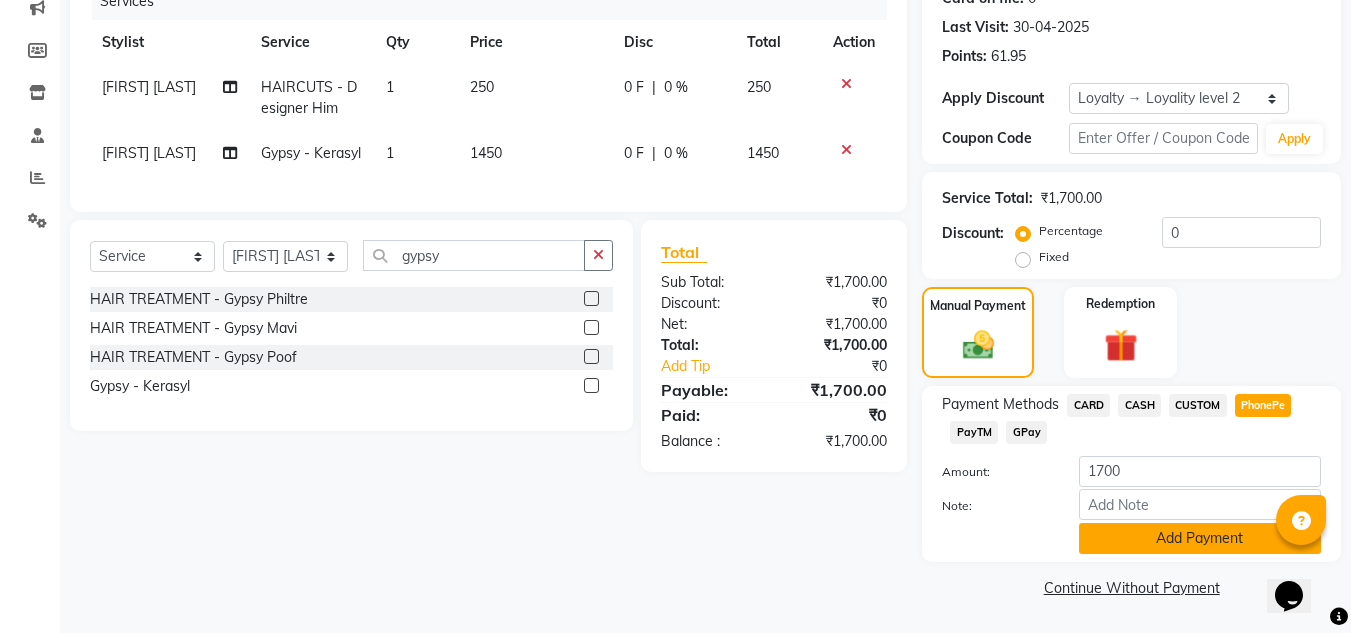 click on "Add Payment" 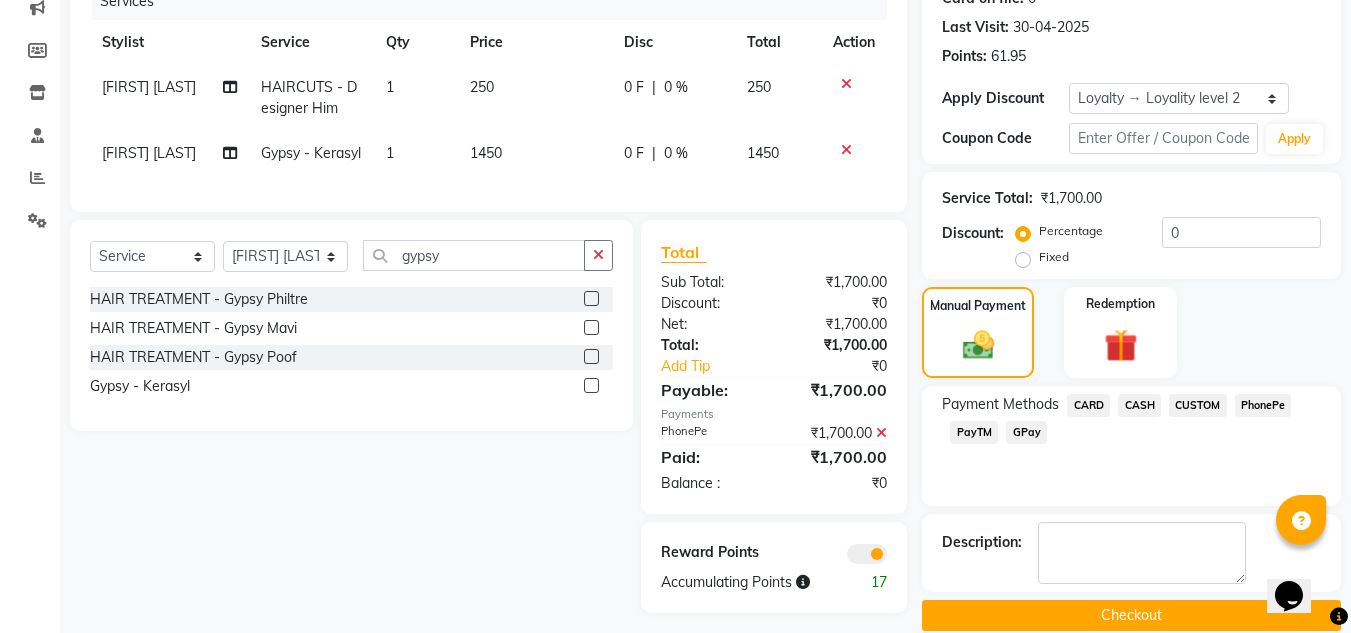 scroll, scrollTop: 311, scrollLeft: 0, axis: vertical 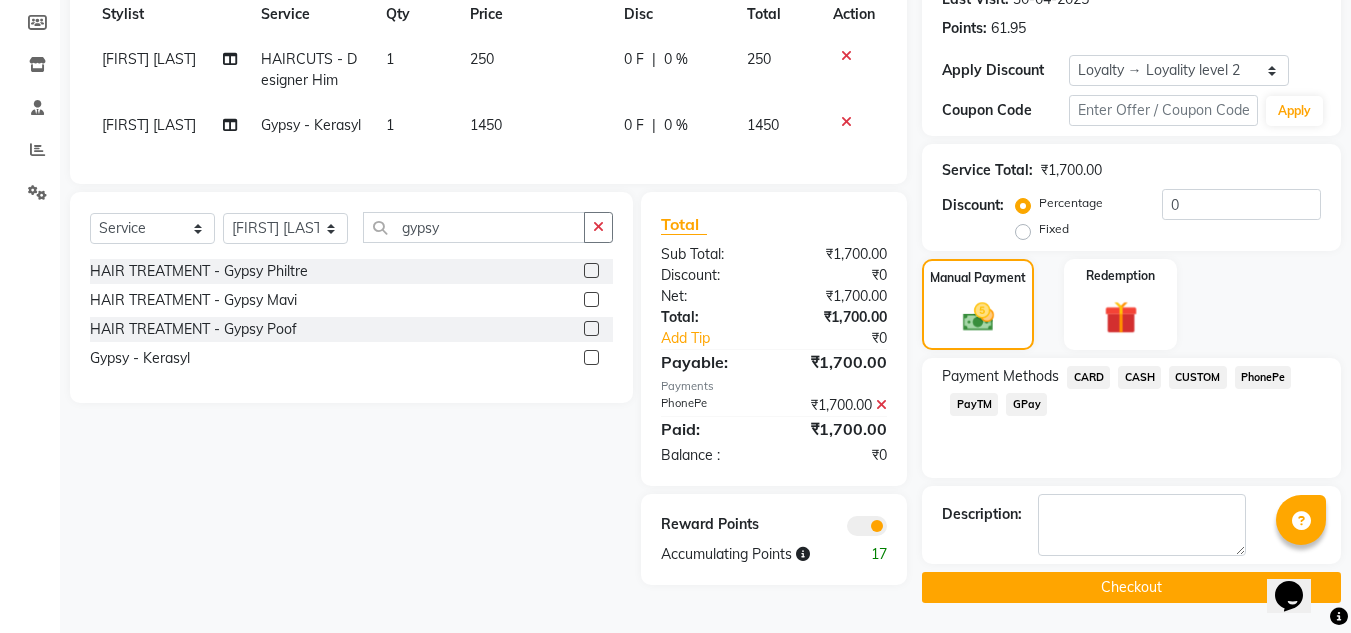 click on "Checkout" 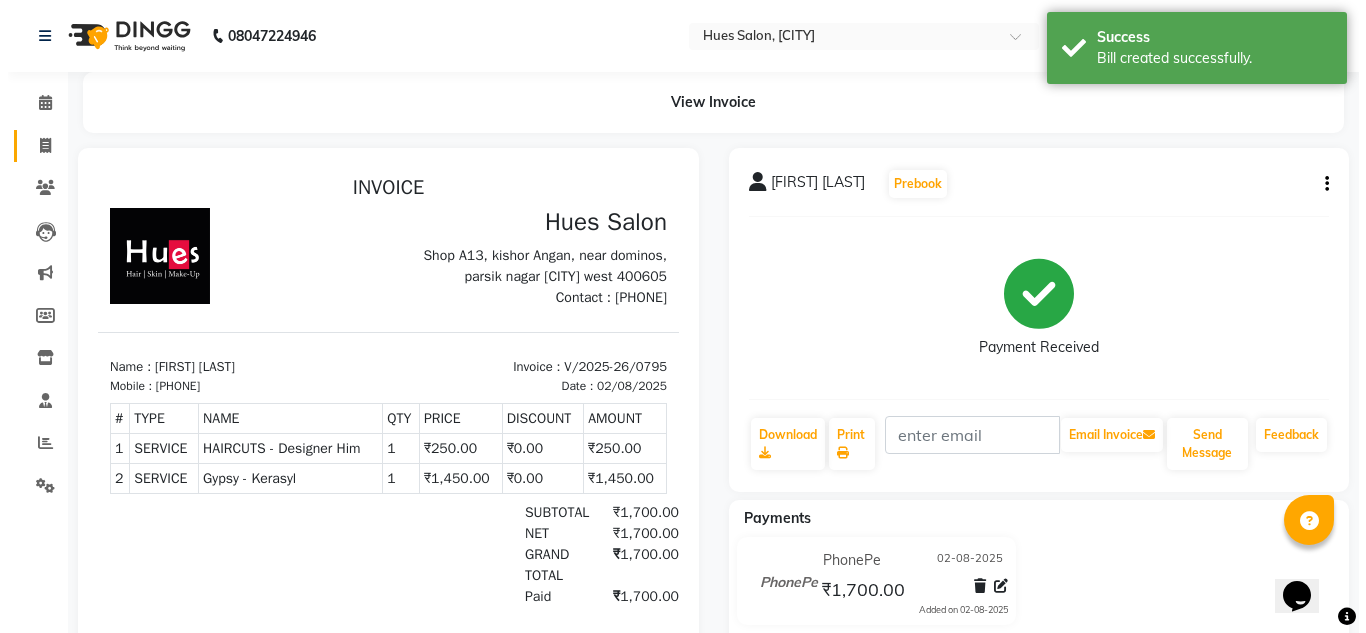 scroll, scrollTop: 0, scrollLeft: 0, axis: both 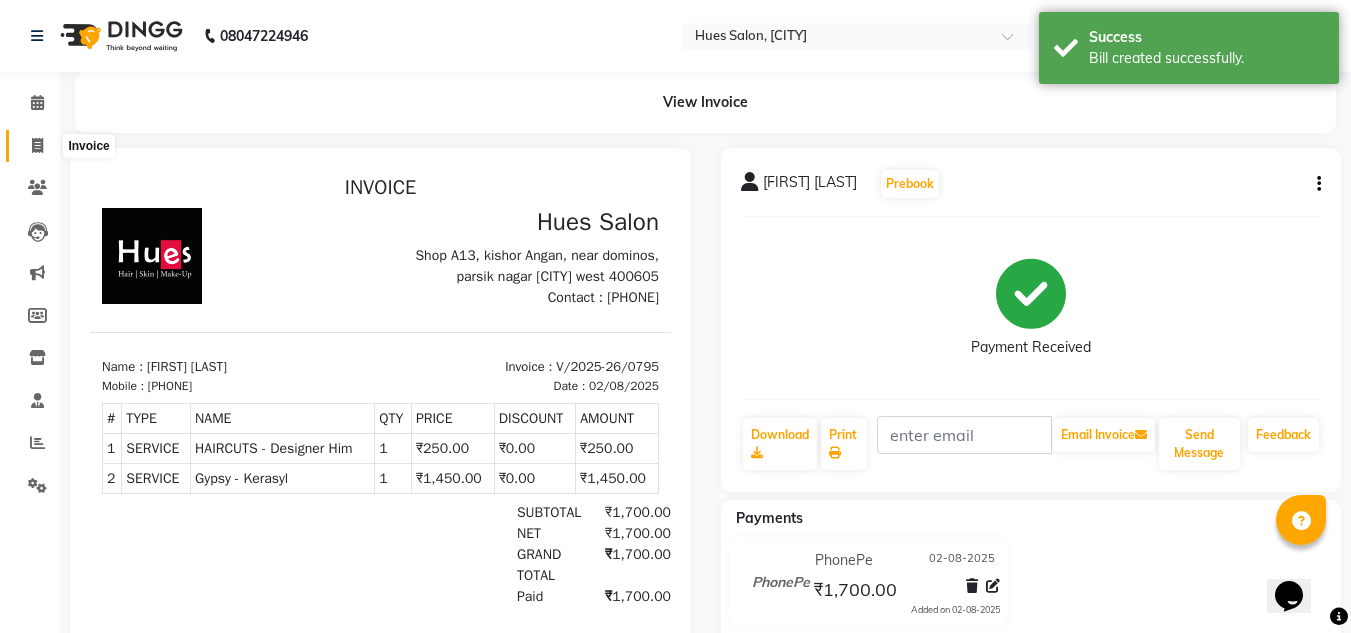 click 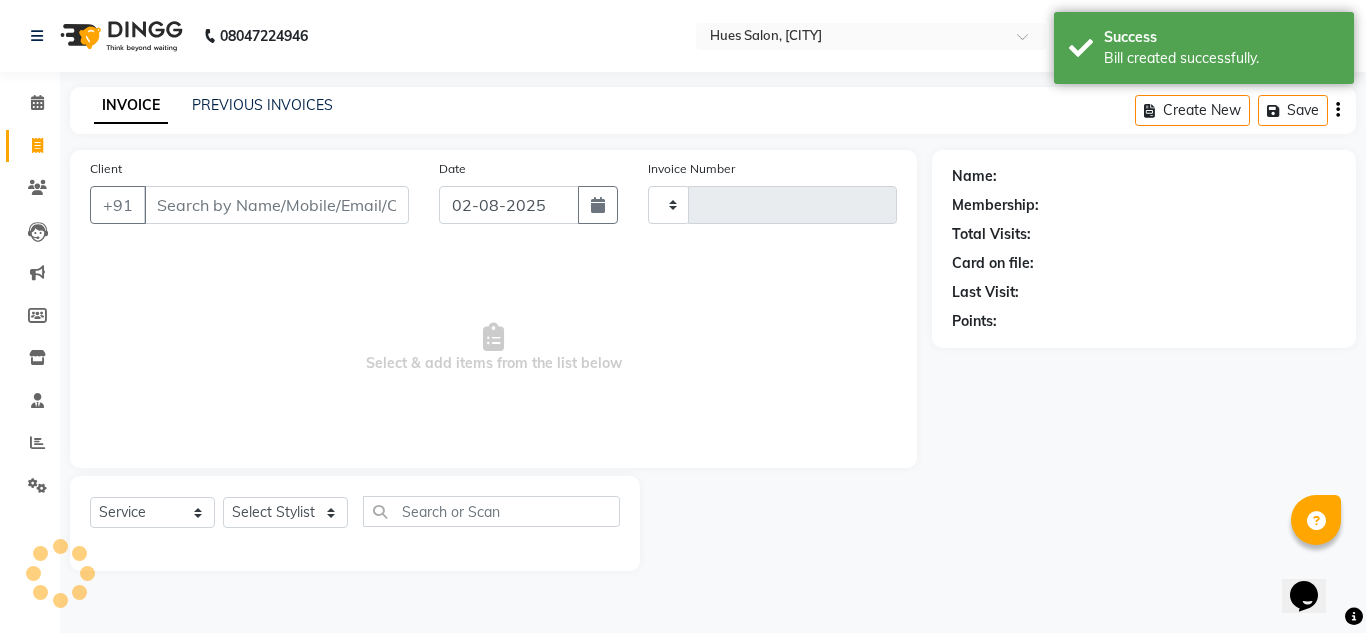type on "0796" 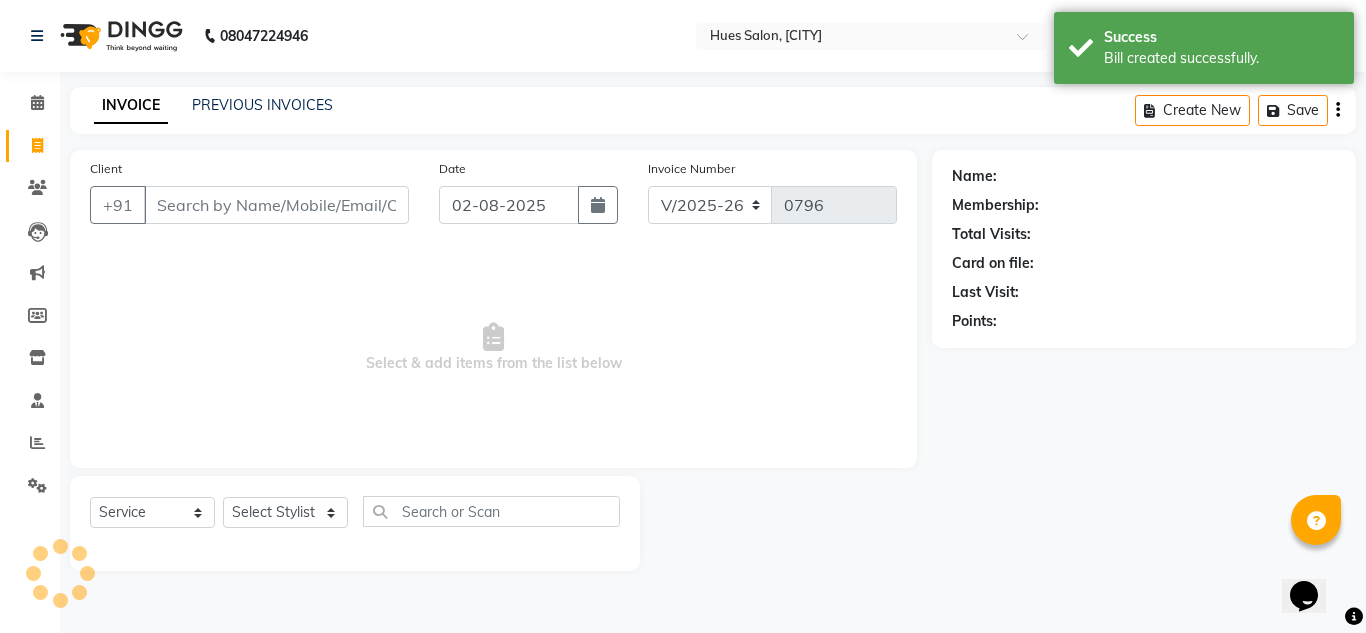 click on "Client" at bounding box center [276, 205] 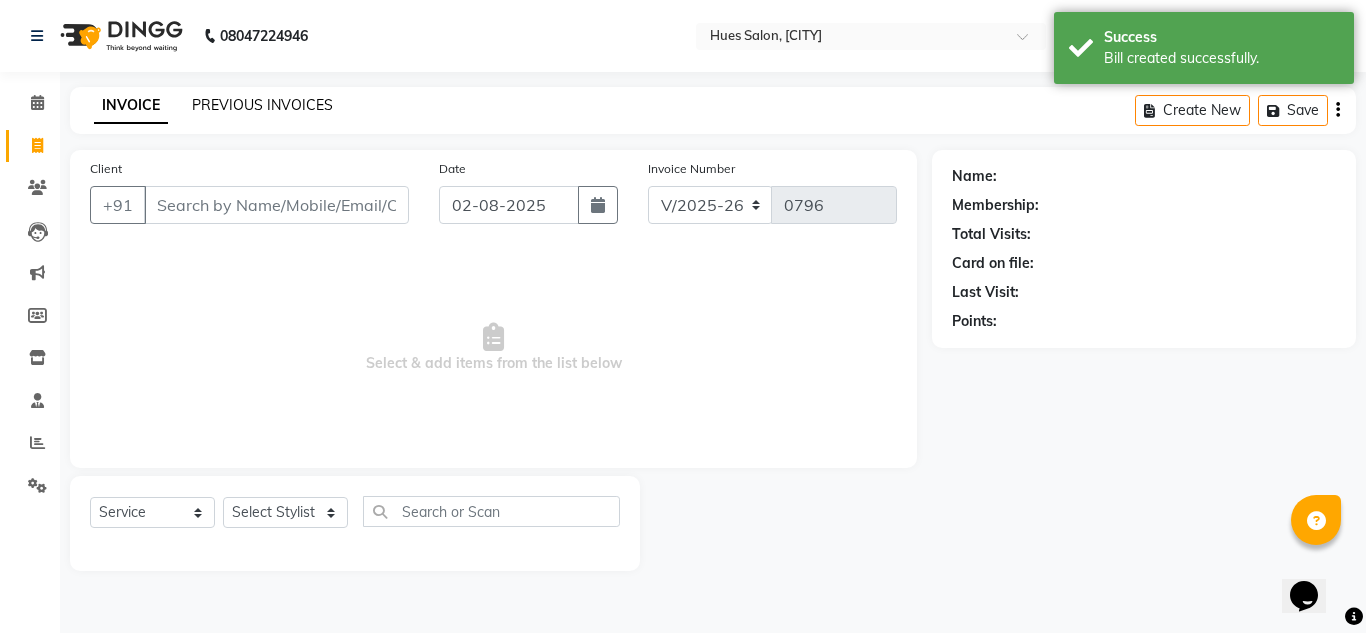 click on "PREVIOUS INVOICES" 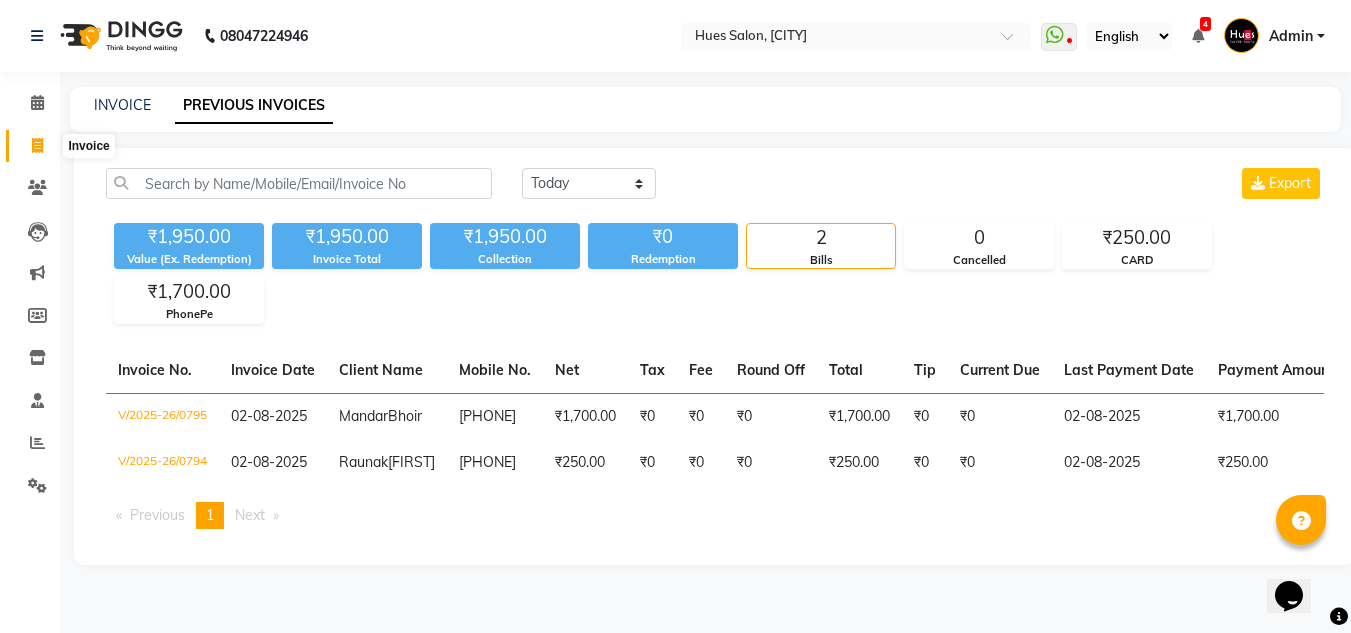click 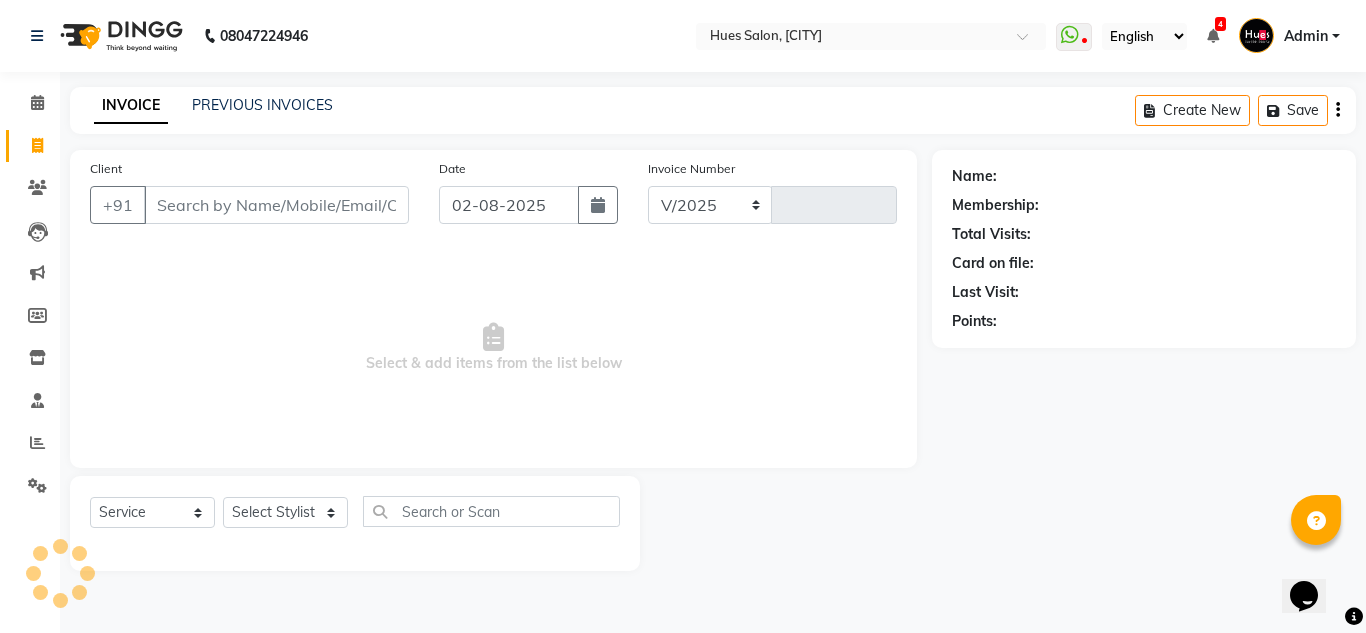 select on "3460" 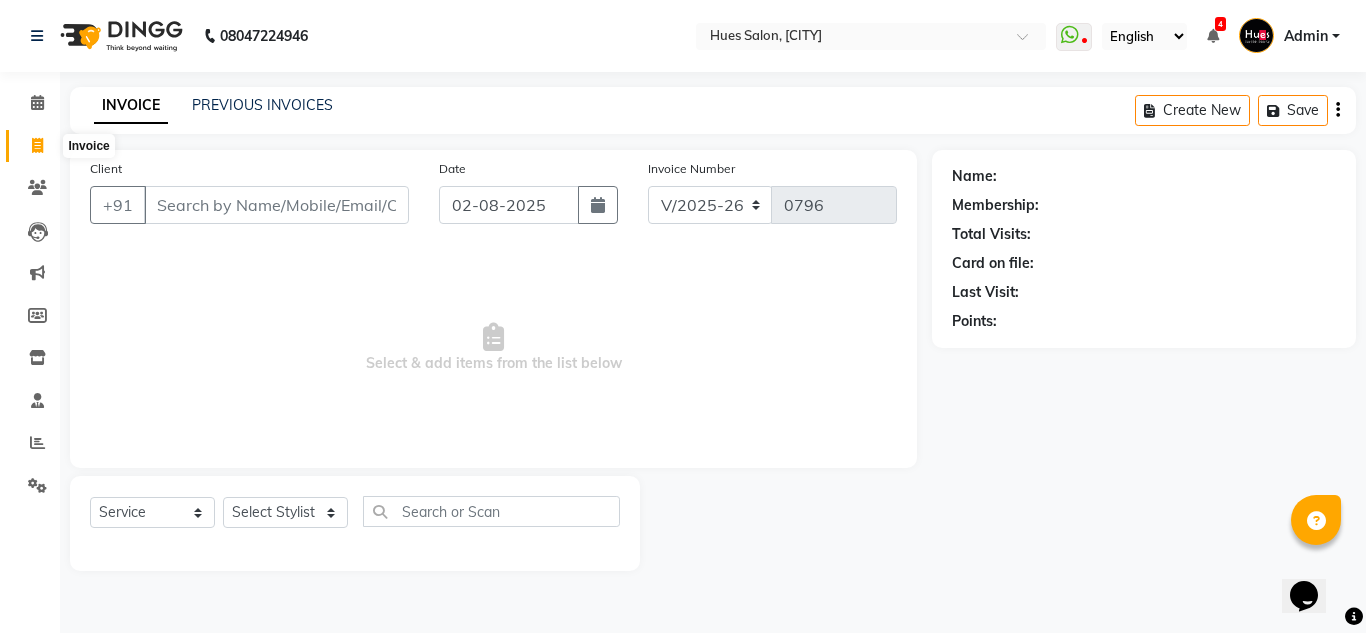 click 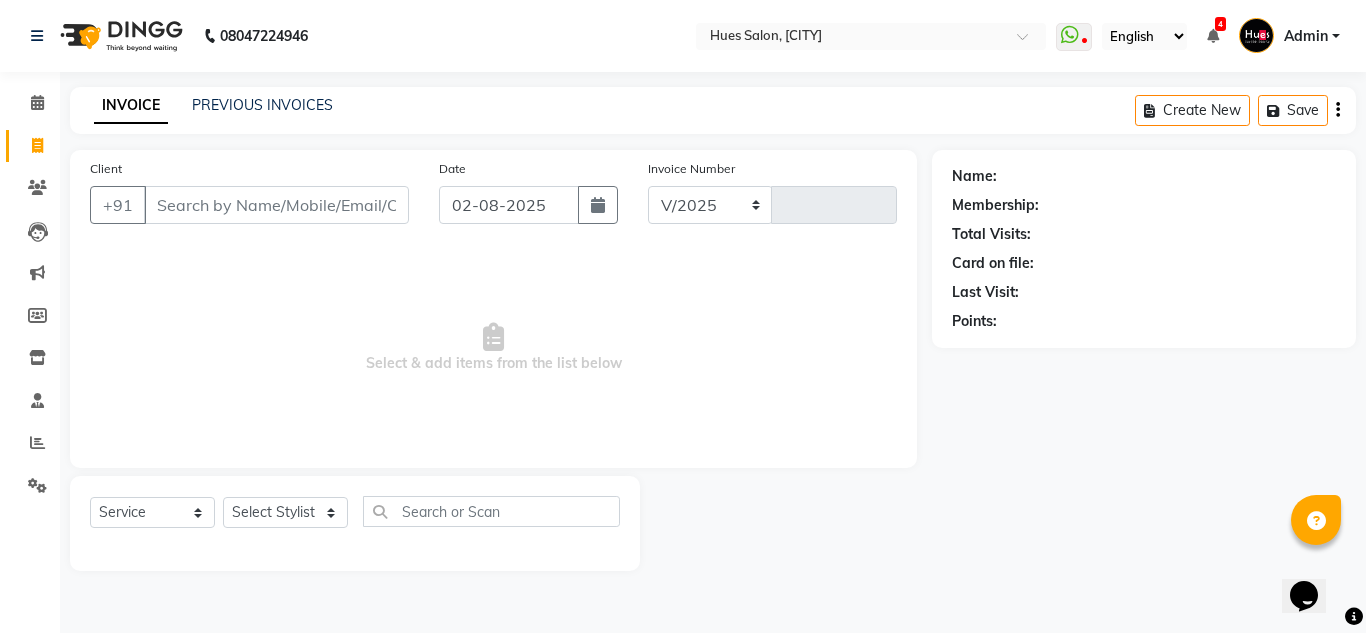 select on "3460" 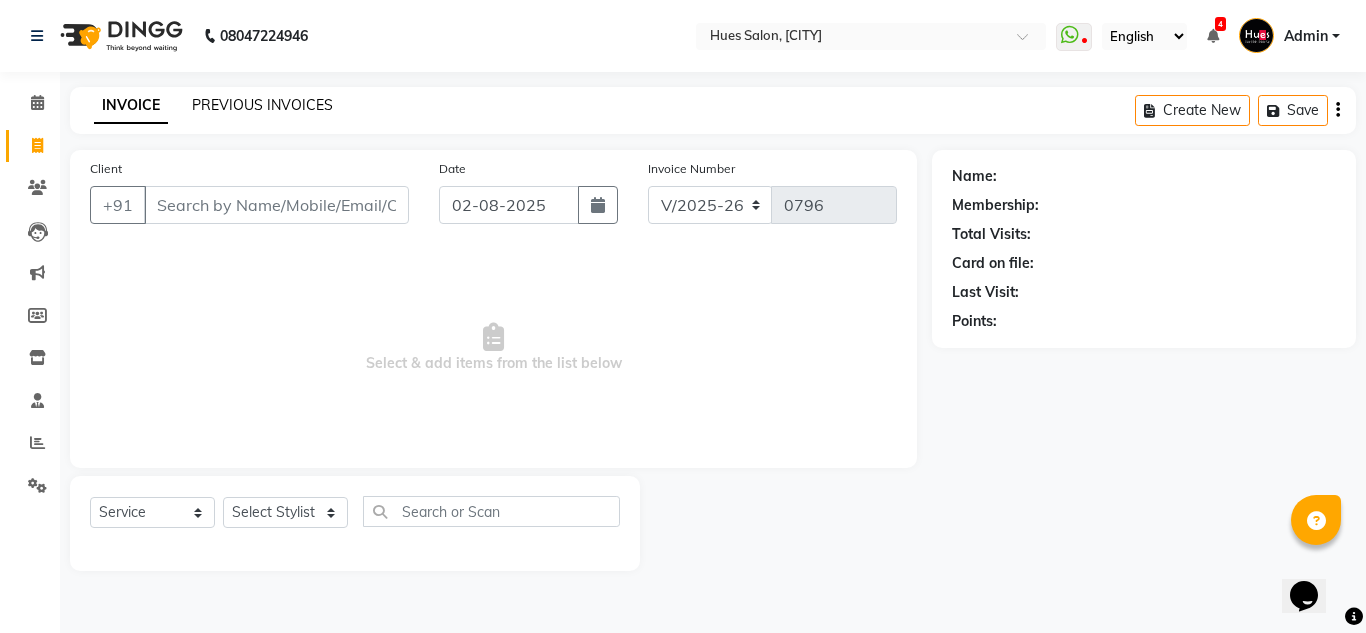 click on "PREVIOUS INVOICES" 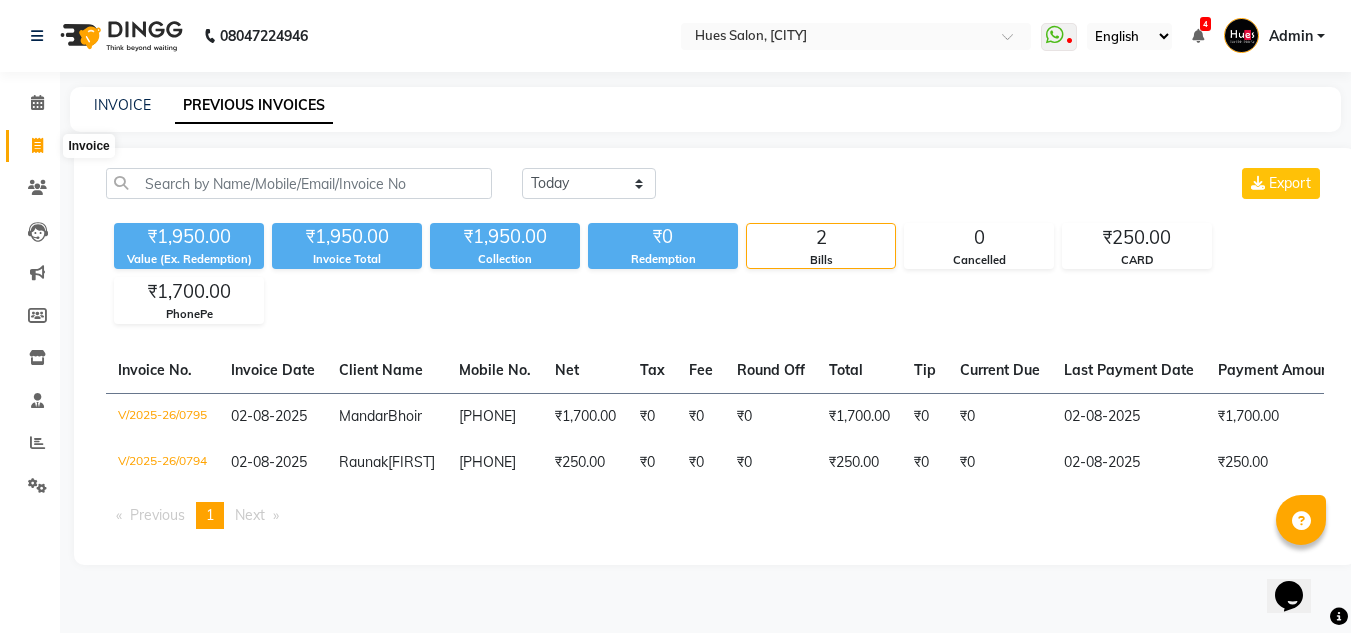 click 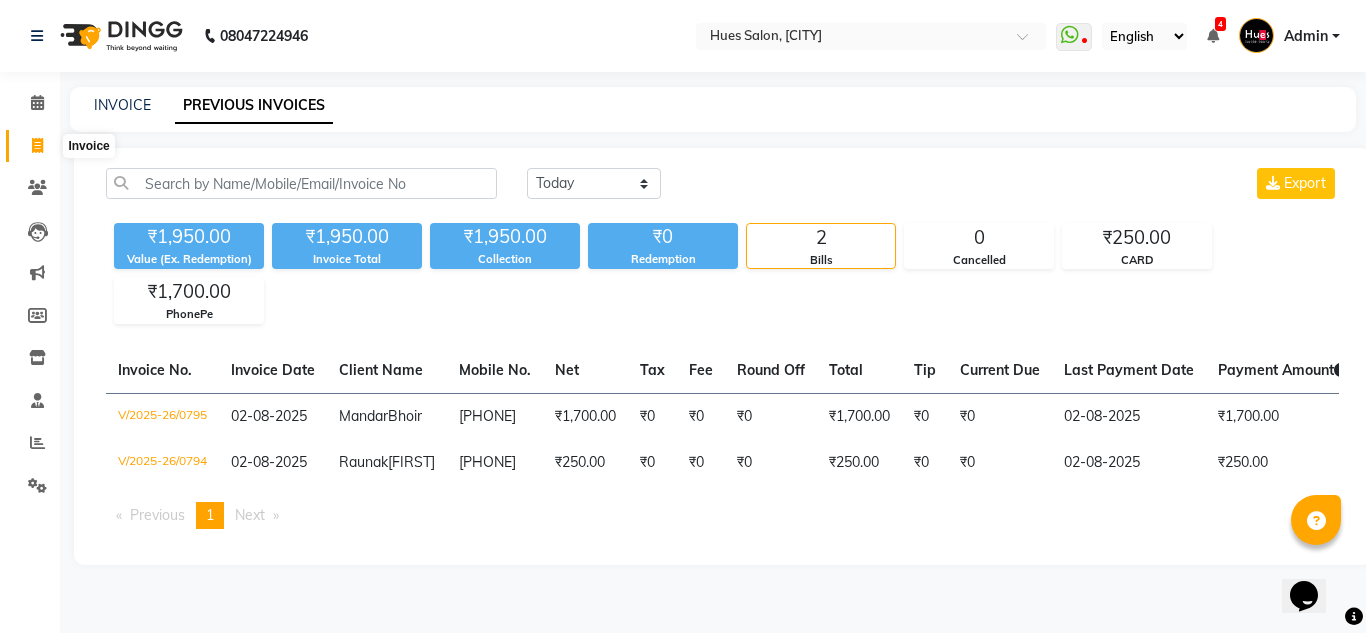 select on "service" 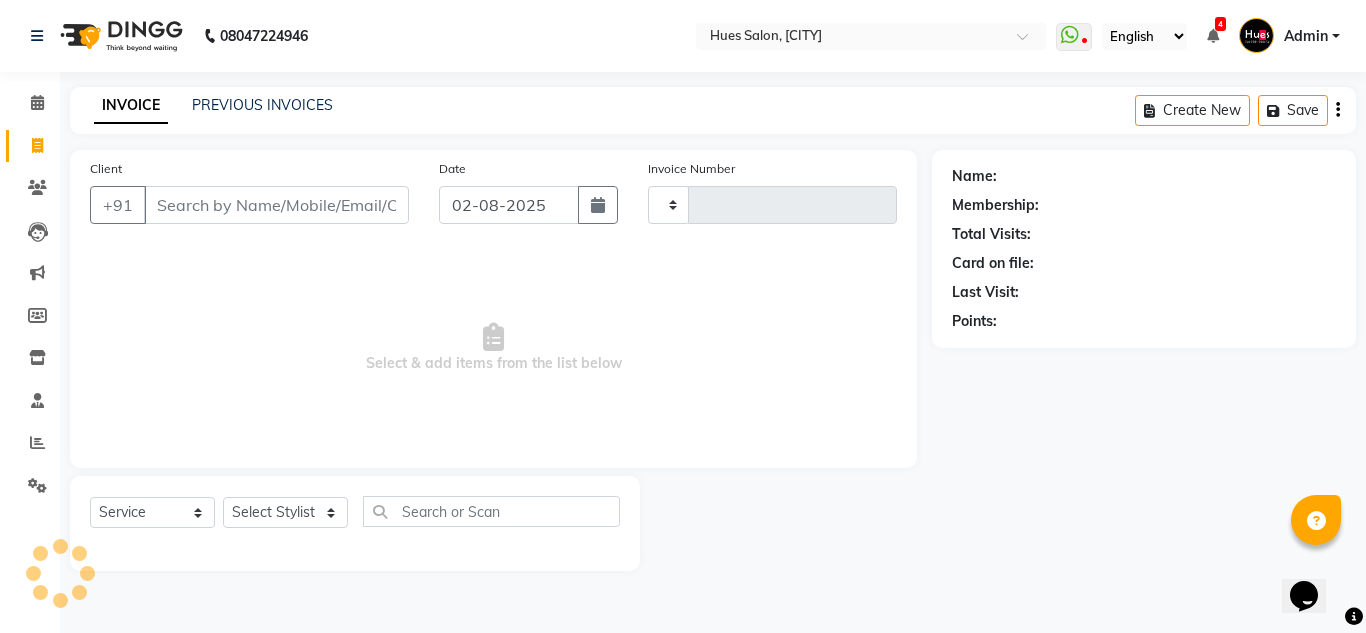 type on "0796" 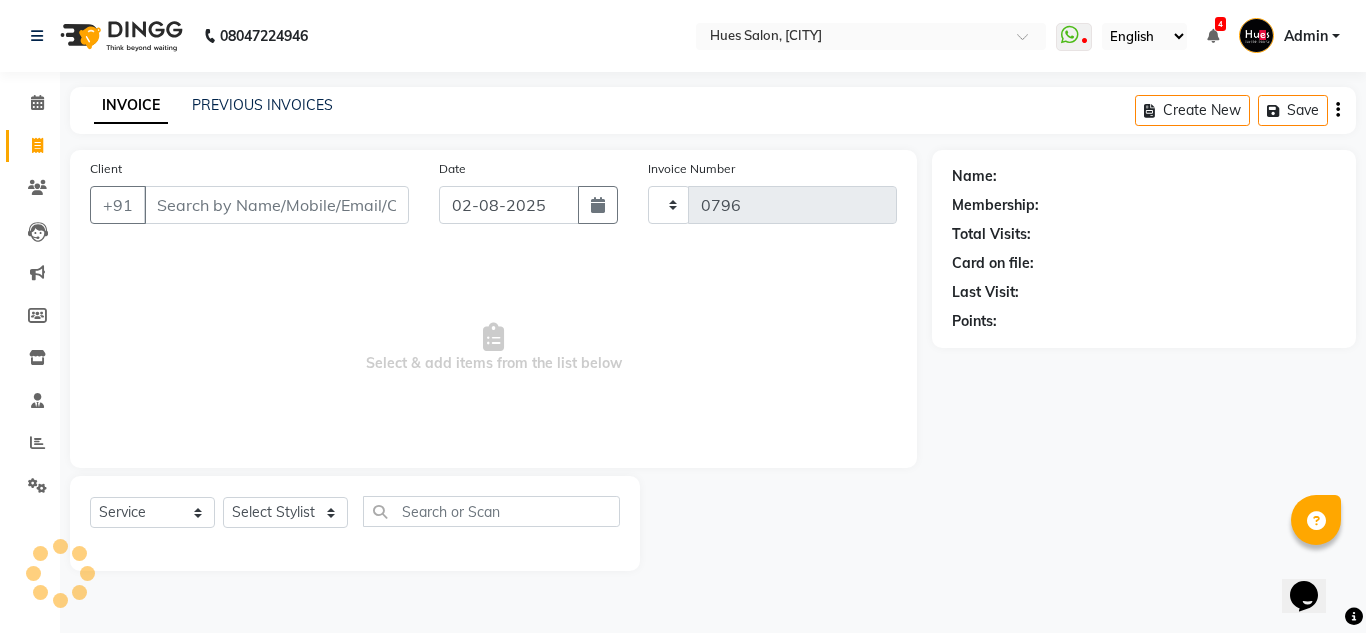 select on "3460" 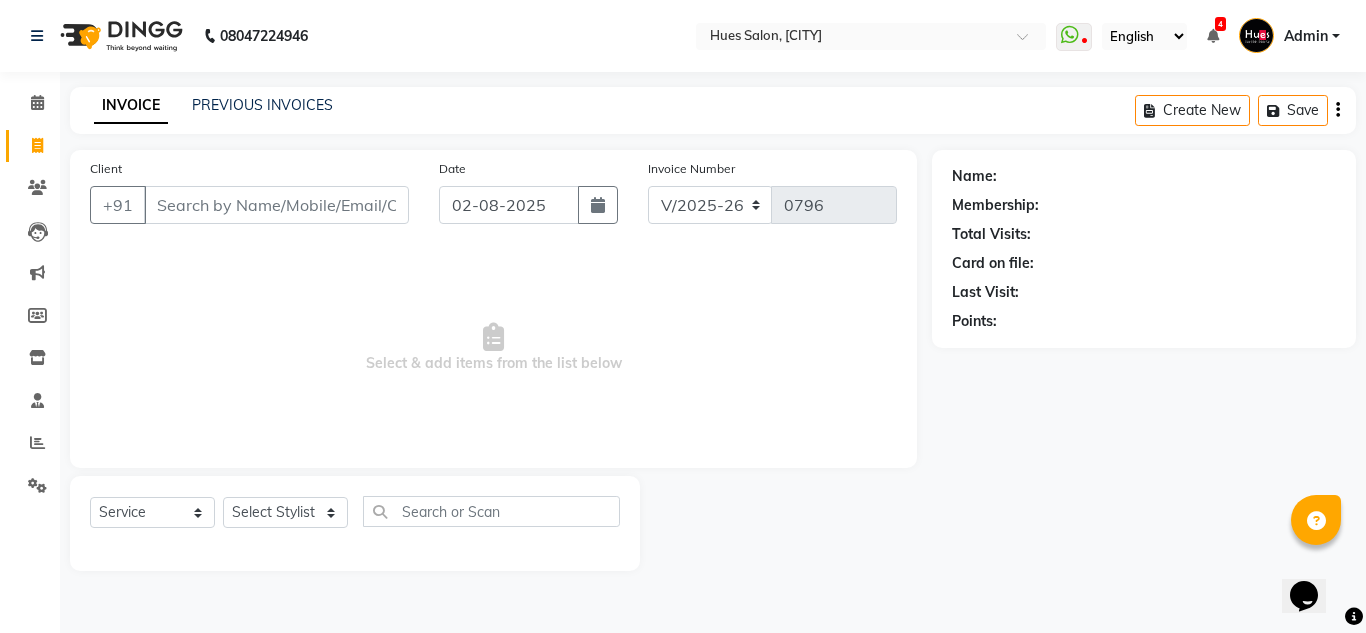 click 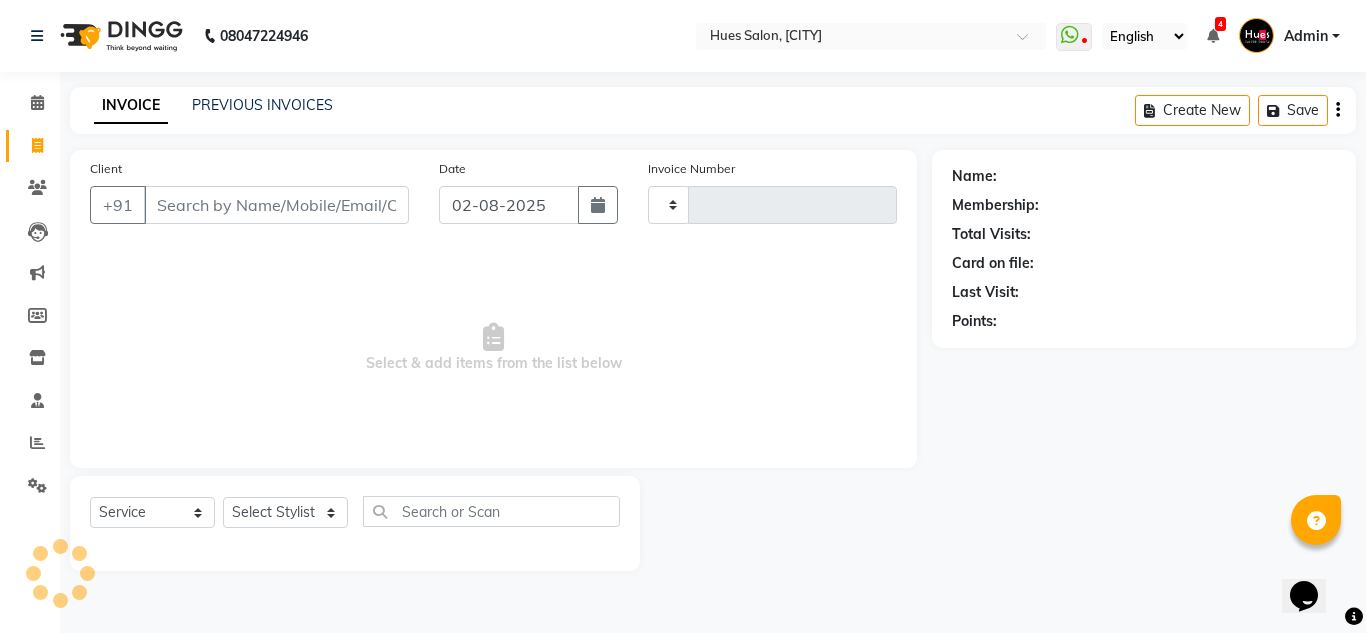 type on "0796" 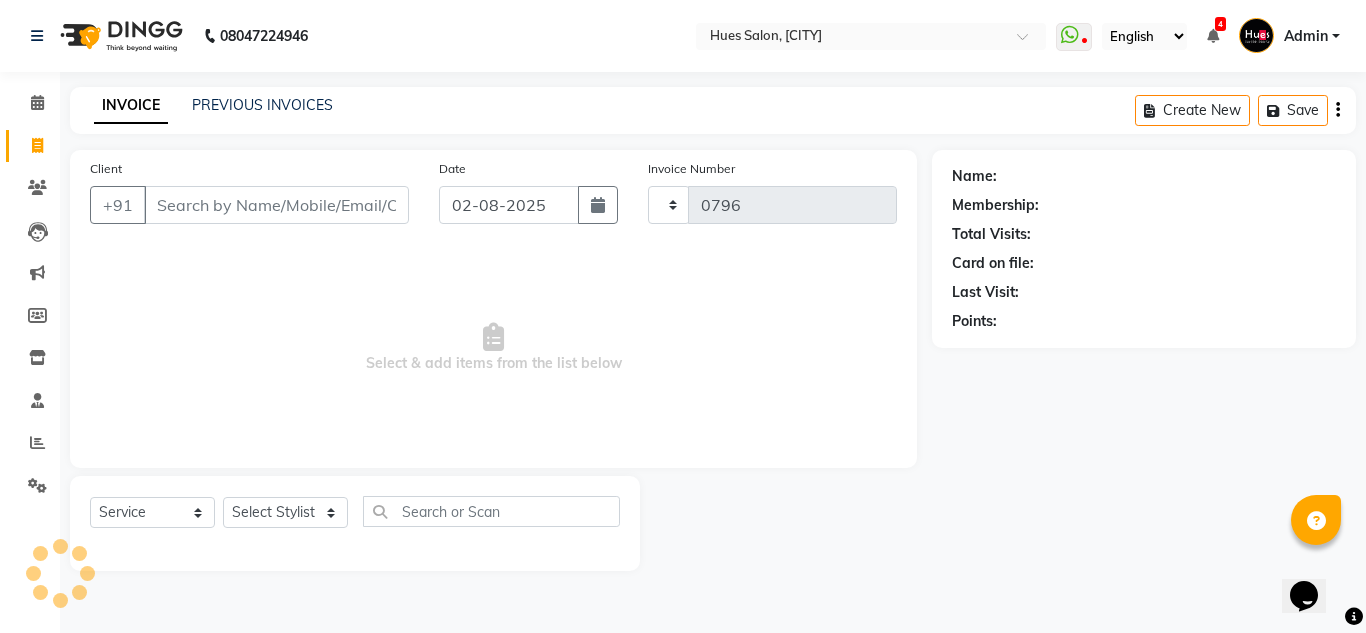 select on "3460" 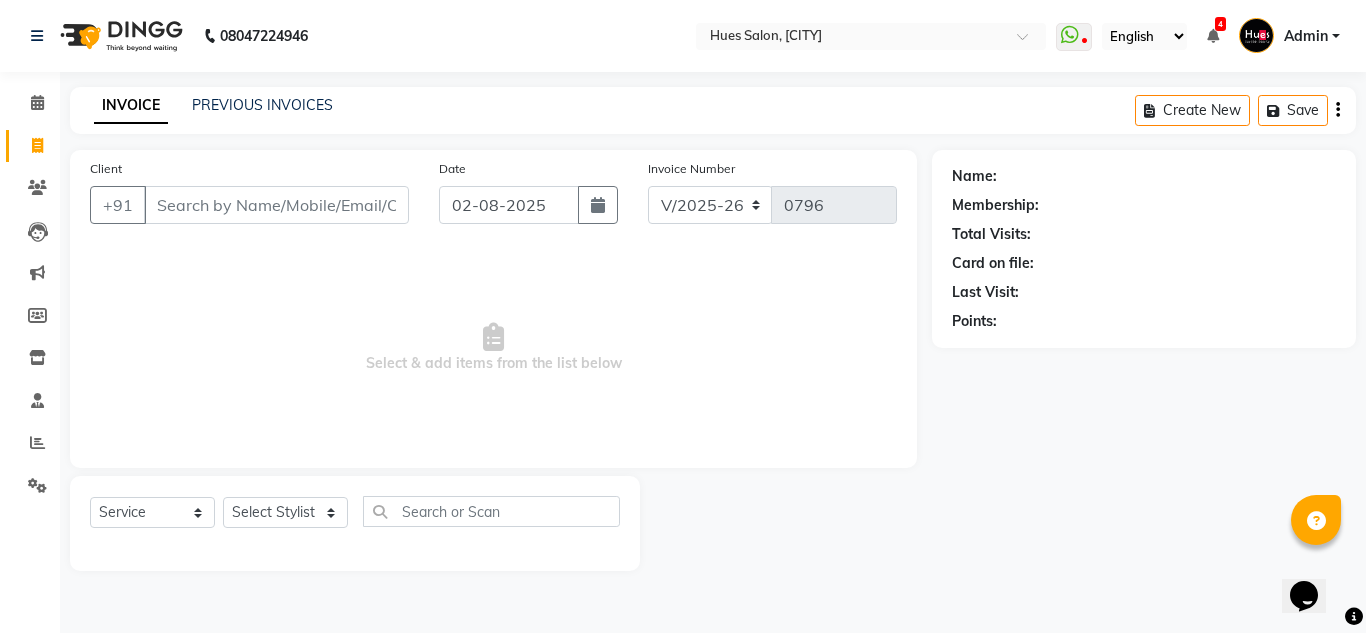 click on "Client" at bounding box center (276, 205) 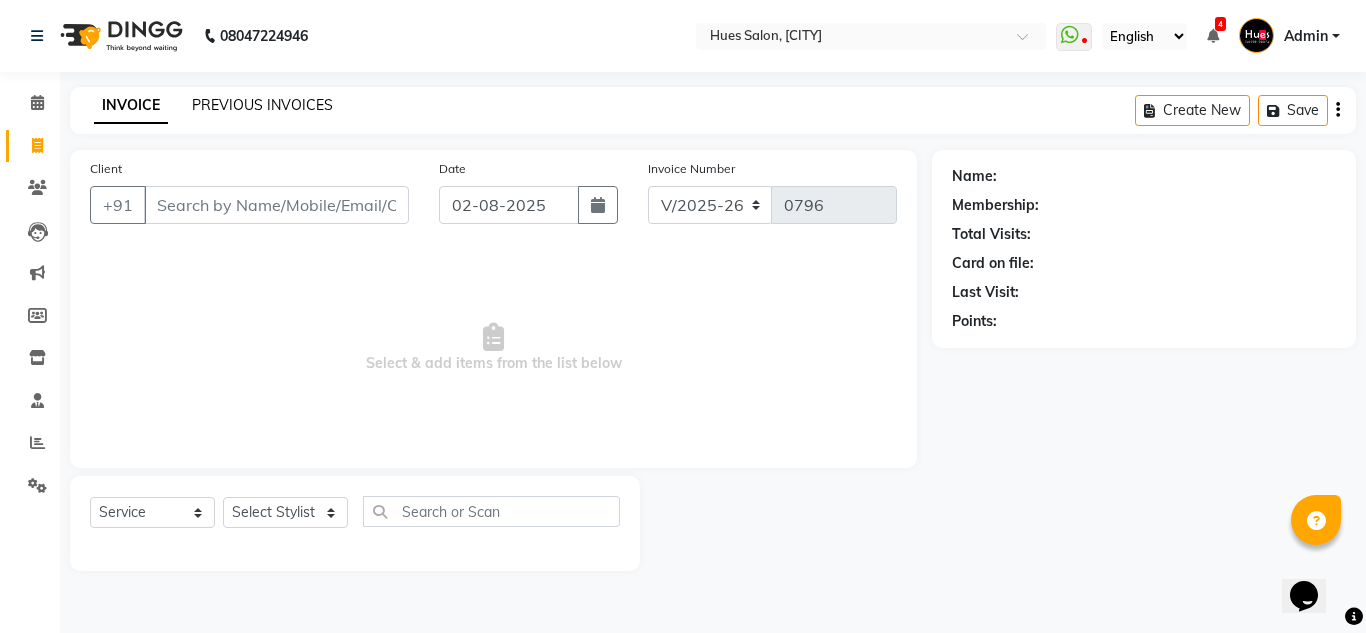click on "PREVIOUS INVOICES" 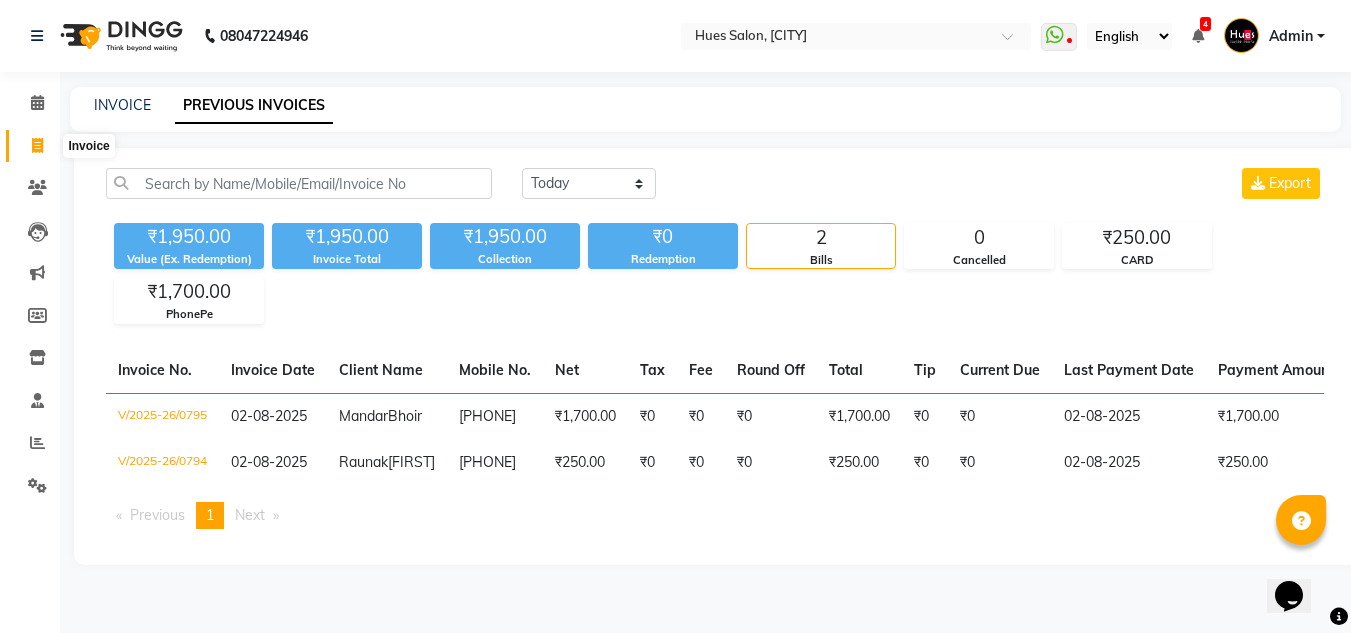 click 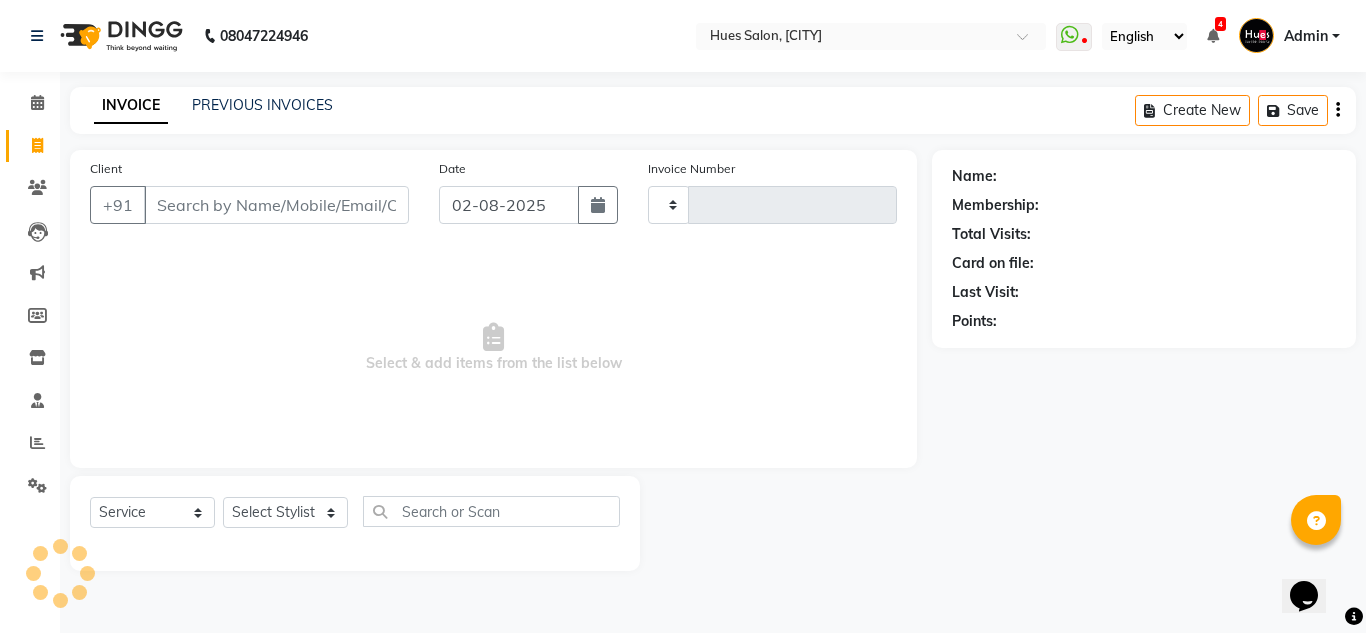 type on "0796" 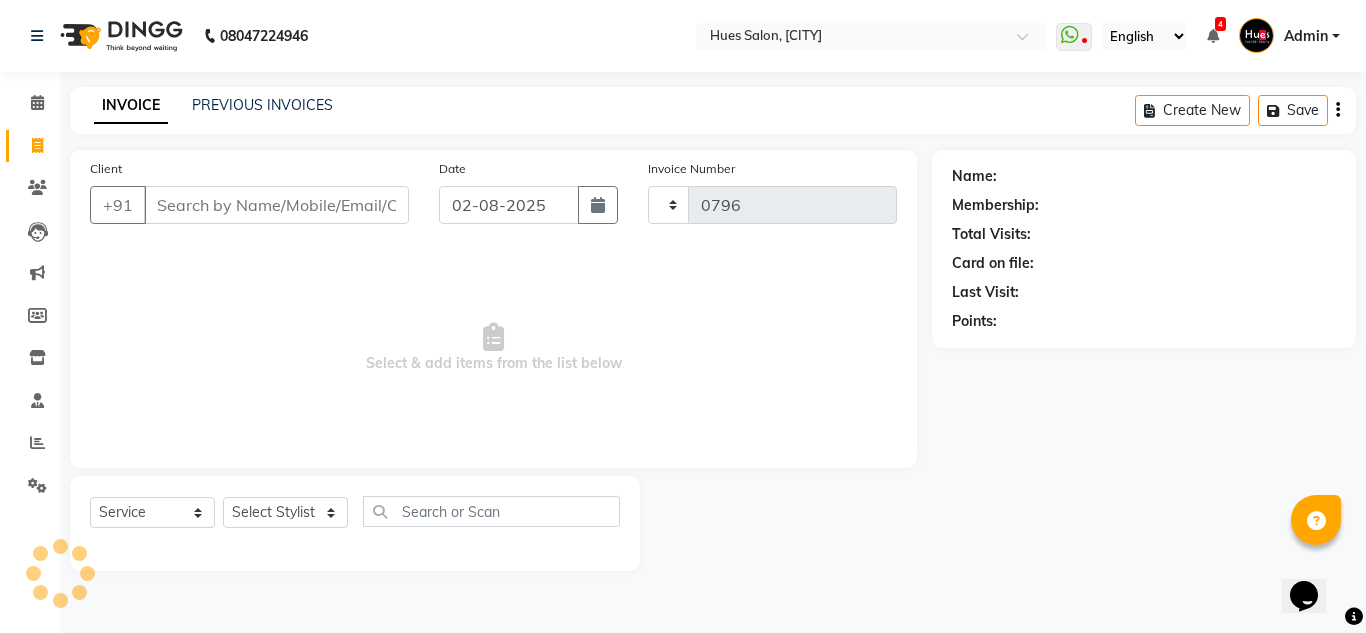 select on "3460" 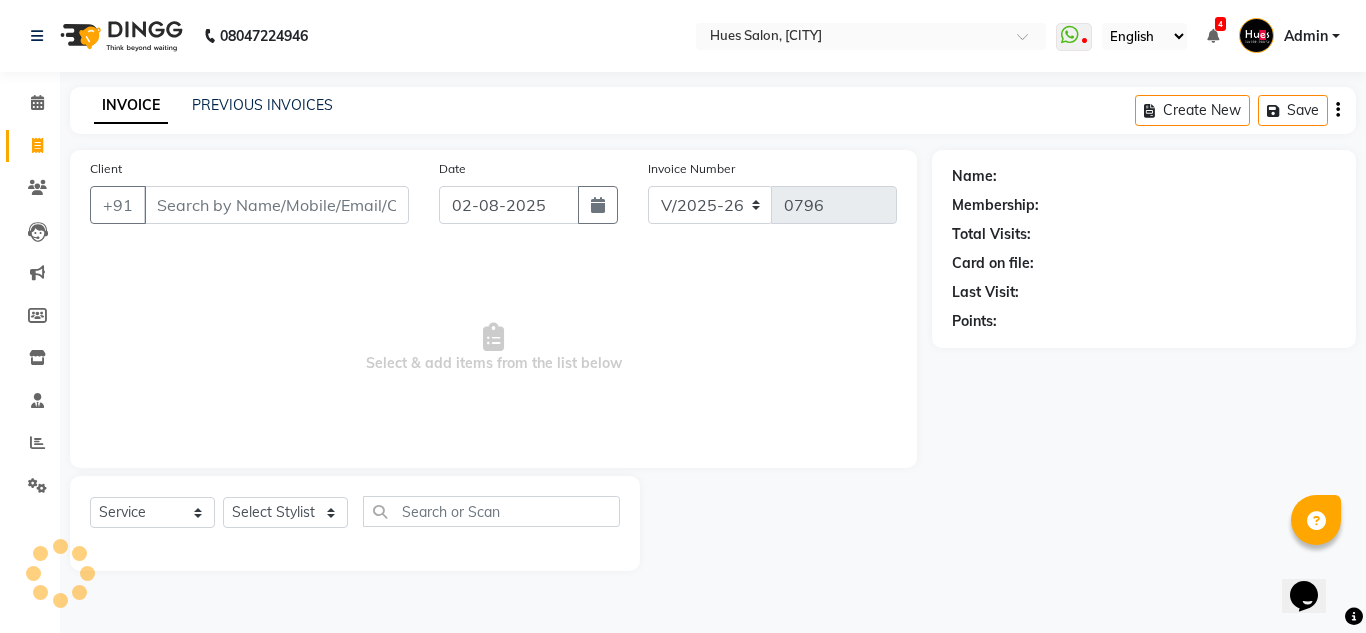 click on "Client" at bounding box center [276, 205] 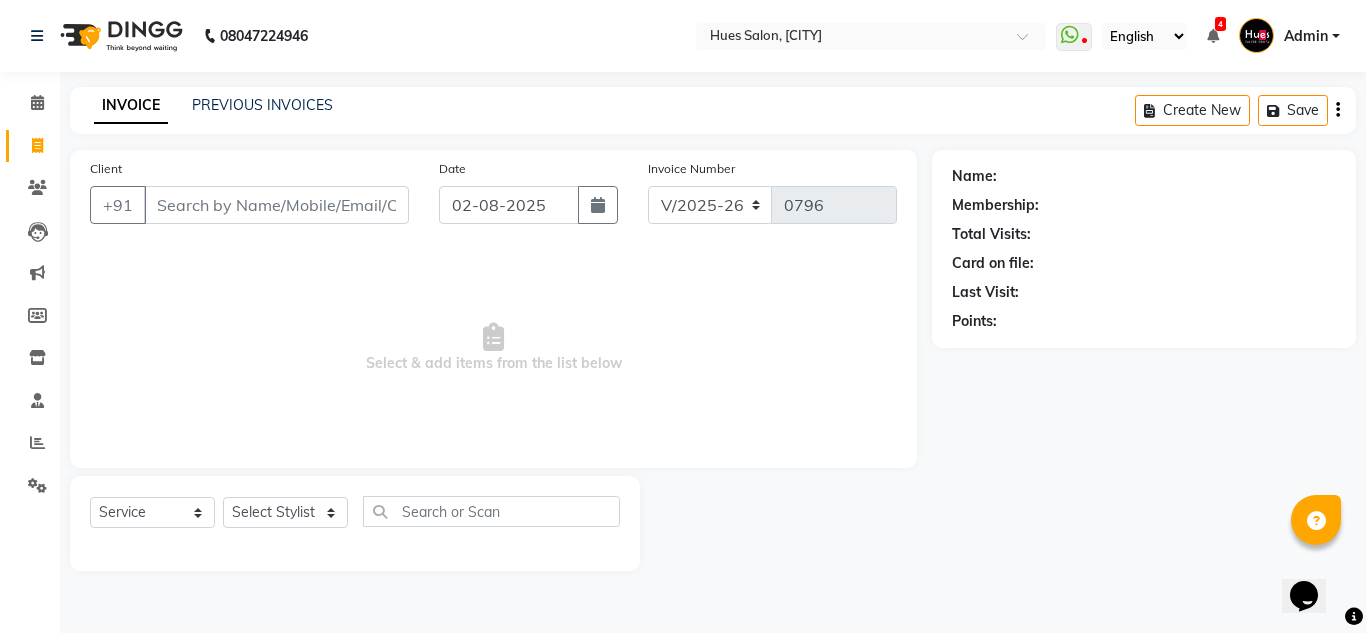 click on "Client" at bounding box center (276, 205) 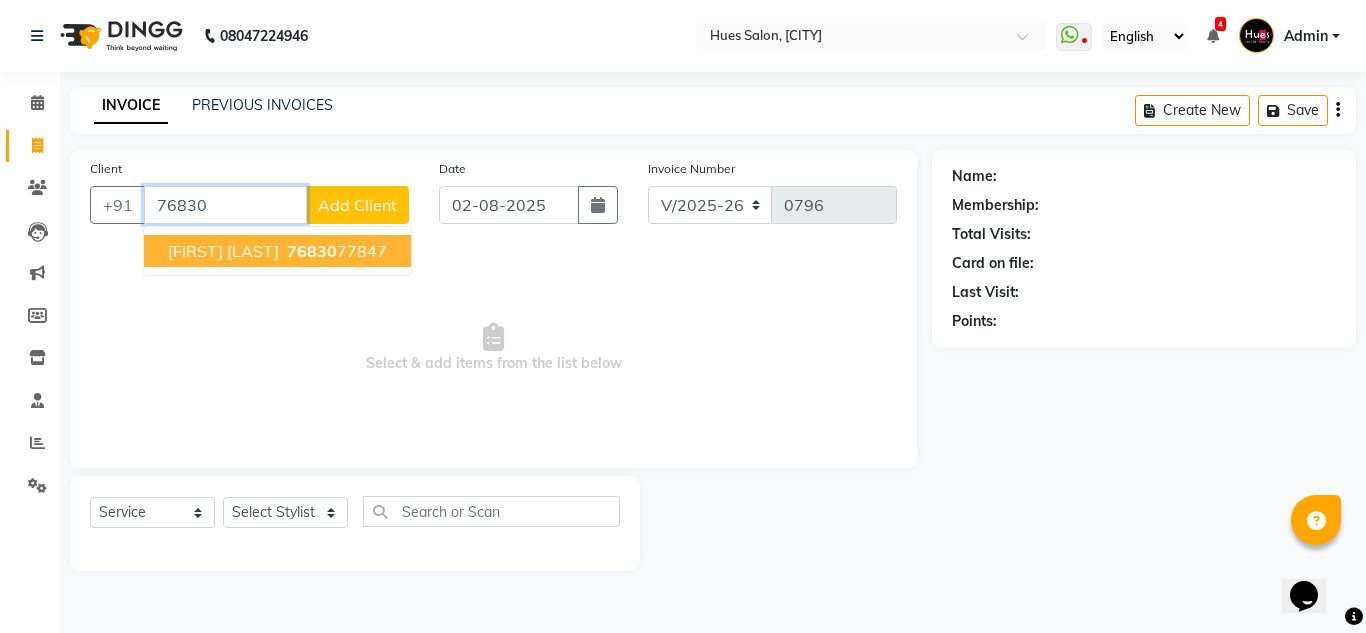 click on "[FIRST] [LAST]" at bounding box center (223, 251) 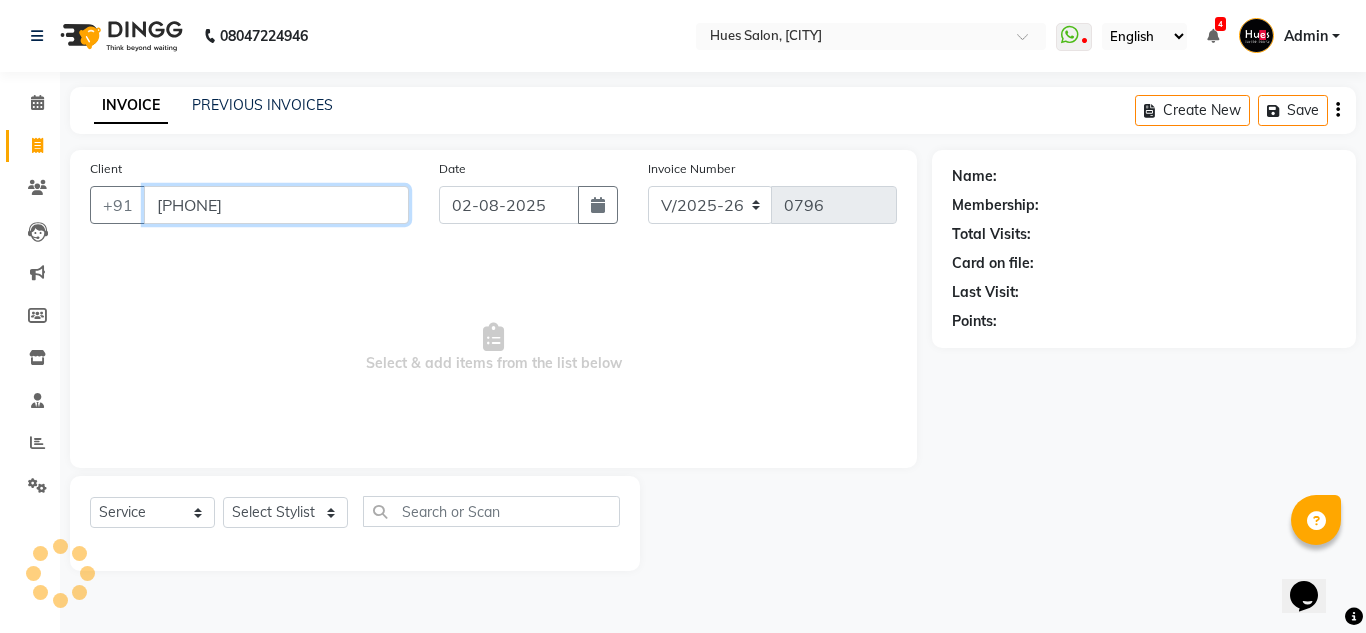 type on "[PHONE]" 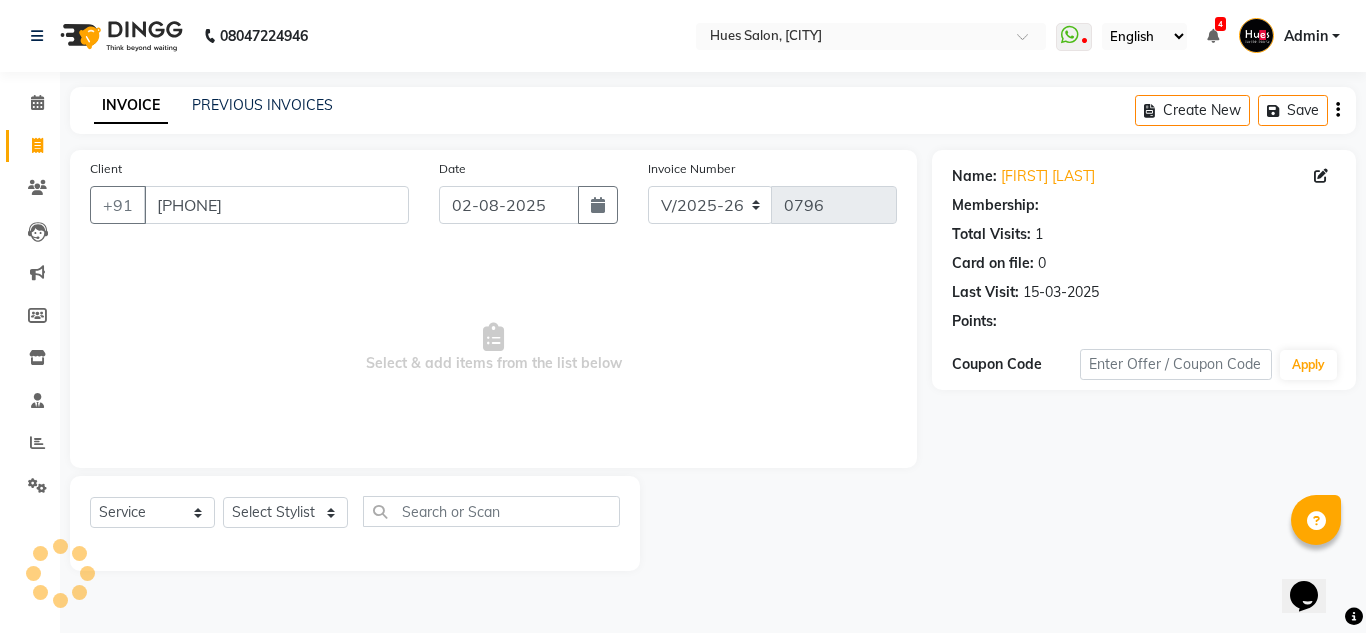 select on "1: Object" 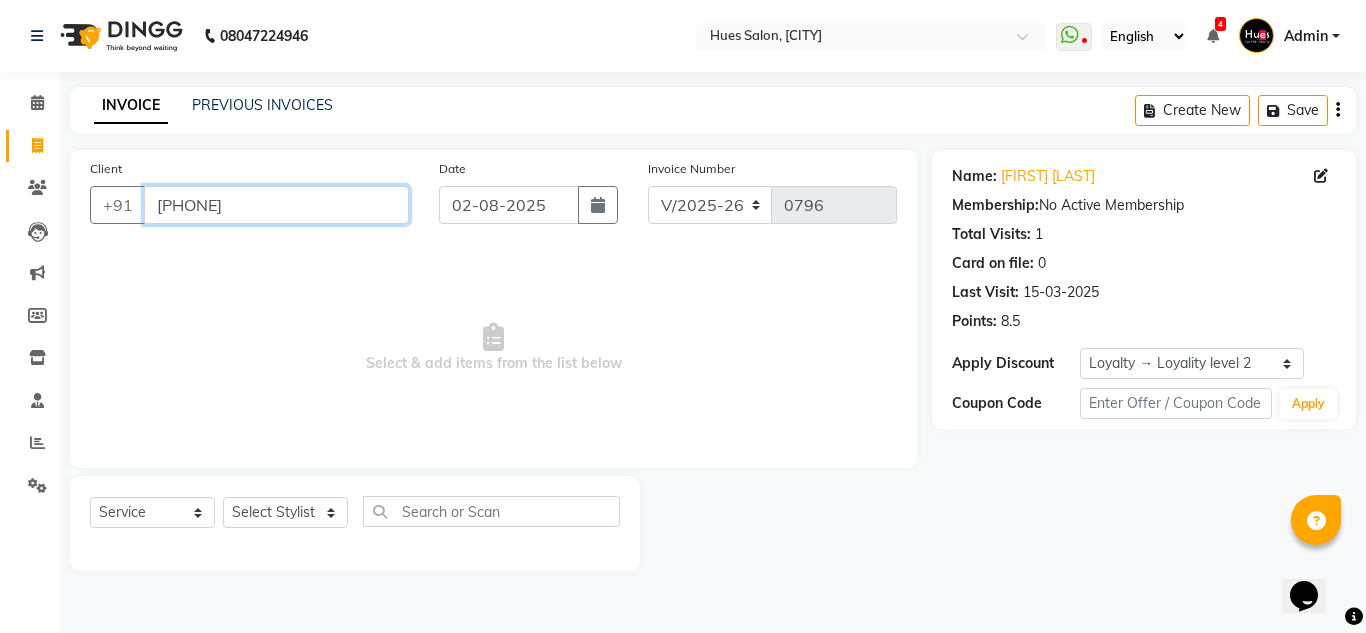 click on "[PHONE]" at bounding box center (276, 205) 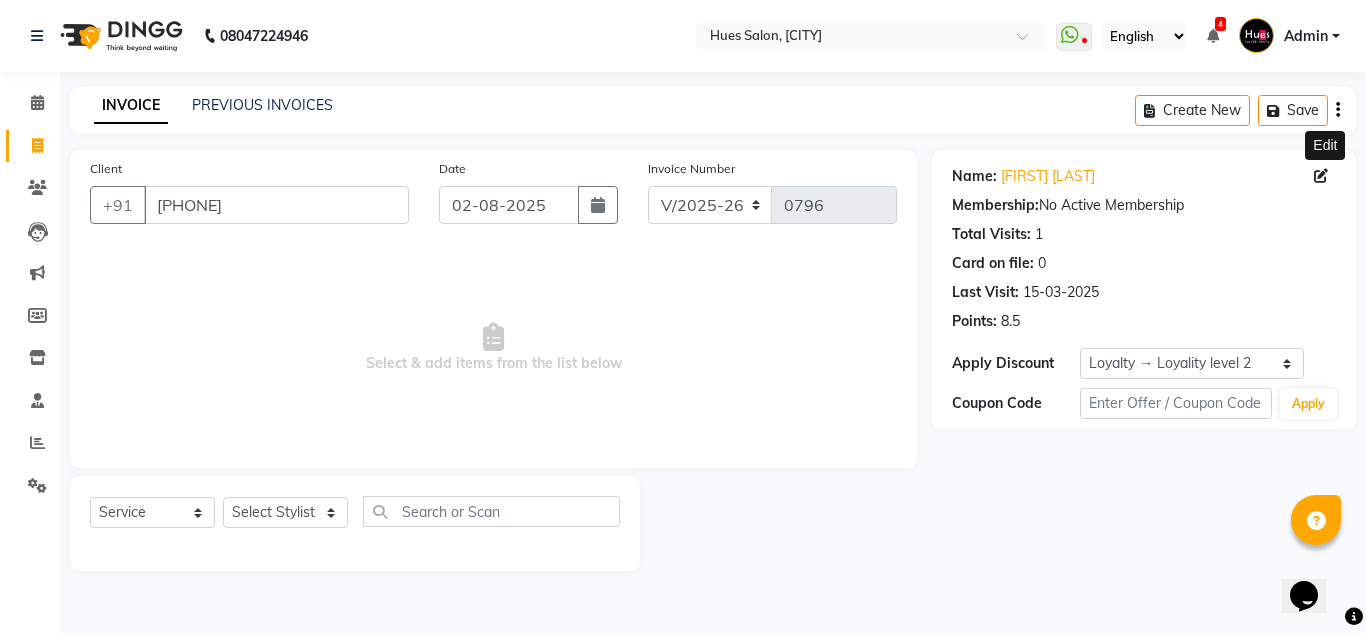 click 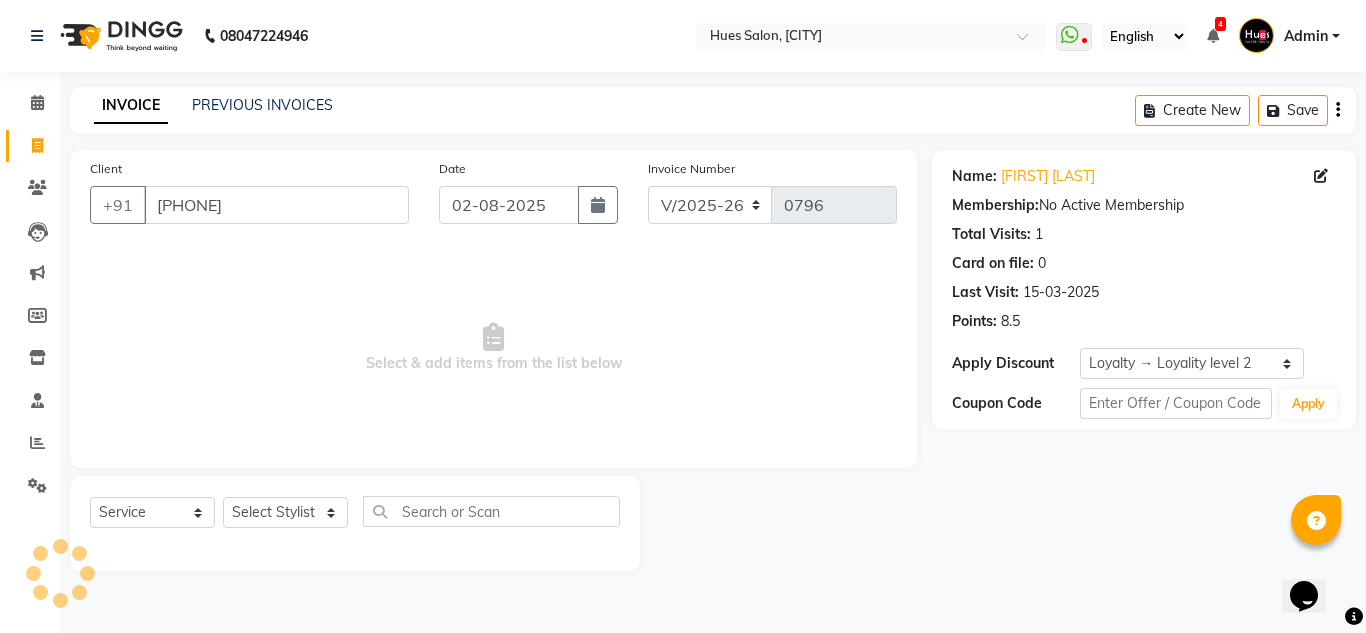 select on "female" 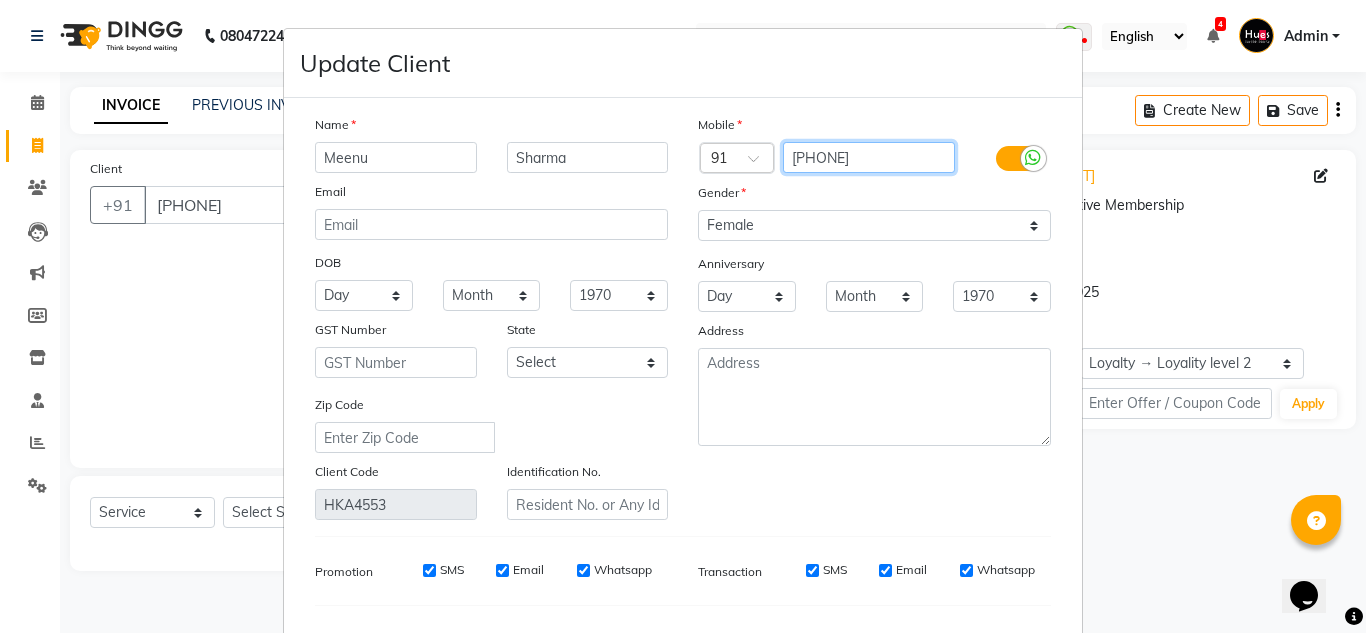 click on "[PHONE]" at bounding box center (869, 157) 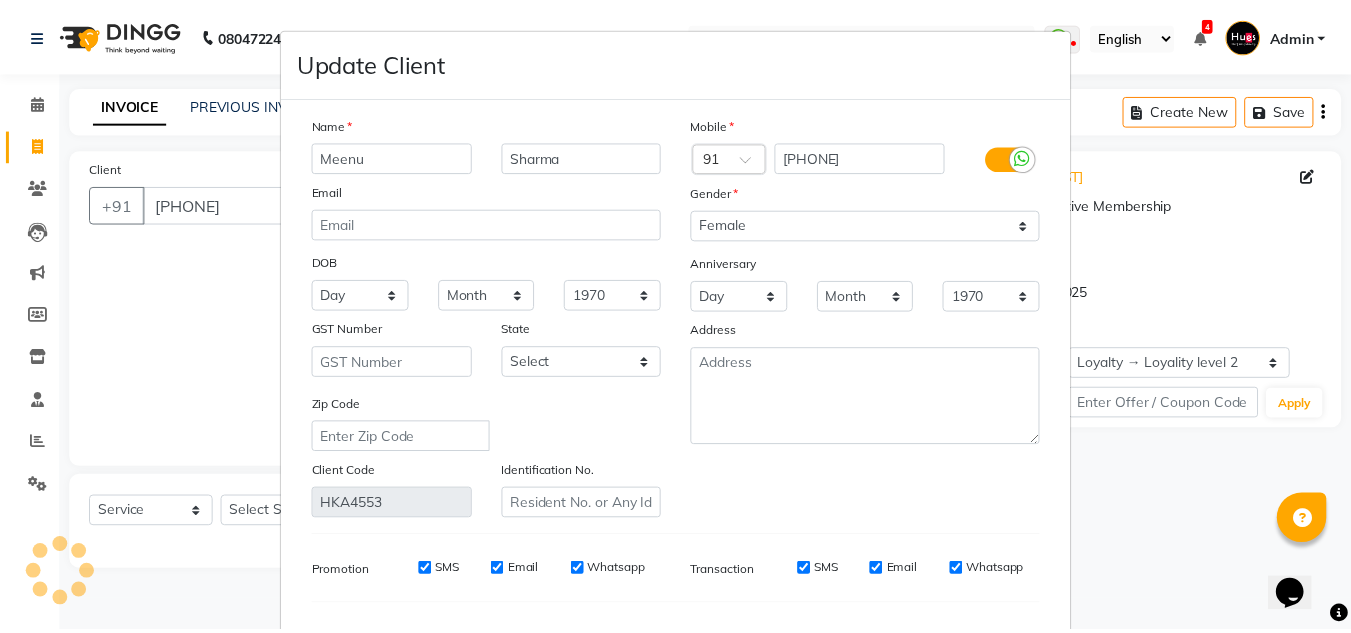 scroll, scrollTop: 254, scrollLeft: 0, axis: vertical 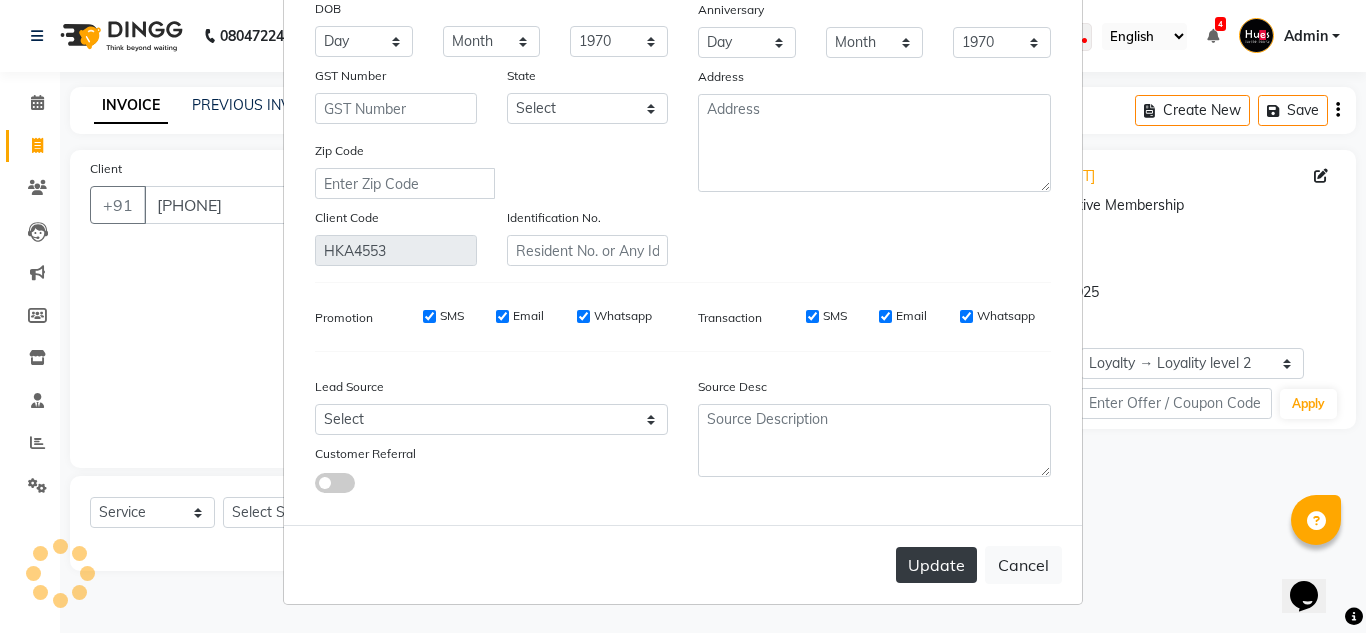 click on "Update" at bounding box center (936, 565) 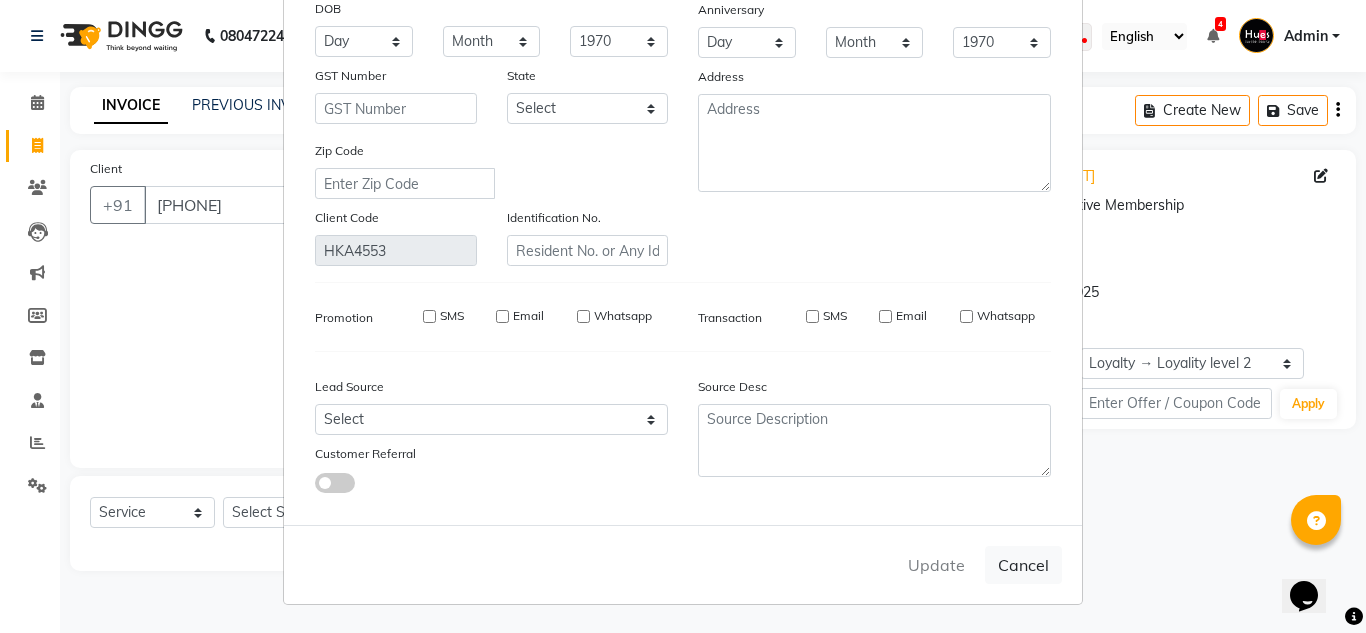 type on "[PHONE]" 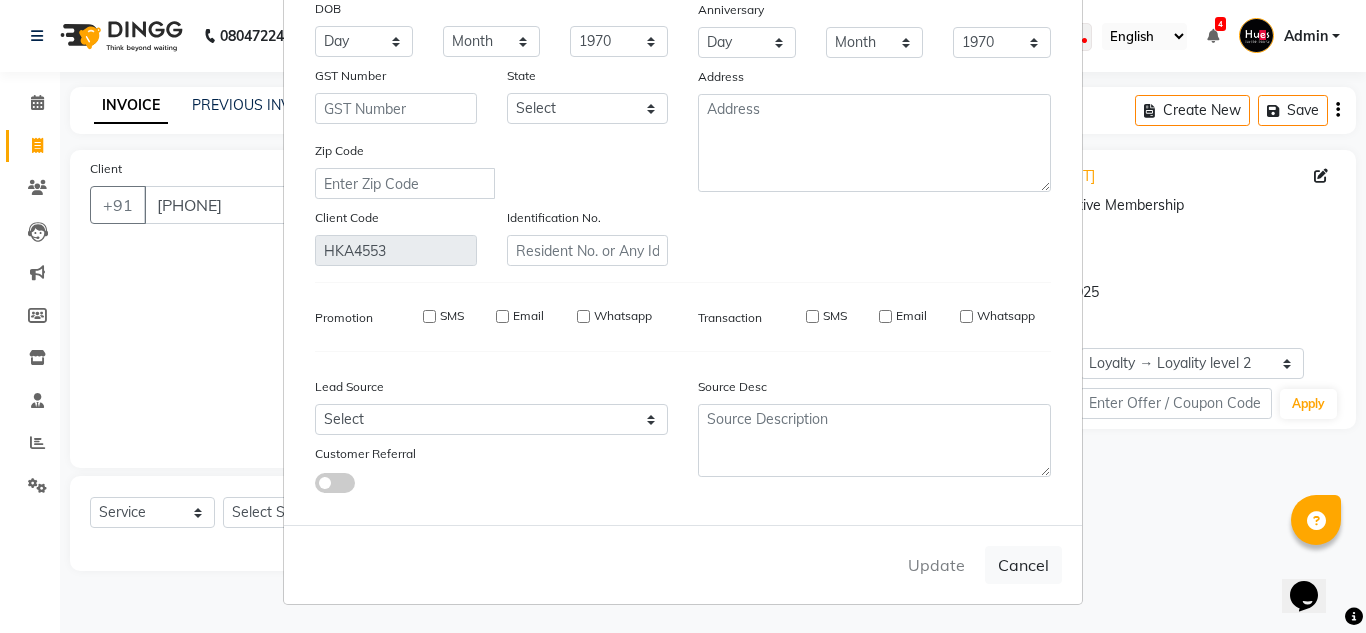type 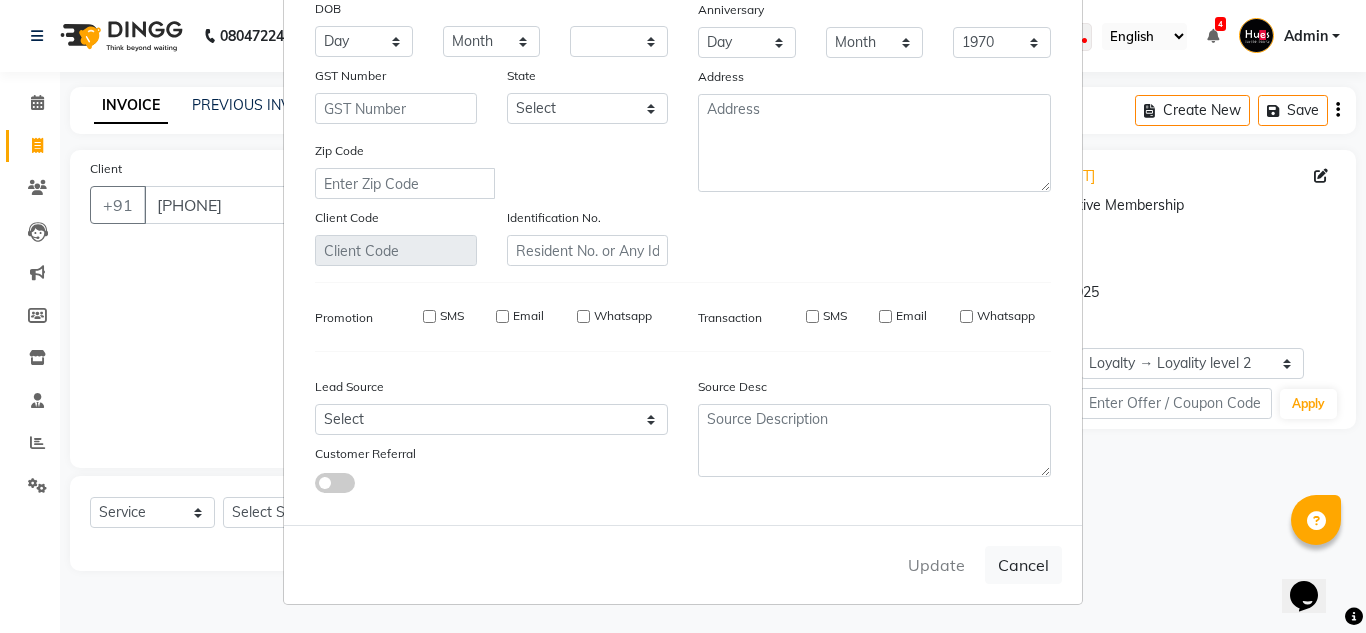 select 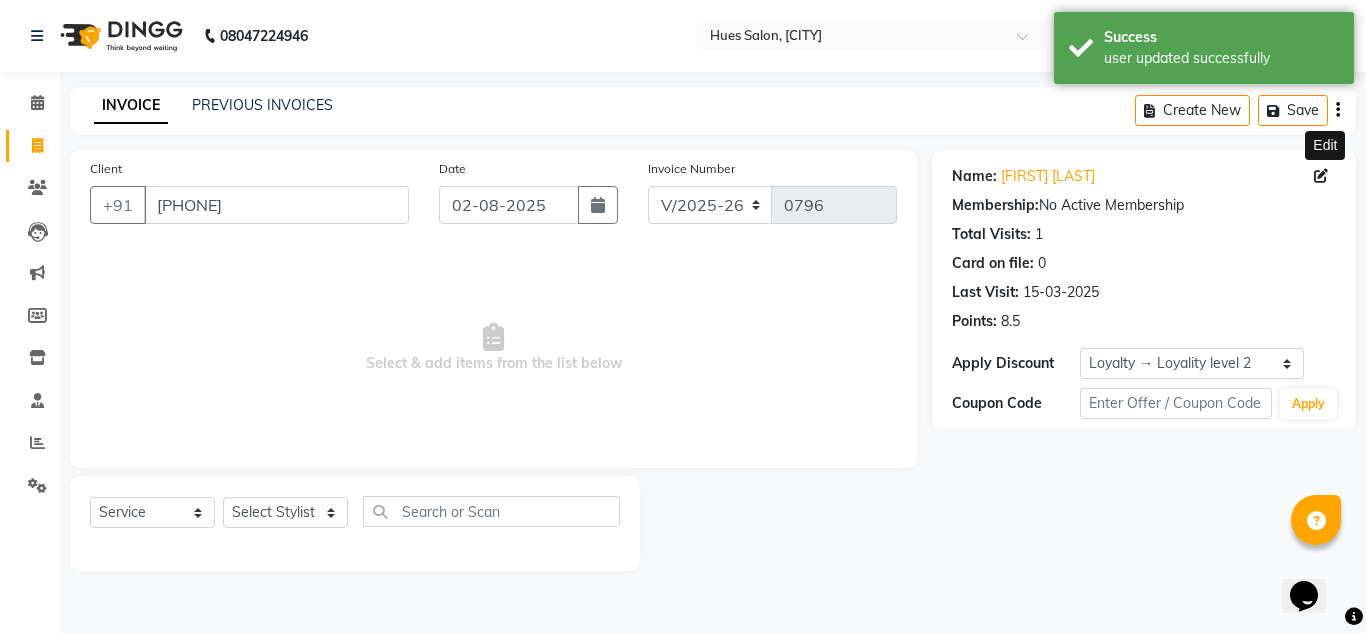 select on "1: Object" 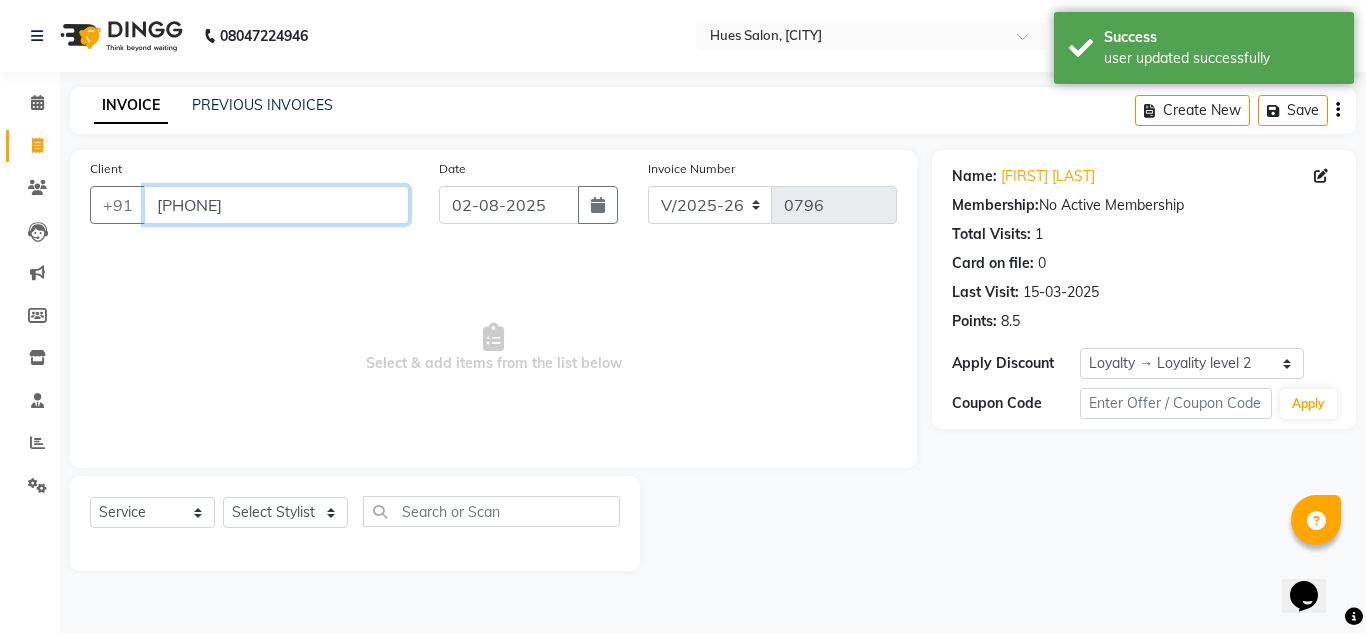 drag, startPoint x: 277, startPoint y: 204, endPoint x: 0, endPoint y: 321, distance: 300.69586 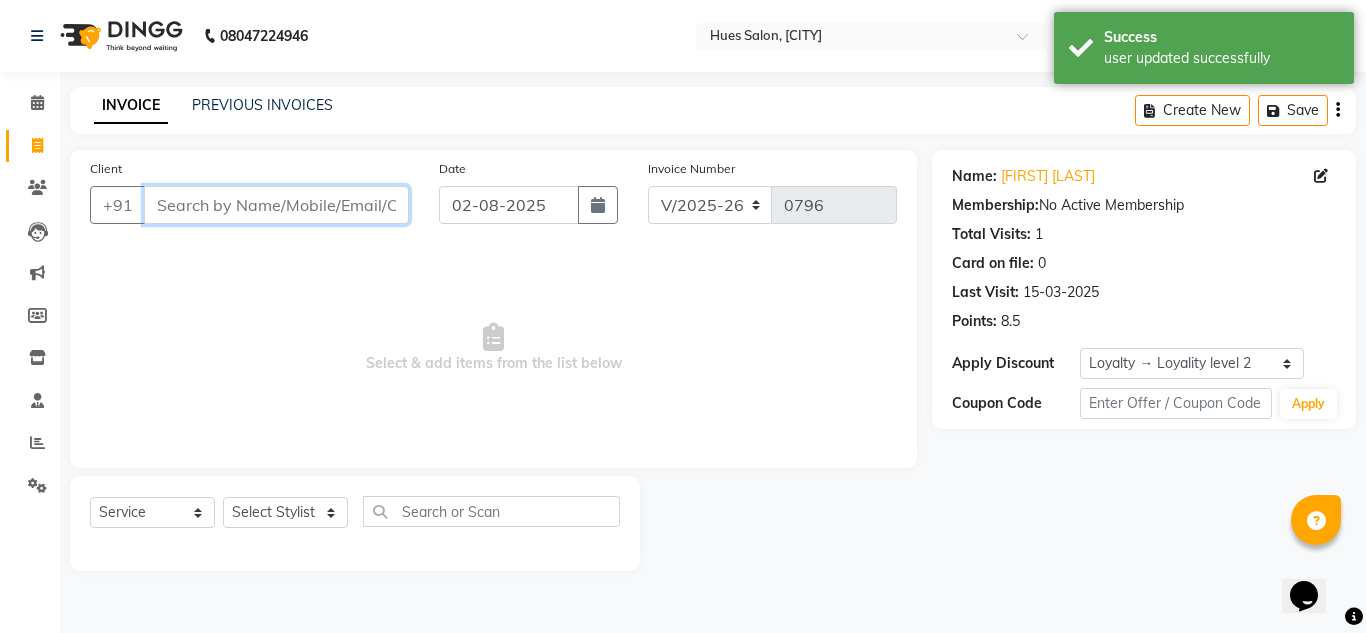 type 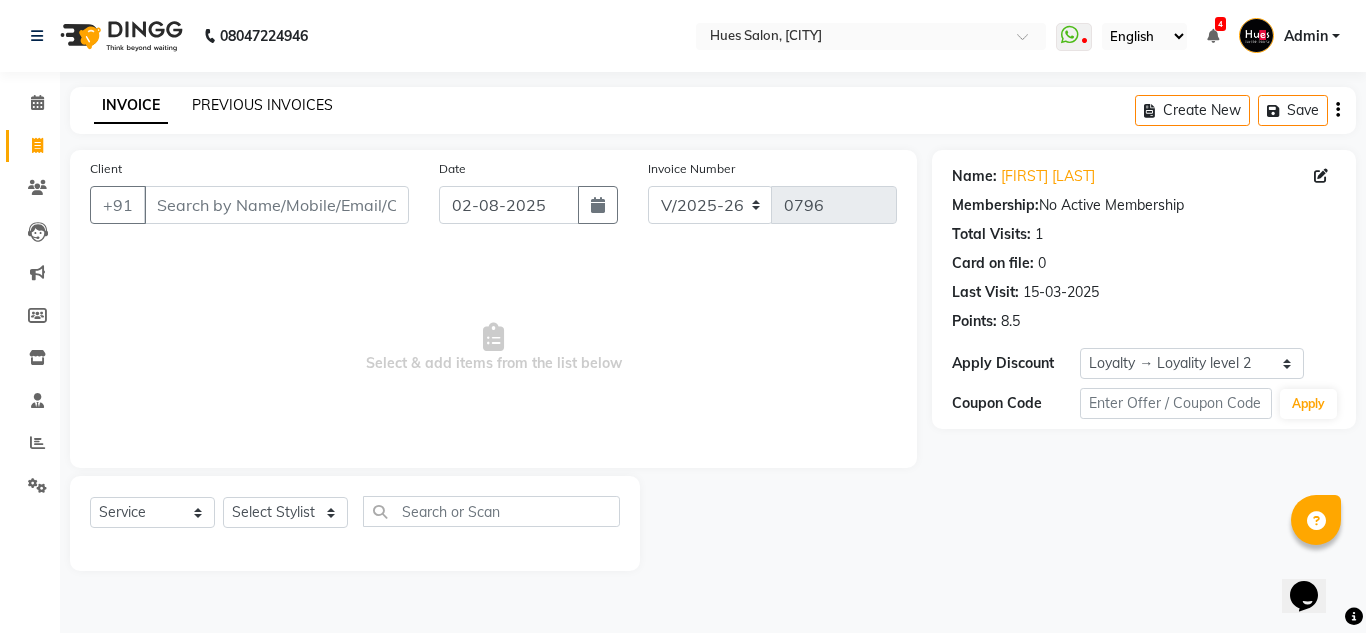click on "PREVIOUS INVOICES" 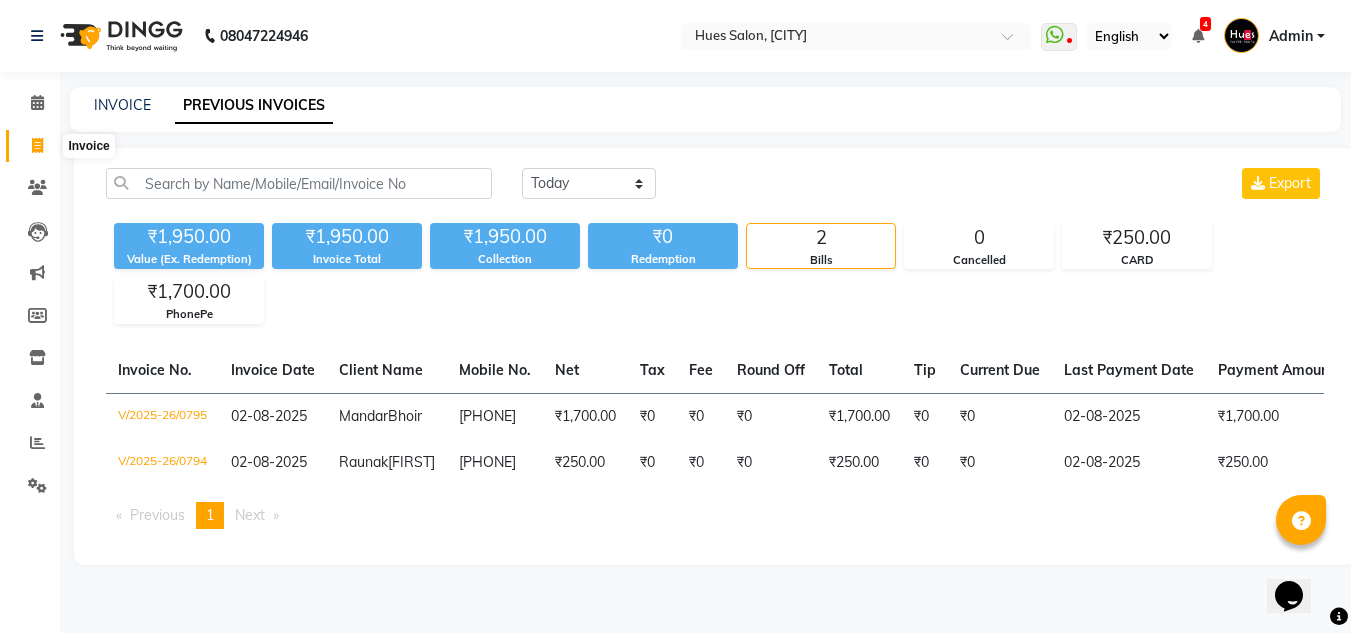 click 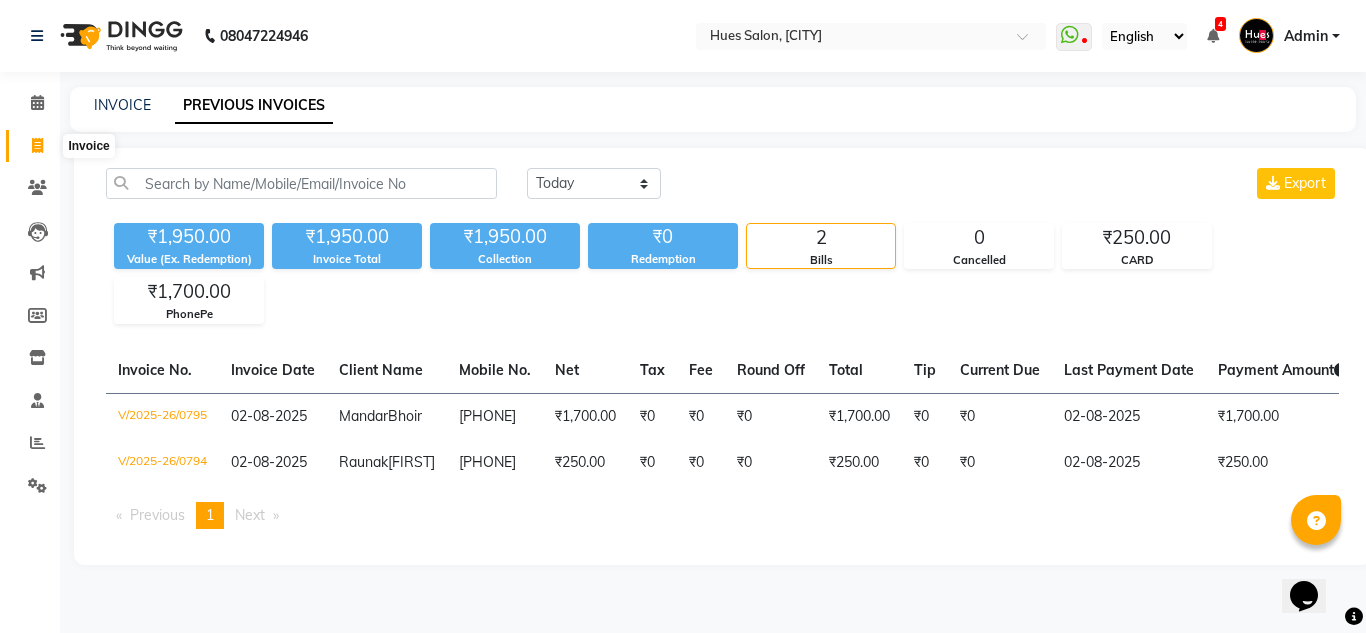 select on "3460" 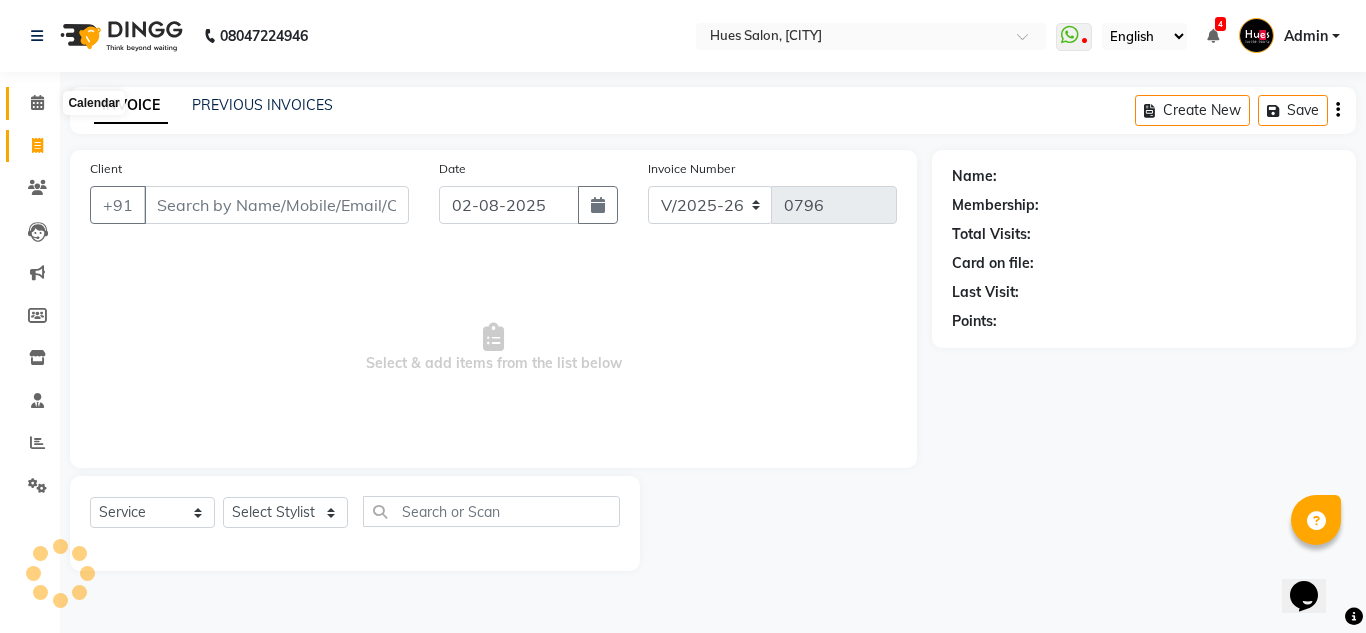 click 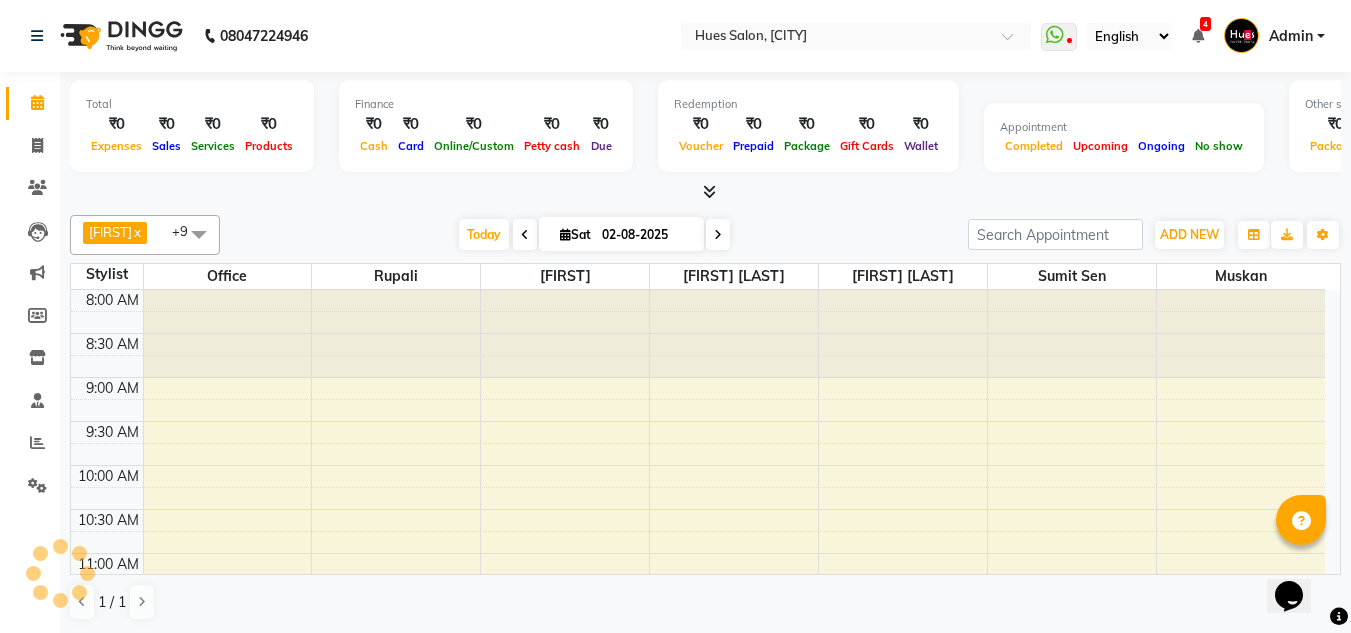 scroll, scrollTop: 0, scrollLeft: 0, axis: both 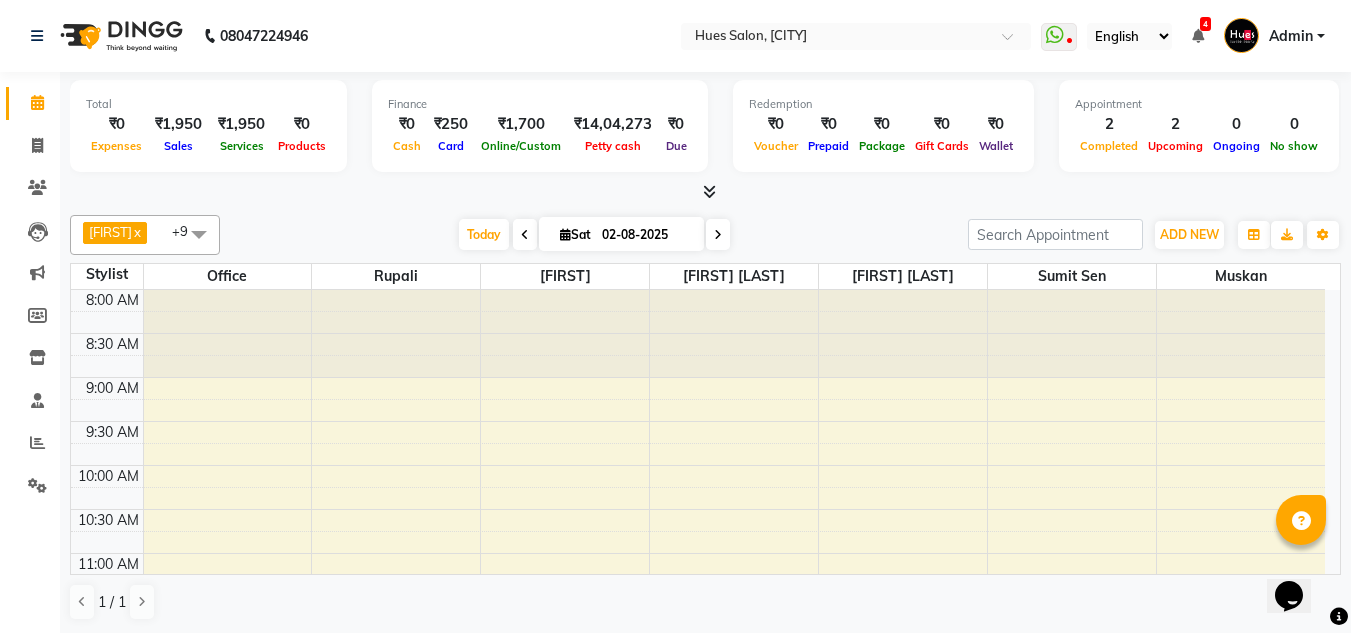 click at bounding box center (718, 235) 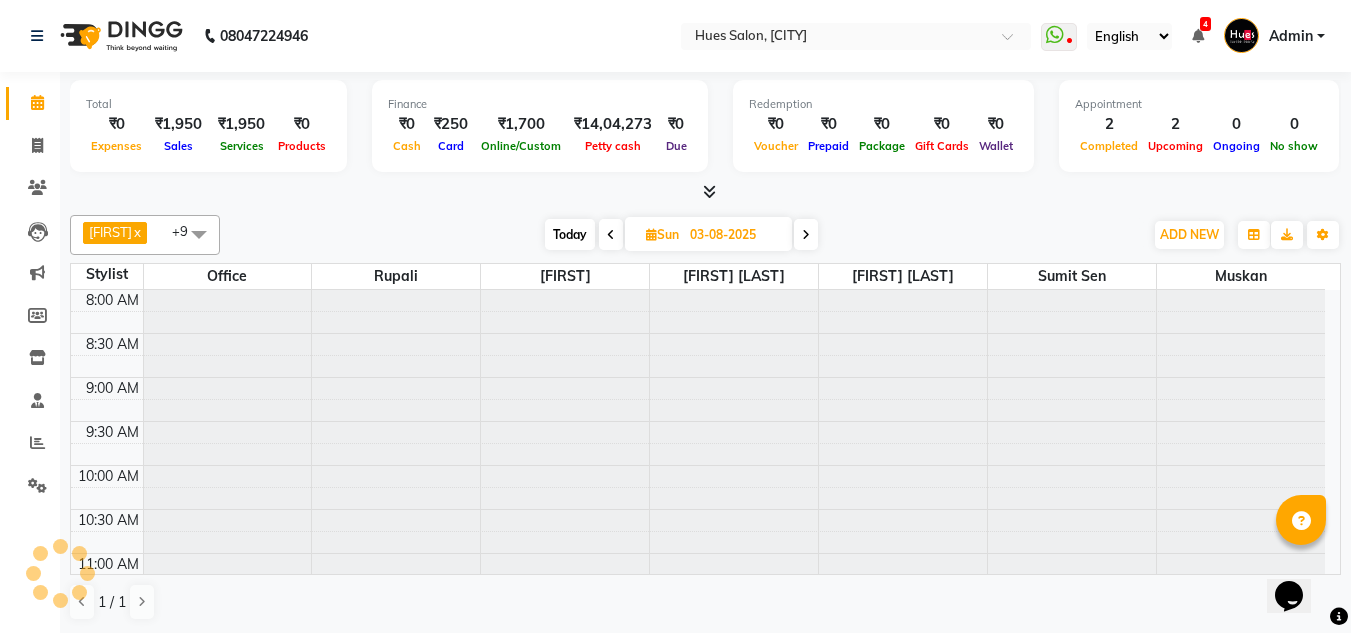 scroll, scrollTop: 859, scrollLeft: 0, axis: vertical 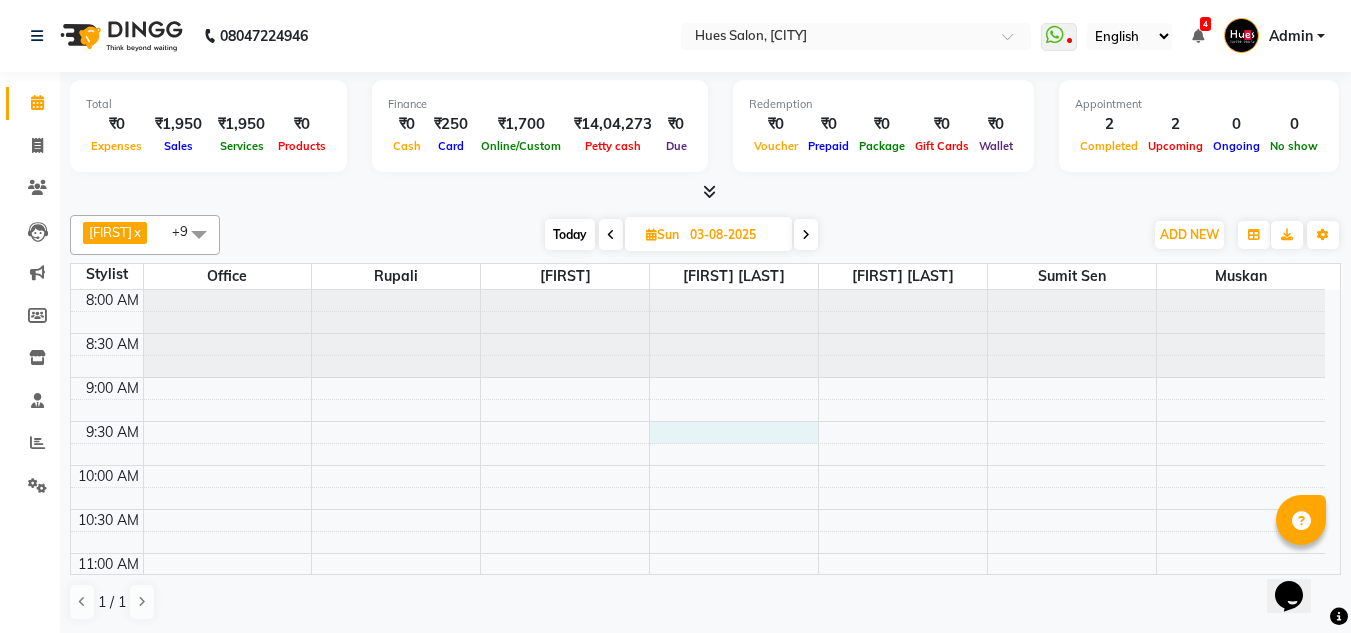 click on "8:00 AM 8:30 AM 9:00 AM 9:30 AM 10:00 AM 10:30 AM 11:00 AM 11:30 AM 12:00 PM 12:30 PM 1:00 PM 1:30 PM 2:00 PM 2:30 PM 3:00 PM 3:30 PM 4:00 PM 4:30 PM 5:00 PM 5:30 PM 6:00 PM 6:30 PM 7:00 PM 7:30 PM 8:00 PM 8:30 PM" at bounding box center [698, 861] 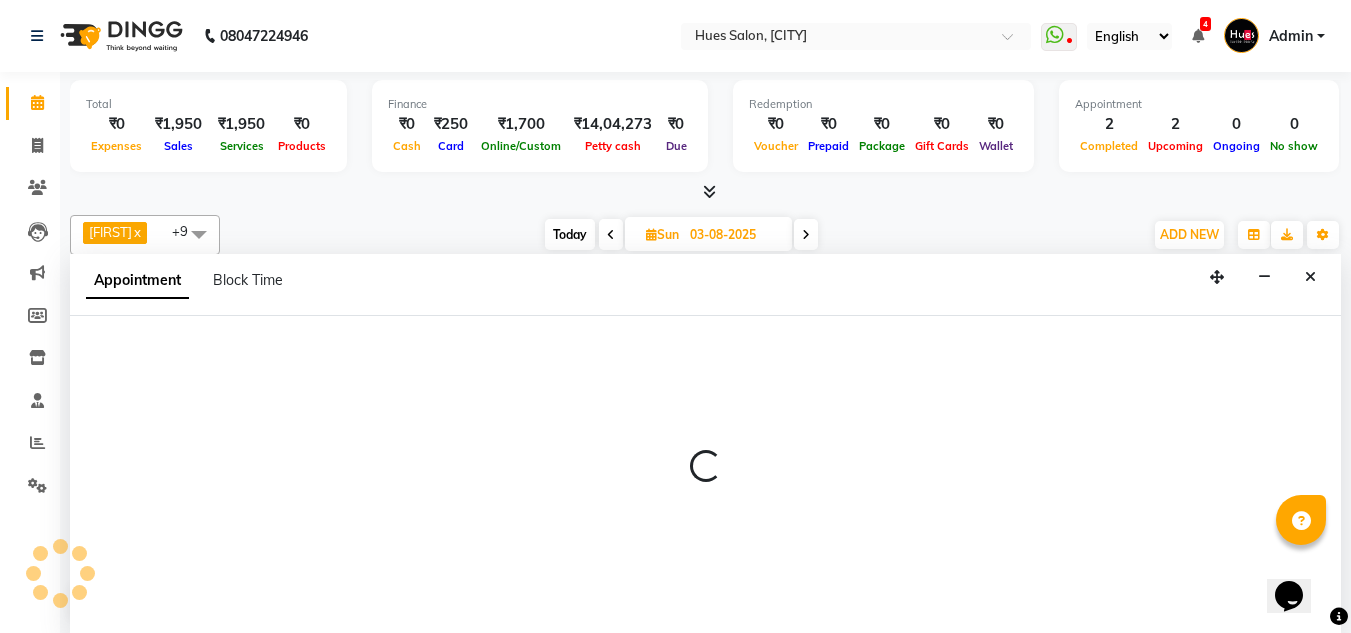 scroll, scrollTop: 1, scrollLeft: 0, axis: vertical 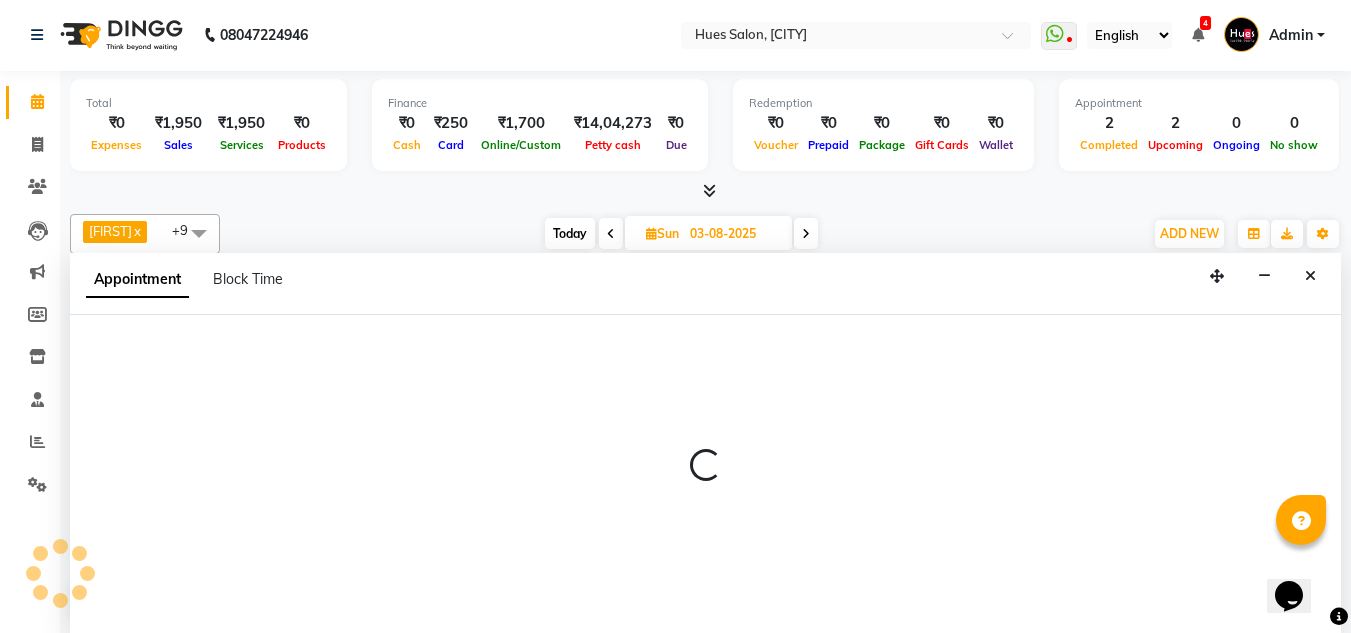 select on "50868" 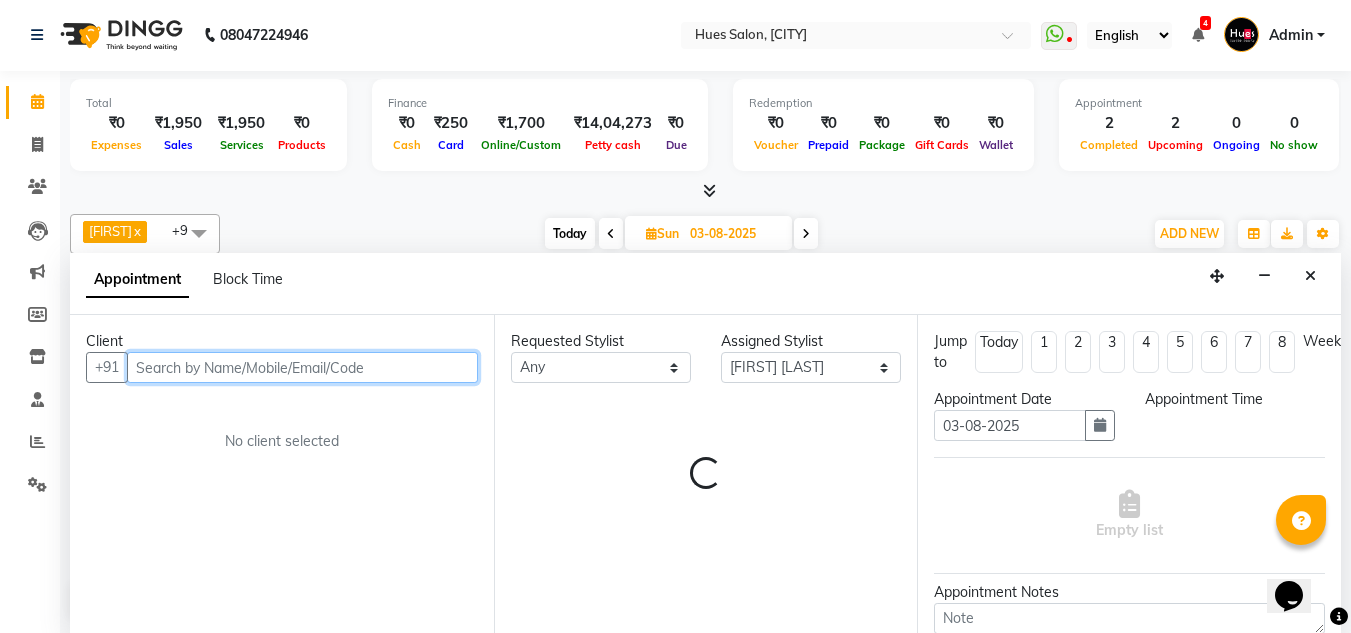 select on "570" 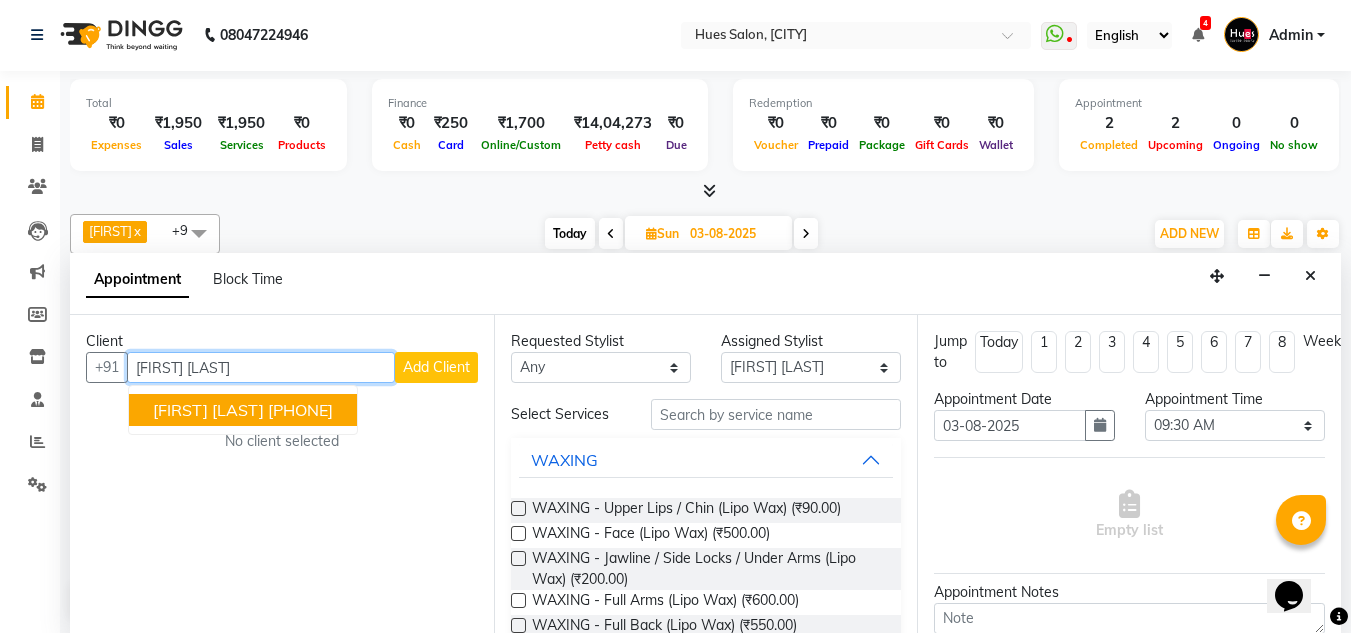click on "[FIRST] [LAST]" at bounding box center [208, 410] 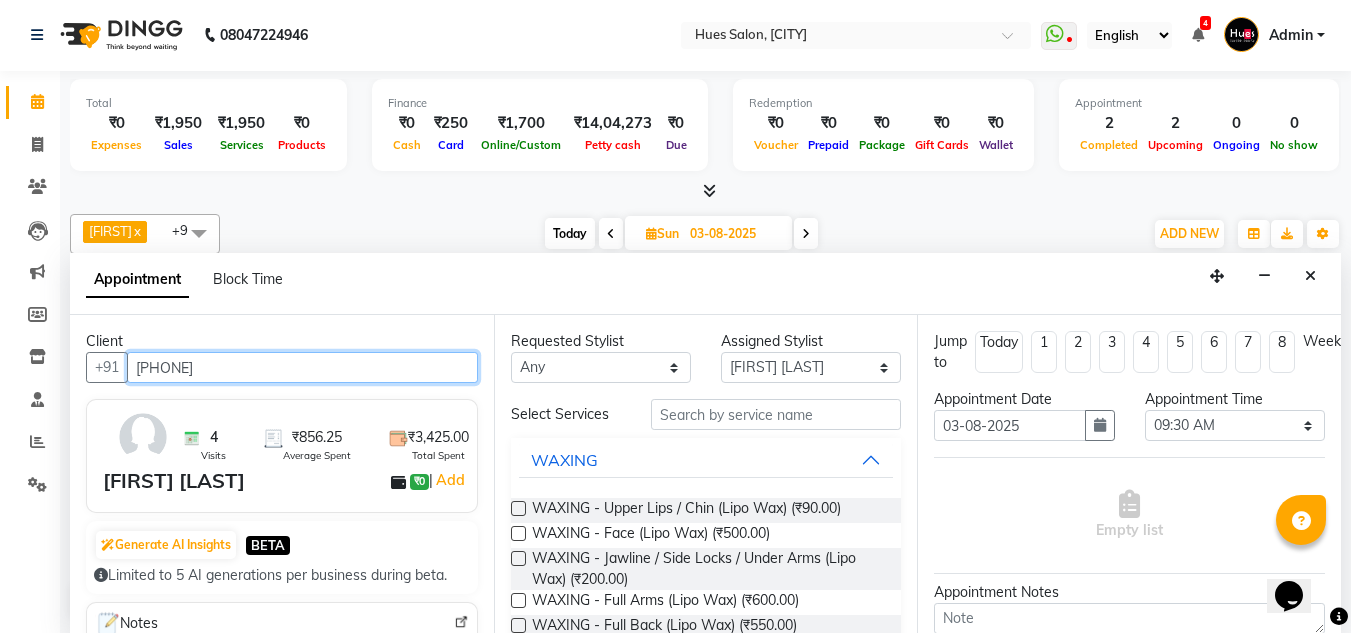 type on "[PHONE]" 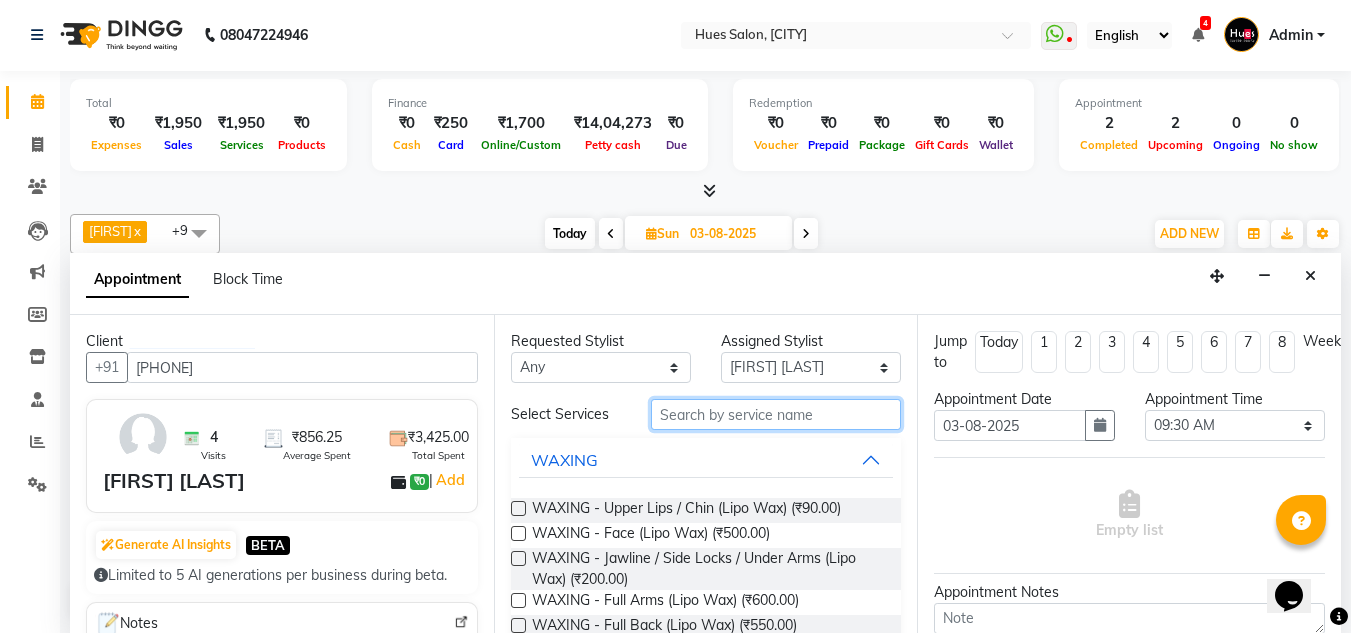 click at bounding box center (776, 414) 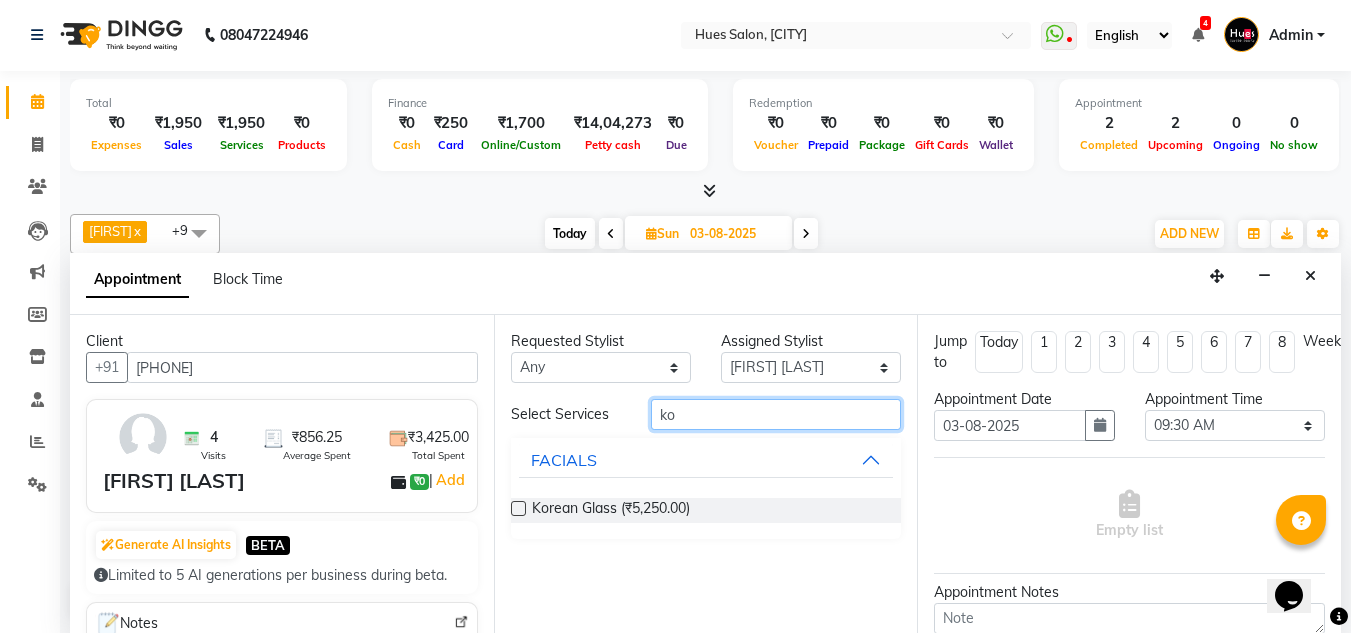 type on "k" 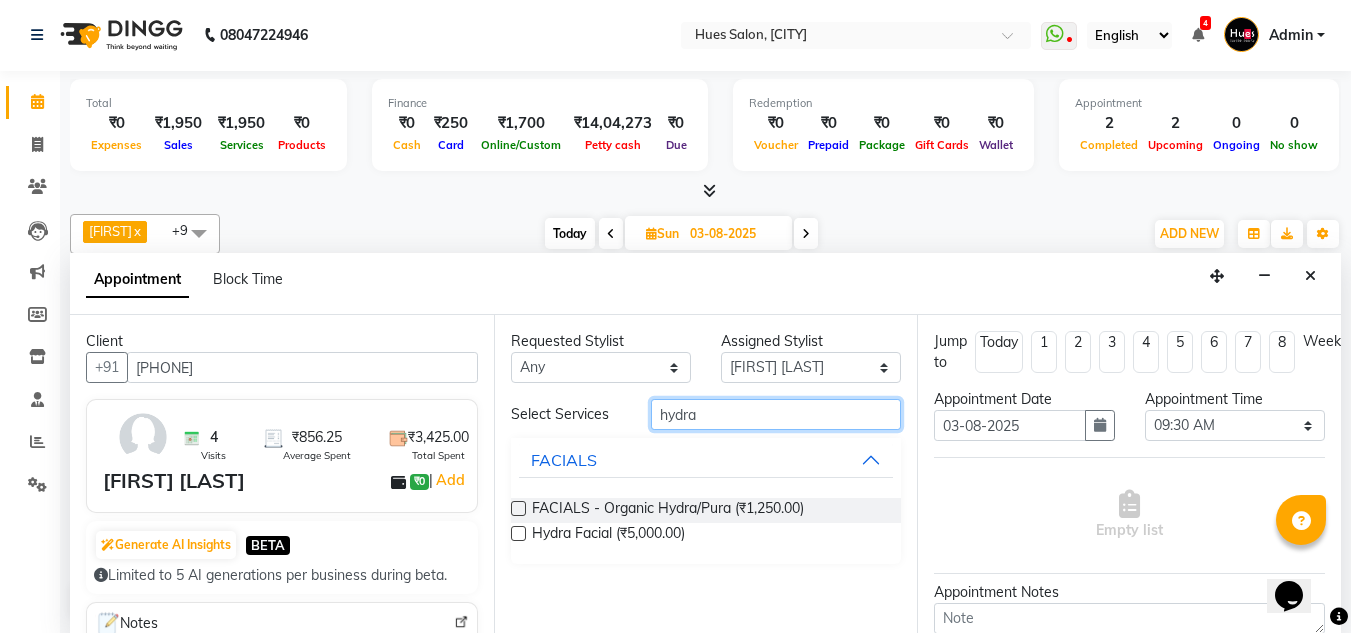 type on "hydra" 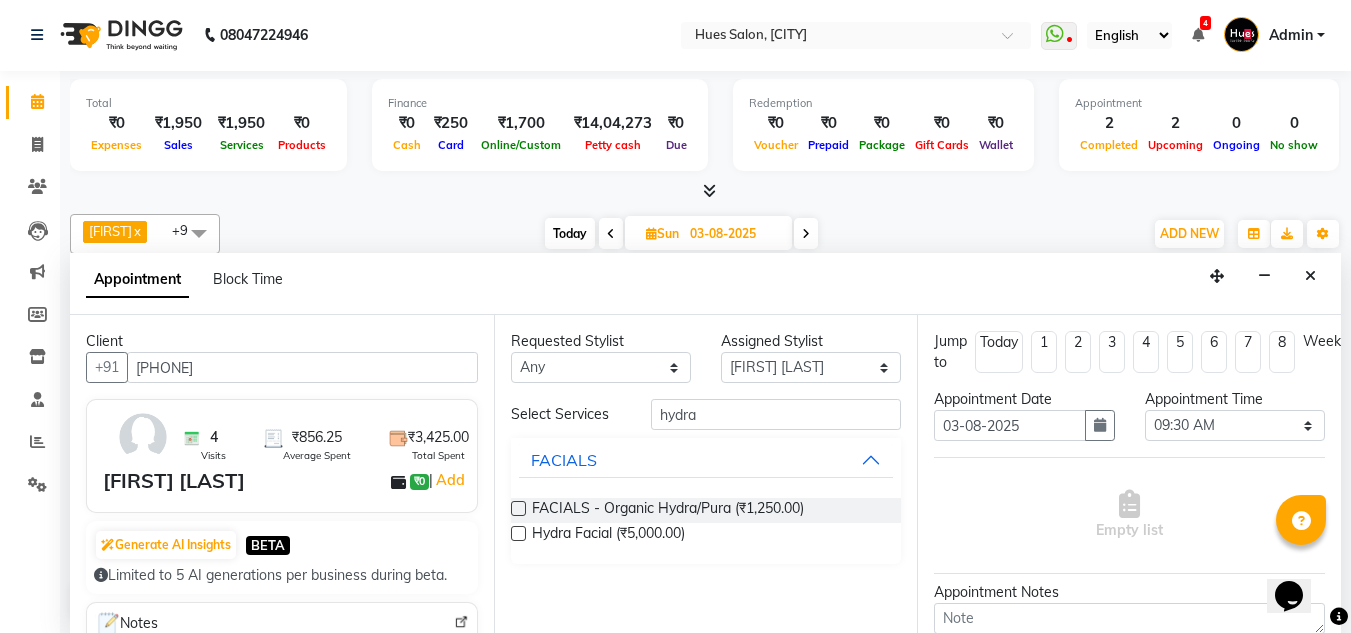 click at bounding box center [518, 533] 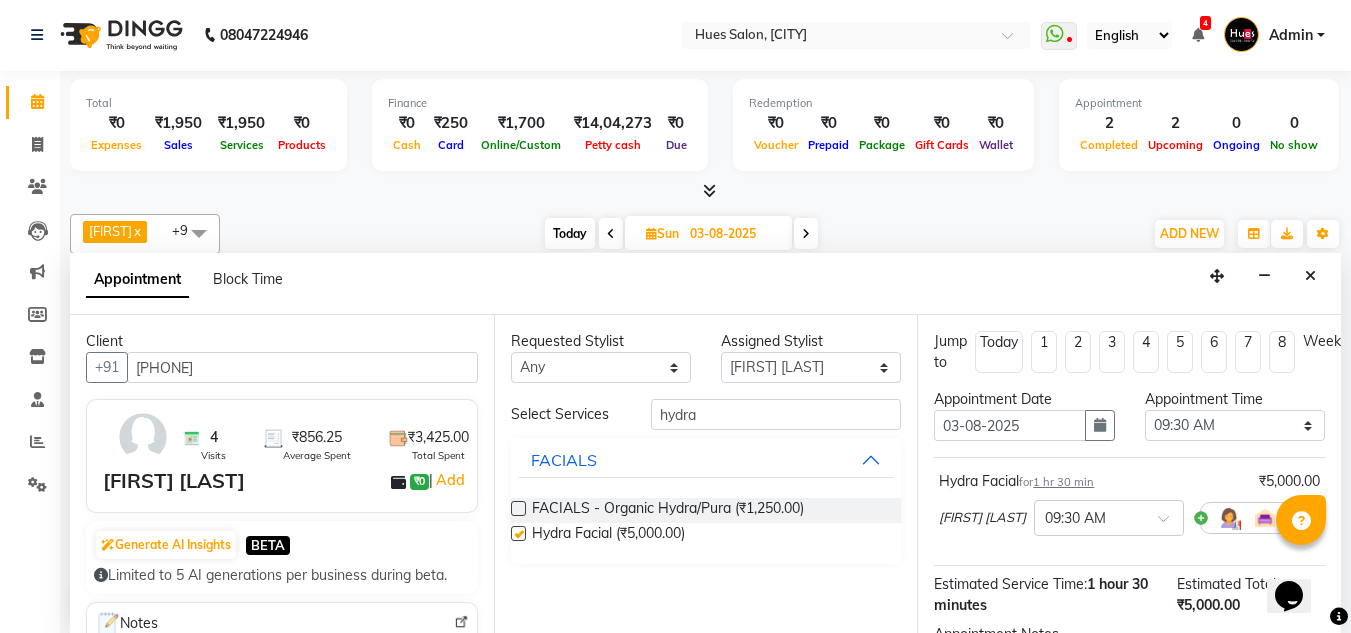 checkbox on "false" 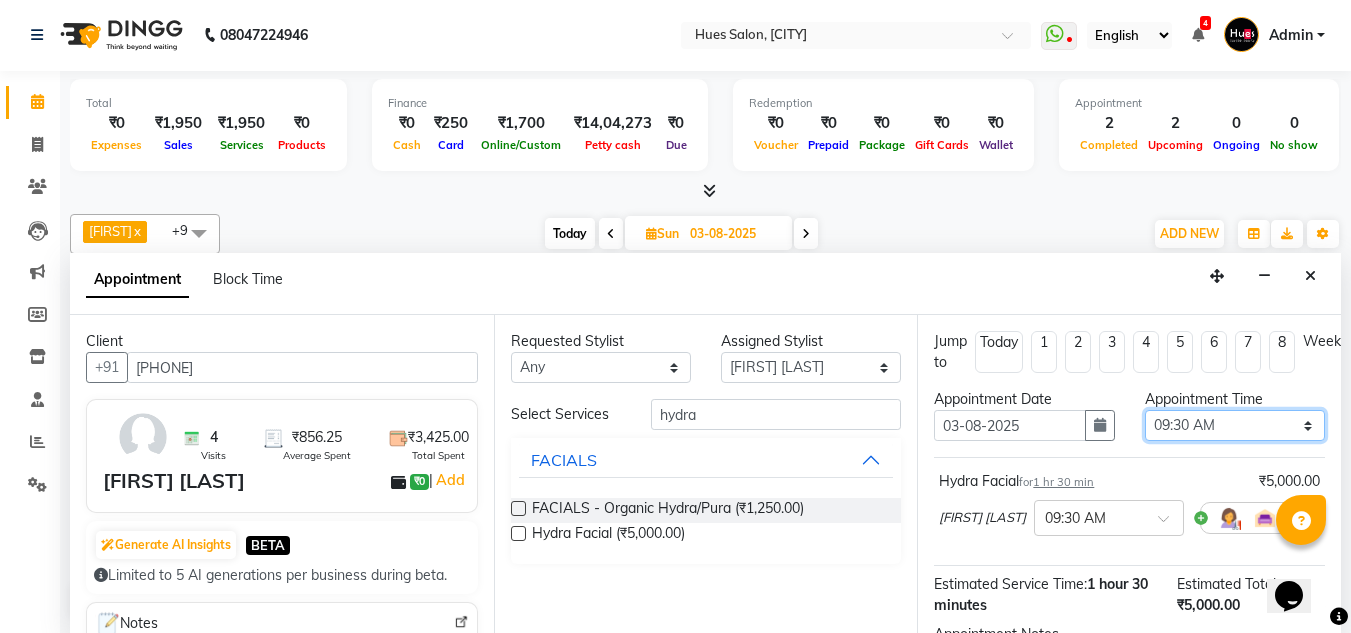 click on "Select 09:00 AM 09:15 AM 09:30 AM 09:45 AM 10:00 AM 10:15 AM 10:30 AM 10:45 AM 11:00 AM 11:15 AM 11:30 AM 11:45 AM 12:00 PM 12:15 PM 12:30 PM 12:45 PM 01:00 PM 01:15 PM 01:30 PM 01:45 PM 02:00 PM 02:15 PM 02:30 PM 02:45 PM 03:00 PM 03:15 PM 03:30 PM 03:45 PM 04:00 PM 04:15 PM 04:30 PM 04:45 PM 05:00 PM 05:15 PM 05:30 PM 05:45 PM 06:00 PM 06:15 PM 06:30 PM 06:45 PM 07:00 PM 07:15 PM 07:30 PM 07:45 PM 08:00 PM" at bounding box center [1235, 425] 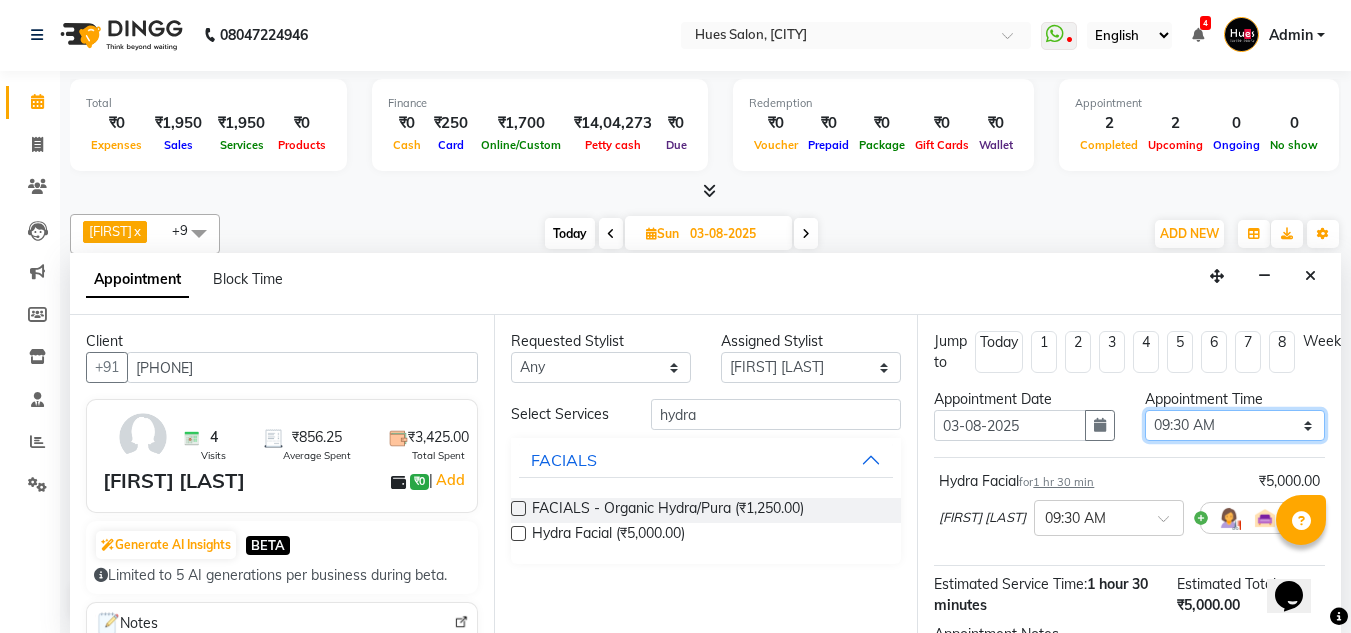 select on "675" 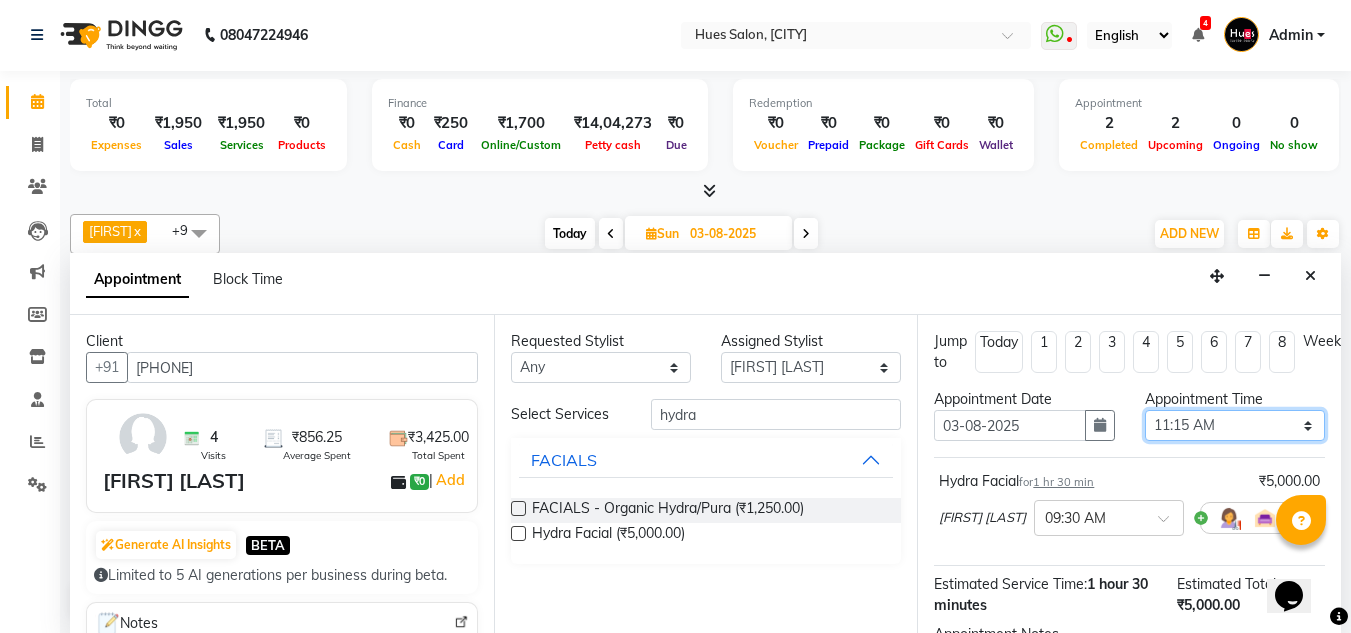 click on "Select 09:00 AM 09:15 AM 09:30 AM 09:45 AM 10:00 AM 10:15 AM 10:30 AM 10:45 AM 11:00 AM 11:15 AM 11:30 AM 11:45 AM 12:00 PM 12:15 PM 12:30 PM 12:45 PM 01:00 PM 01:15 PM 01:30 PM 01:45 PM 02:00 PM 02:15 PM 02:30 PM 02:45 PM 03:00 PM 03:15 PM 03:30 PM 03:45 PM 04:00 PM 04:15 PM 04:30 PM 04:45 PM 05:00 PM 05:15 PM 05:30 PM 05:45 PM 06:00 PM 06:15 PM 06:30 PM 06:45 PM 07:00 PM 07:15 PM 07:30 PM 07:45 PM 08:00 PM" at bounding box center [1235, 425] 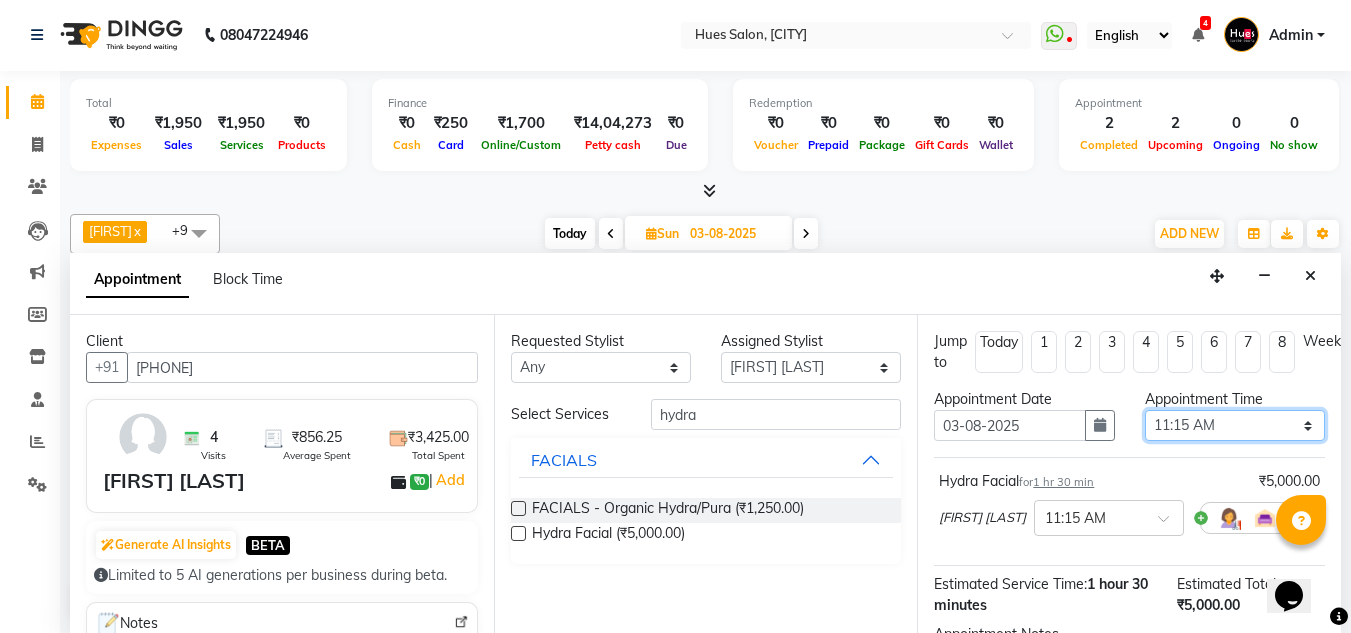 scroll, scrollTop: 214, scrollLeft: 0, axis: vertical 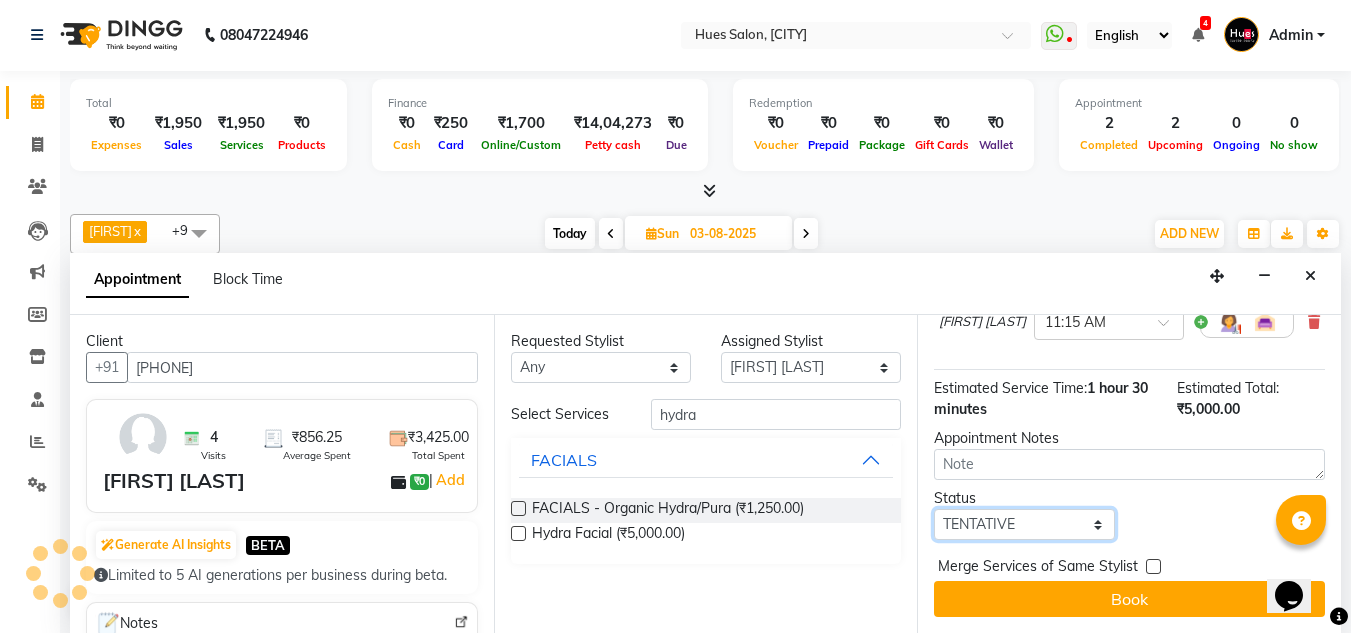 click on "Select TENTATIVE CONFIRM UPCOMING" at bounding box center [1024, 524] 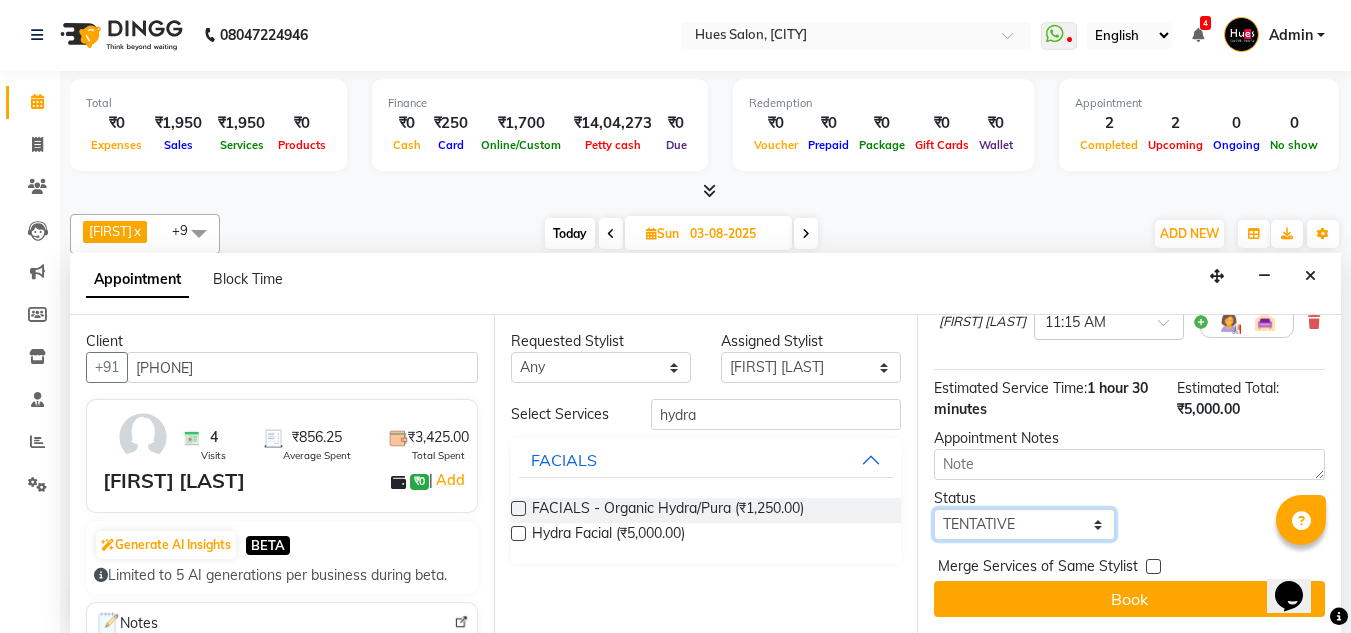 select on "confirm booking" 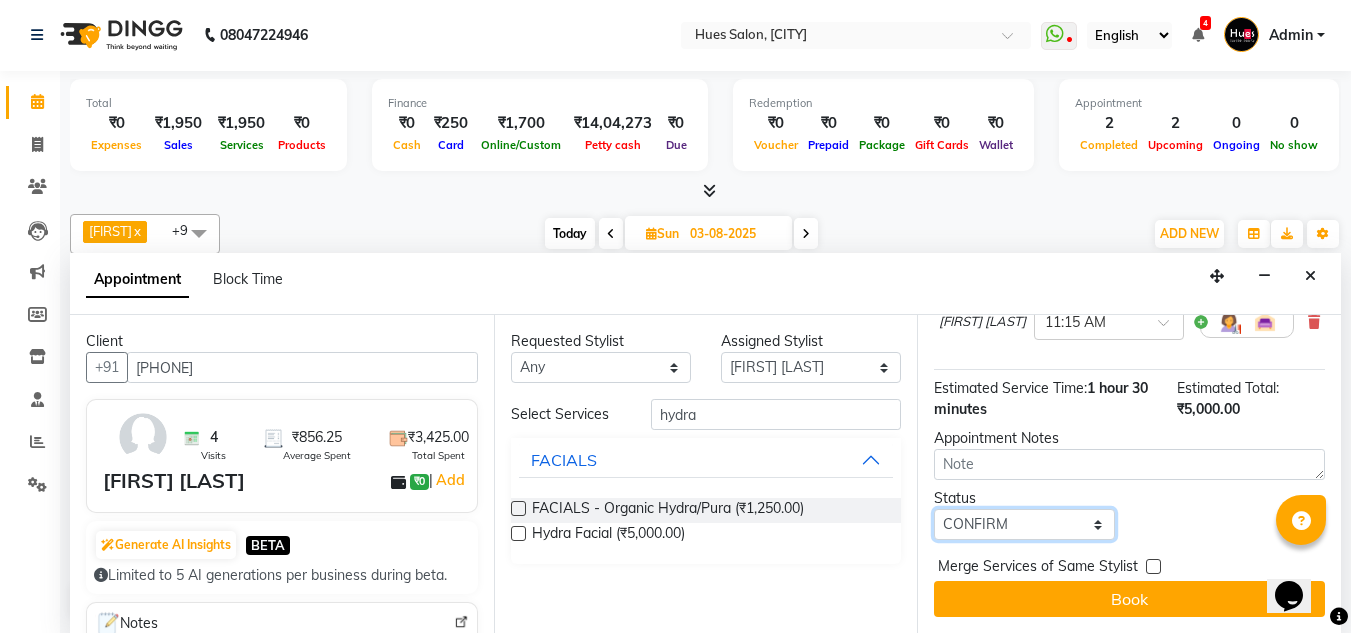 click on "Select TENTATIVE CONFIRM UPCOMING" at bounding box center (1024, 524) 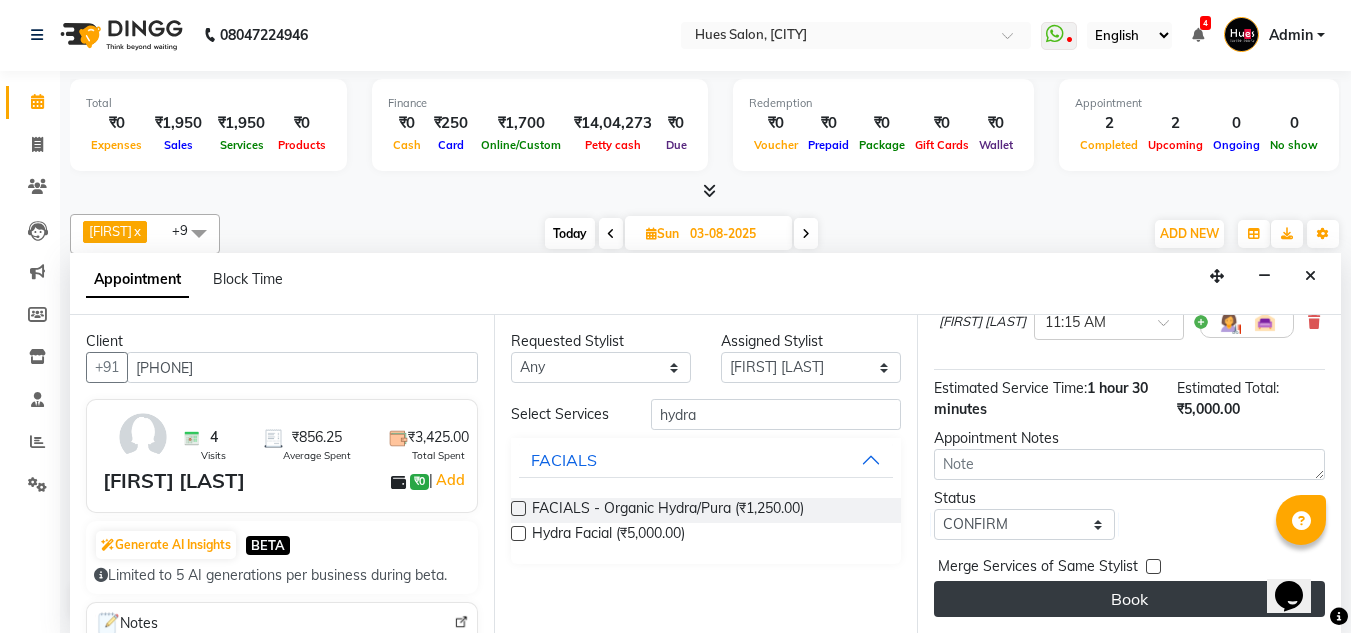 click on "Book" at bounding box center (1129, 599) 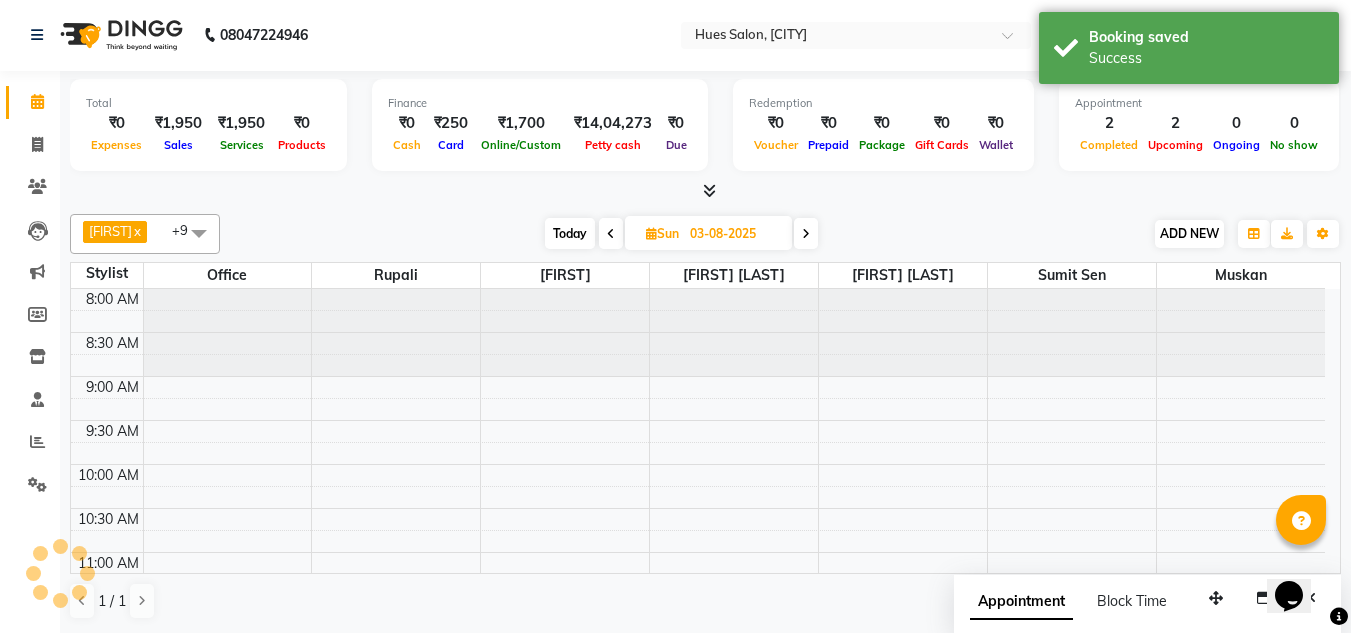 scroll, scrollTop: 0, scrollLeft: 0, axis: both 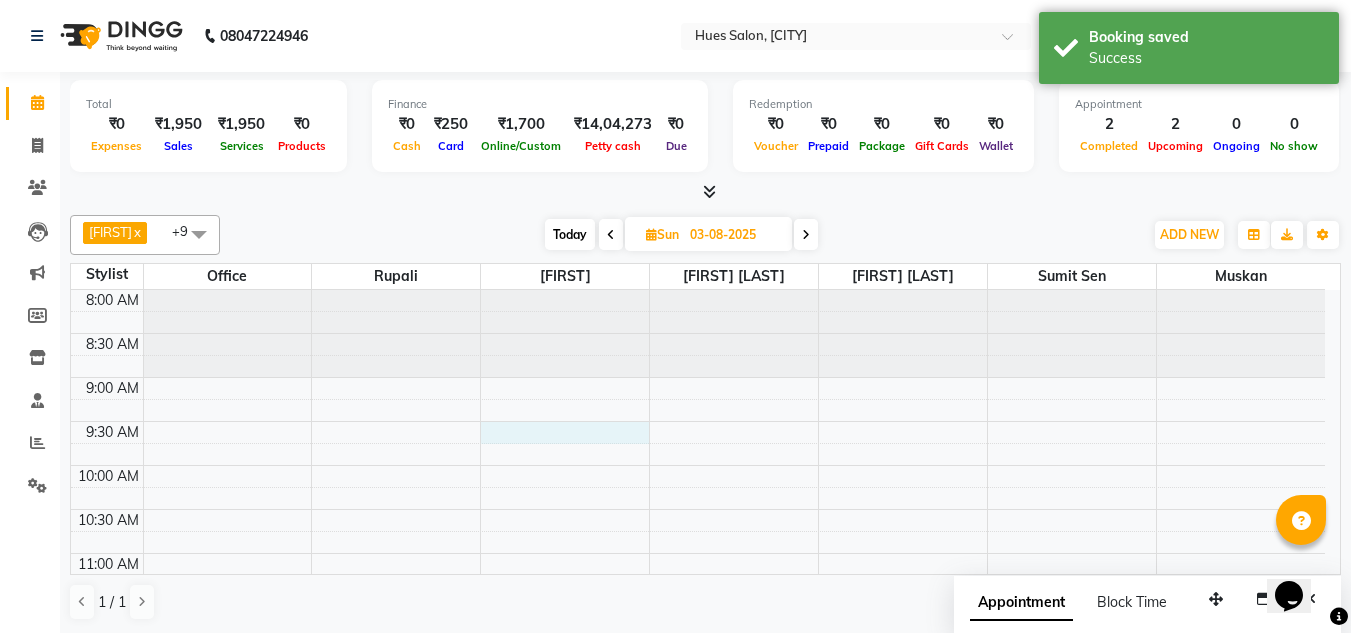 click on "8:00 AM 8:30 AM 9:00 AM 9:30 AM 10:00 AM 10:30 AM 11:00 AM 11:30 AM 12:00 PM 12:30 PM 1:00 PM 1:30 PM 2:00 PM 2:30 PM 3:00 PM 3:30 PM 4:00 PM 4:30 PM 5:00 PM 5:30 PM 6:00 PM 6:30 PM 7:00 PM 7:30 PM 8:00 PM 8:30 PM     [FIRST] [LAST], [TIME] - [TIME], Hydra Facial" at bounding box center (698, 861) 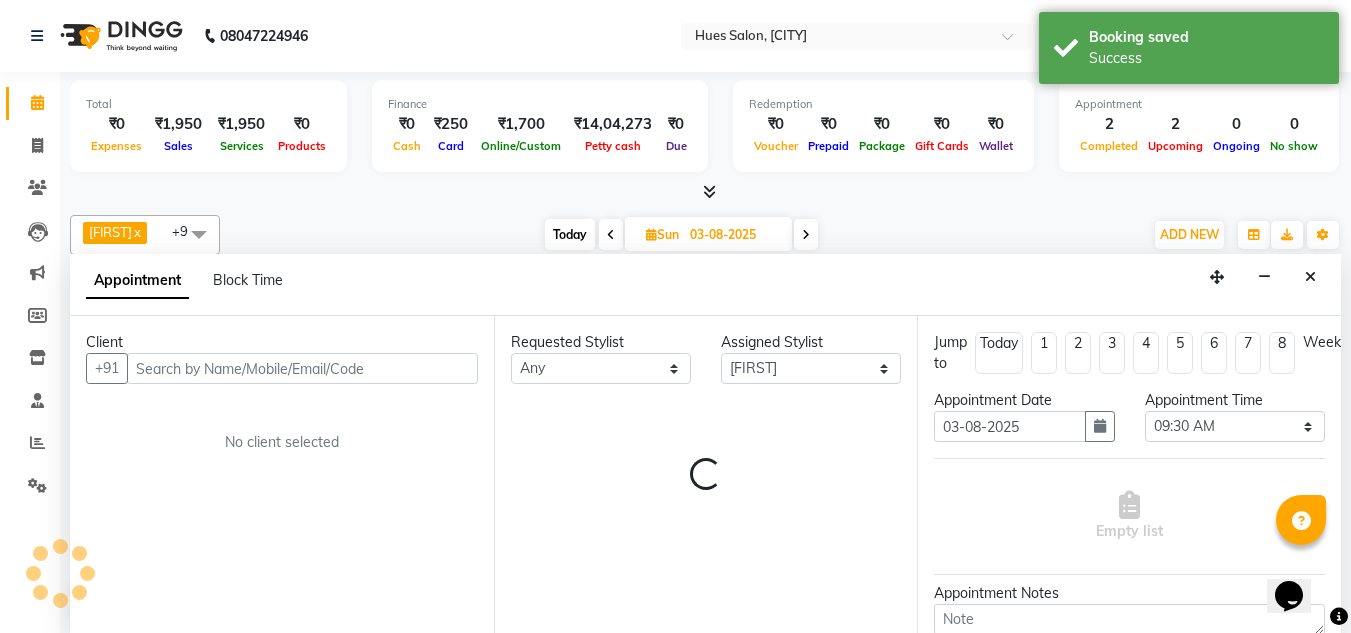 scroll, scrollTop: 1, scrollLeft: 0, axis: vertical 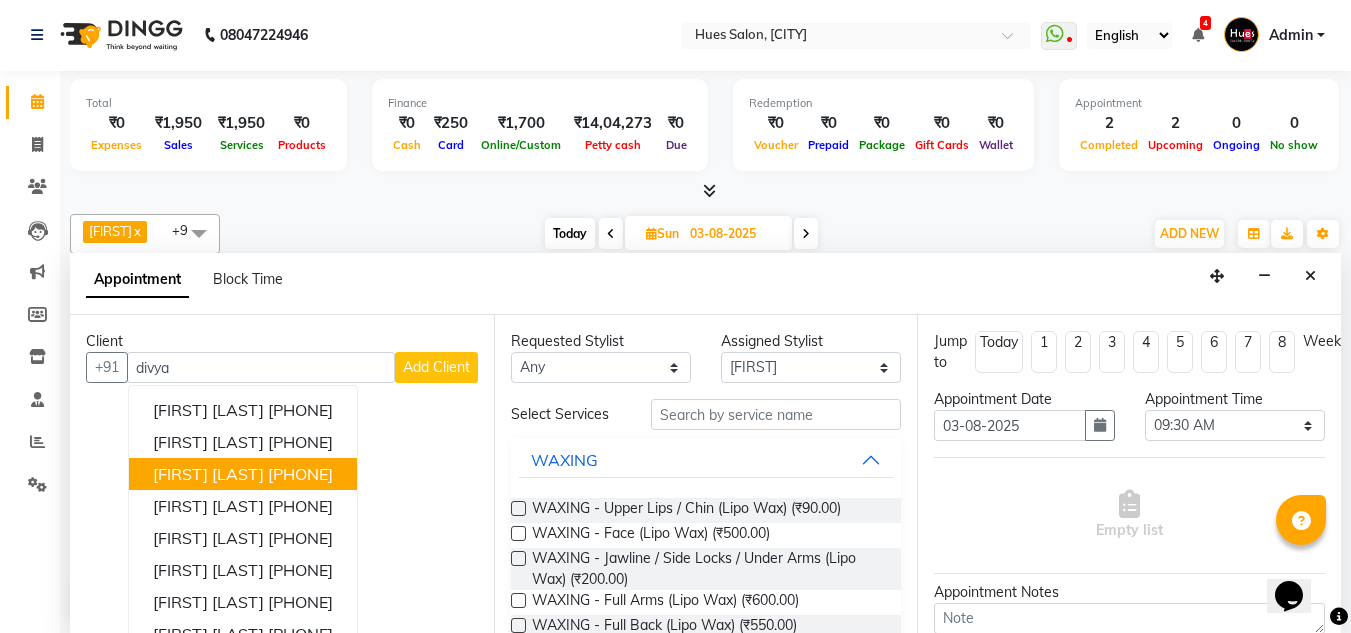 click on "[PHONE]" at bounding box center [300, 474] 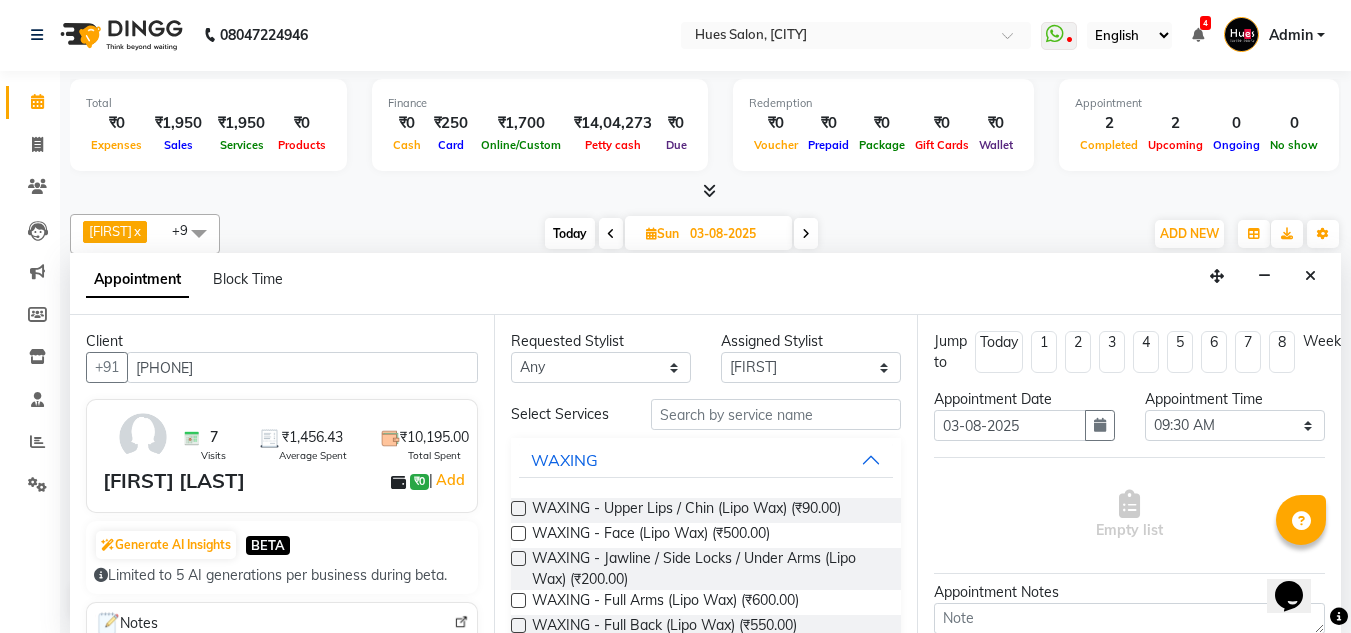 type on "[PHONE]" 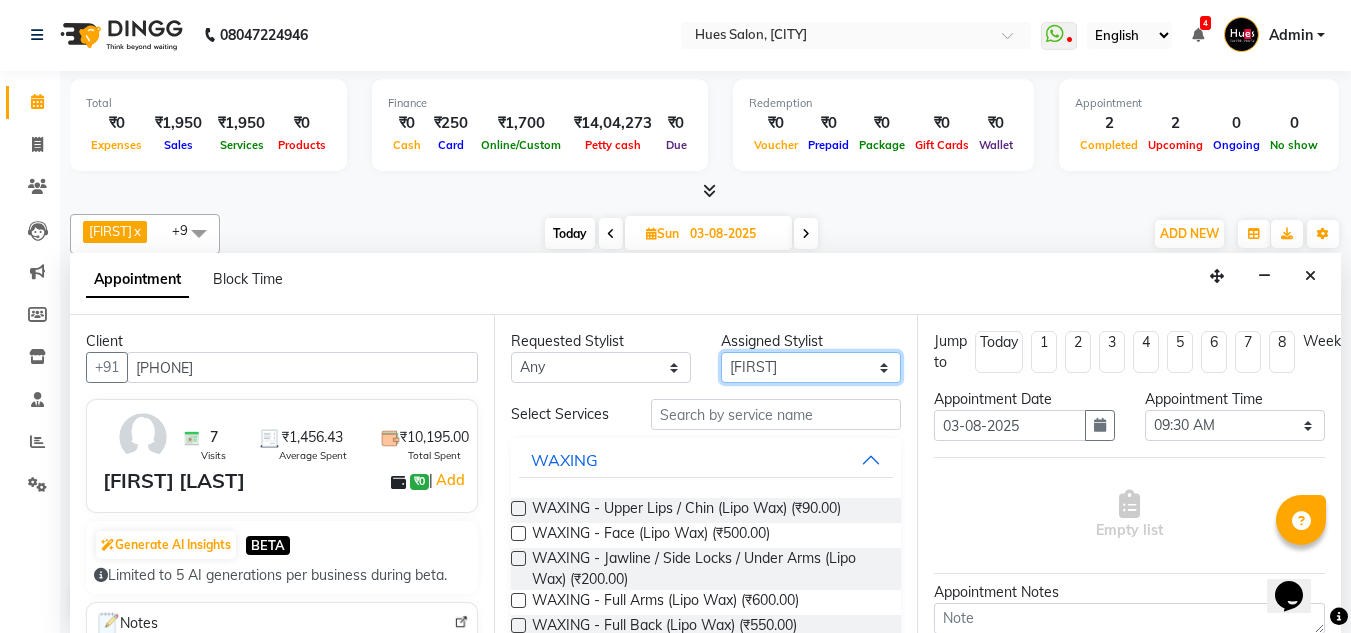 click on "Select [FIRST]  [FIRST] [FIRST] [FIRST] [FIRST] [FIRST] [FIRST] [FIRST] [FIRST] [FIRST]" at bounding box center (811, 367) 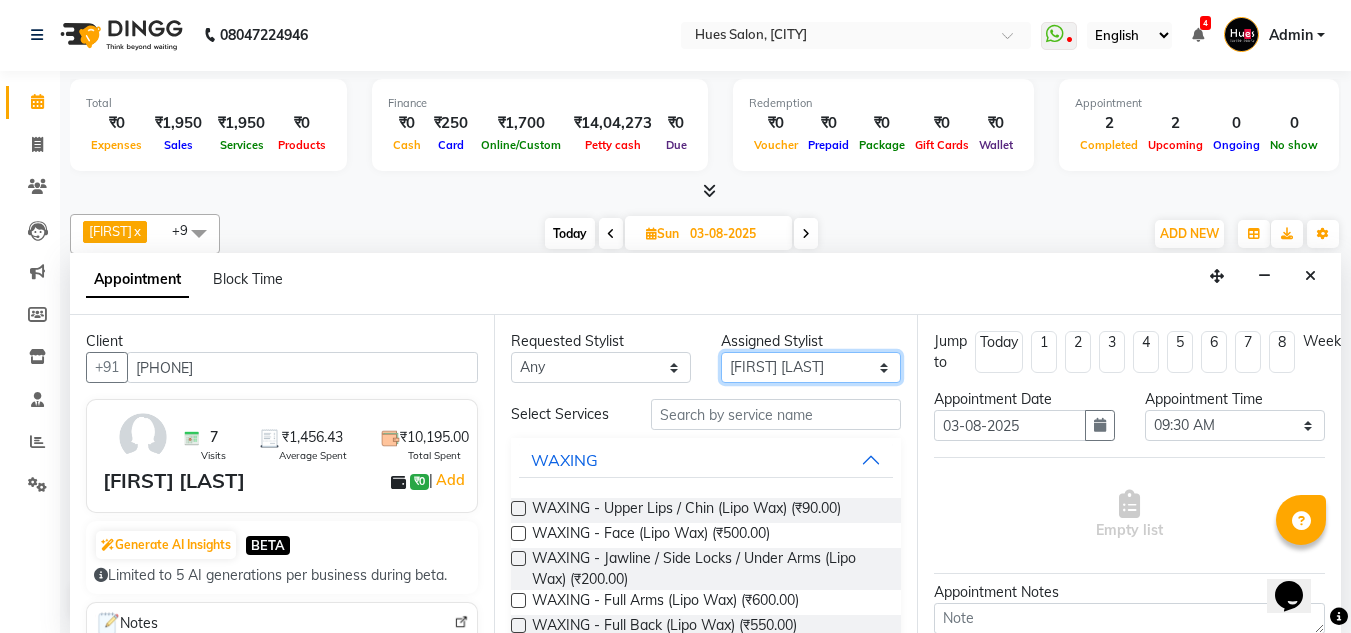 click on "Select [FIRST]  [FIRST] [FIRST] [FIRST] [FIRST] [FIRST] [FIRST] [FIRST] [FIRST] [FIRST]" at bounding box center [811, 367] 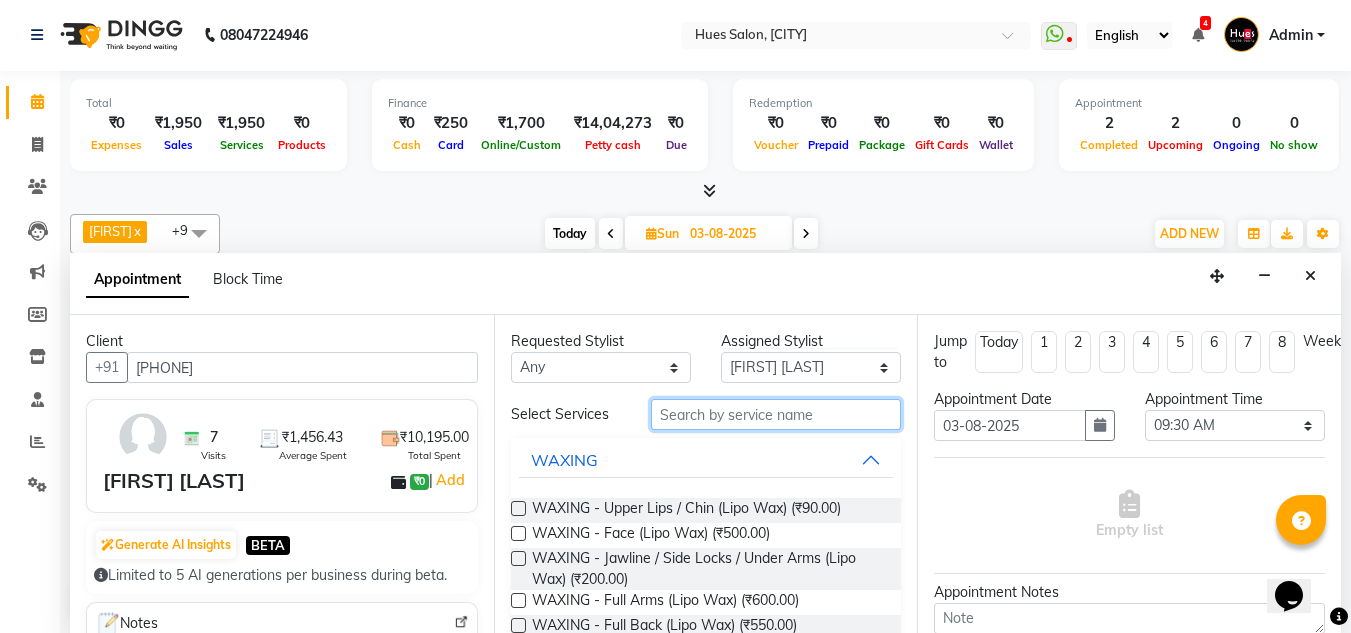 click at bounding box center [776, 414] 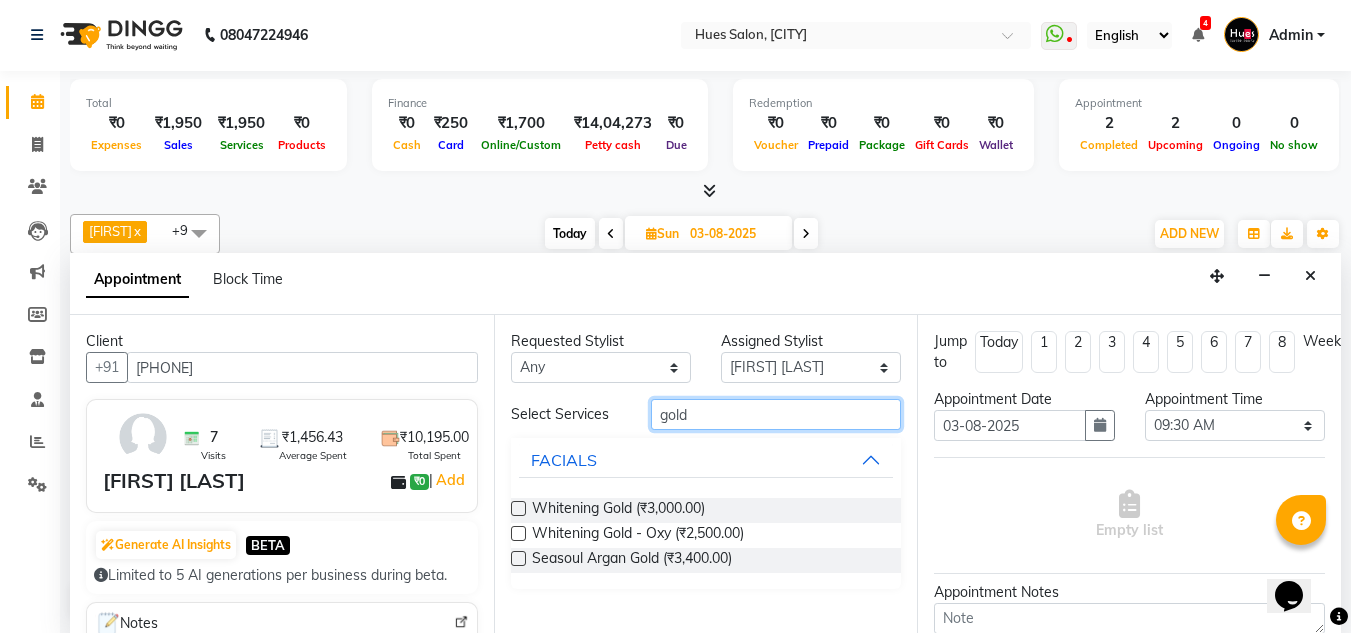 type on "gold" 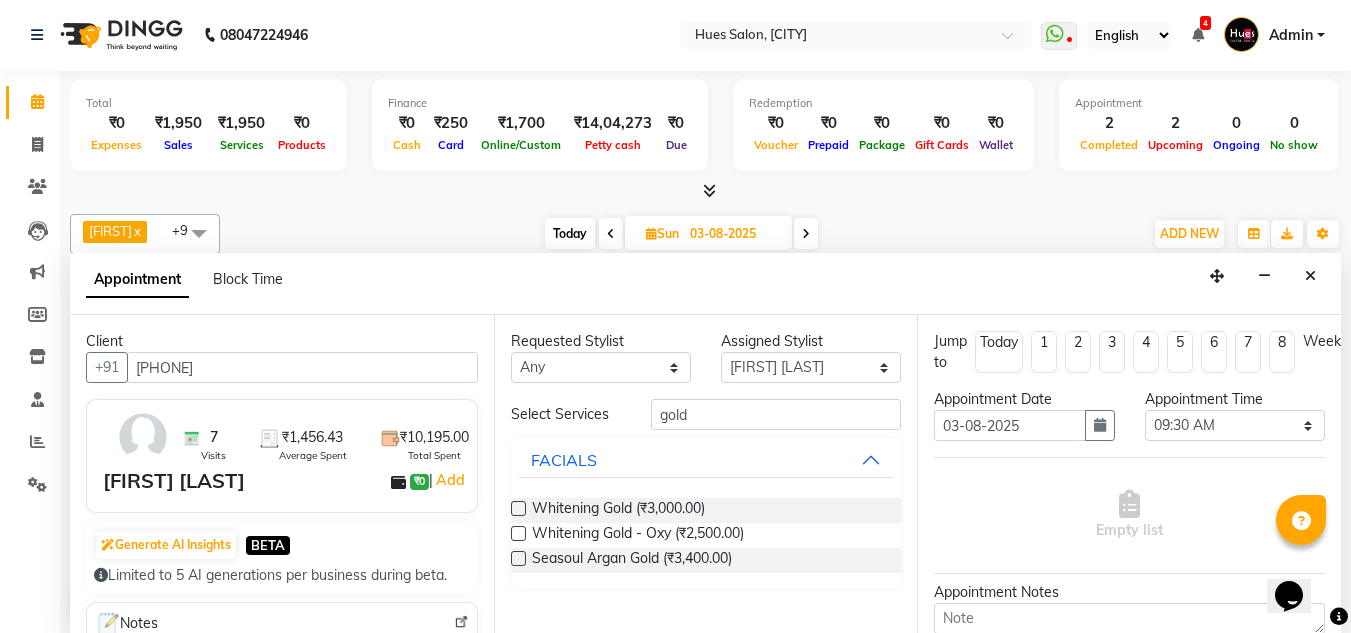 click at bounding box center (518, 508) 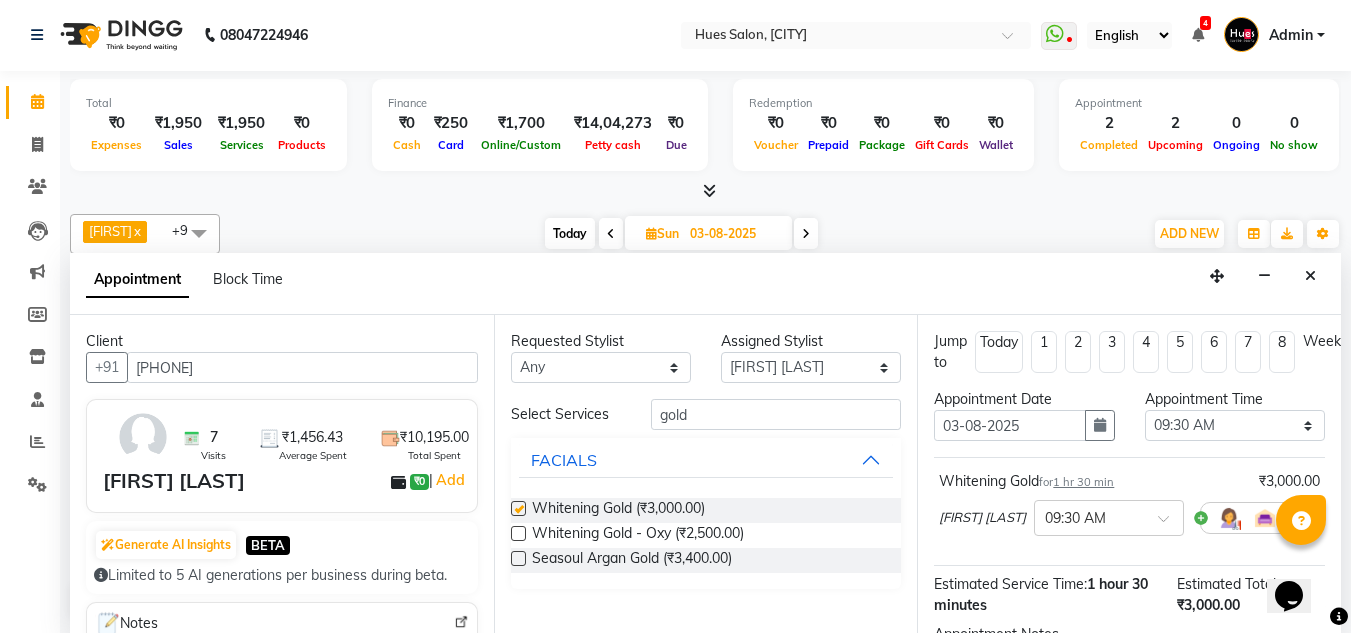checkbox on "false" 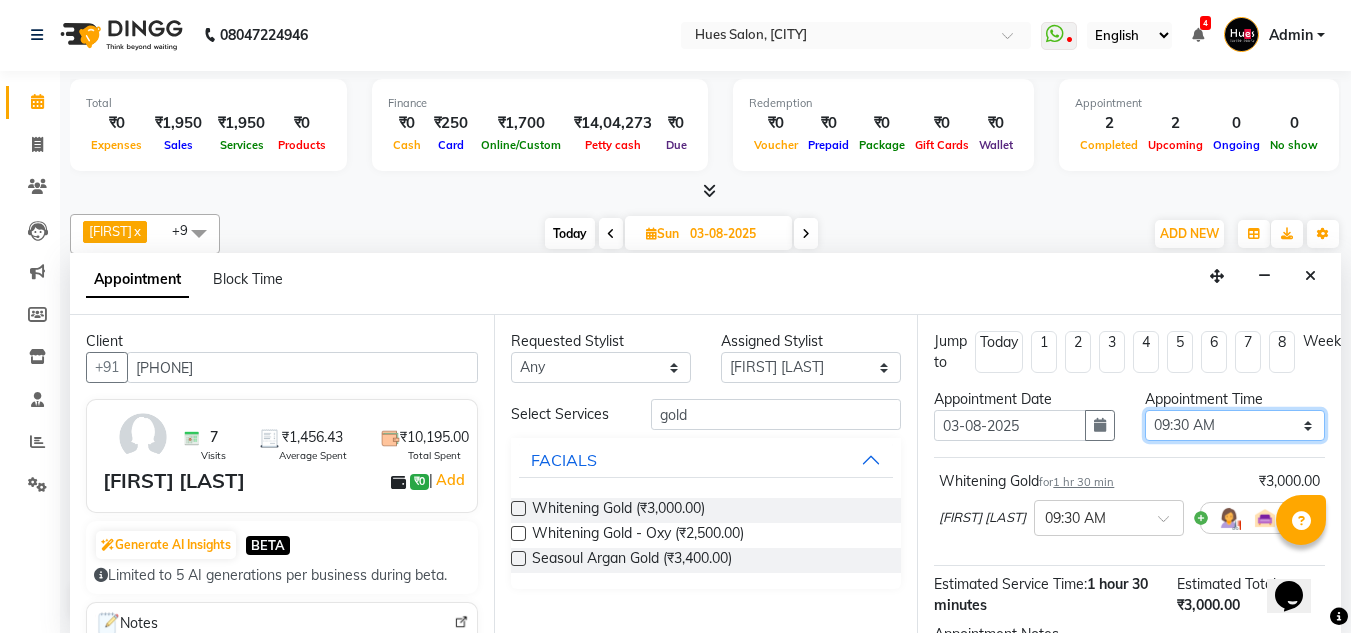 click on "Select 09:00 AM 09:15 AM 09:30 AM 09:45 AM 10:00 AM 10:15 AM 10:30 AM 10:45 AM 11:00 AM 11:15 AM 11:30 AM 11:45 AM 12:00 PM 12:15 PM 12:30 PM 12:45 PM 01:00 PM 01:15 PM 01:30 PM 01:45 PM 02:00 PM 02:15 PM 02:30 PM 02:45 PM 03:00 PM 03:15 PM 03:30 PM 03:45 PM 04:00 PM 04:15 PM 04:30 PM 04:45 PM 05:00 PM 05:15 PM 05:30 PM 05:45 PM 06:00 PM 06:15 PM 06:30 PM 06:45 PM 07:00 PM 07:15 PM 07:30 PM 07:45 PM 08:00 PM" at bounding box center (1235, 425) 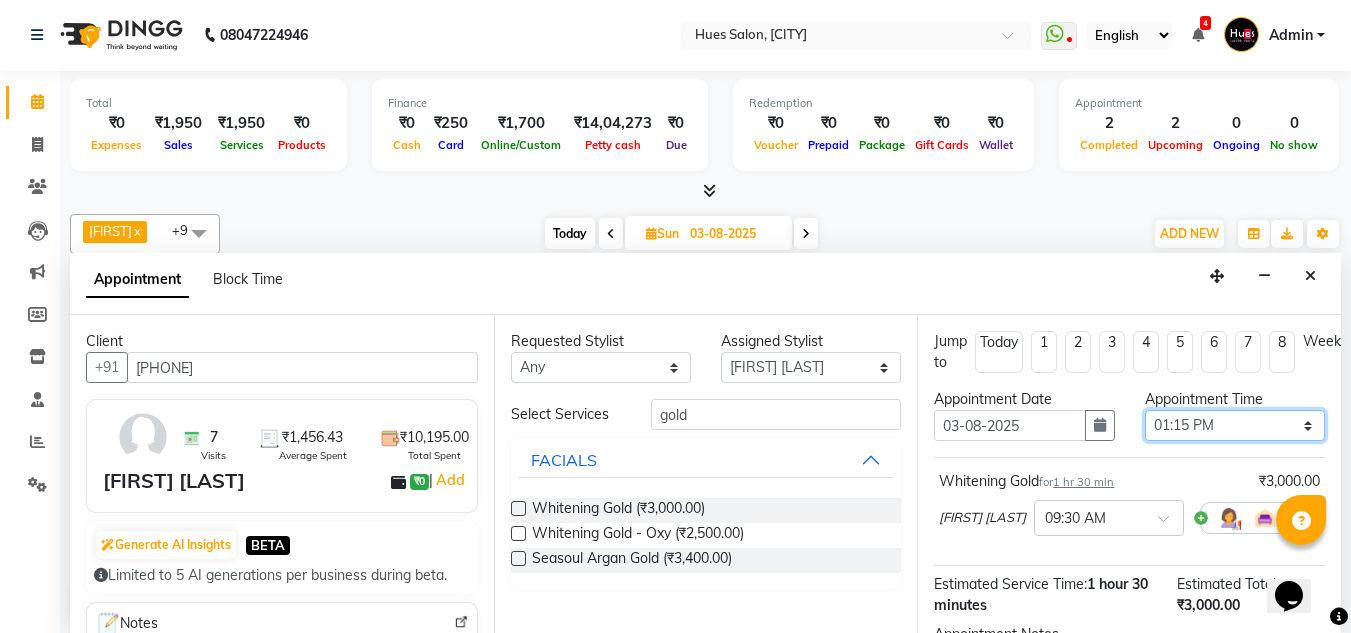 click on "Select 09:00 AM 09:15 AM 09:30 AM 09:45 AM 10:00 AM 10:15 AM 10:30 AM 10:45 AM 11:00 AM 11:15 AM 11:30 AM 11:45 AM 12:00 PM 12:15 PM 12:30 PM 12:45 PM 01:00 PM 01:15 PM 01:30 PM 01:45 PM 02:00 PM 02:15 PM 02:30 PM 02:45 PM 03:00 PM 03:15 PM 03:30 PM 03:45 PM 04:00 PM 04:15 PM 04:30 PM 04:45 PM 05:00 PM 05:15 PM 05:30 PM 05:45 PM 06:00 PM 06:15 PM 06:30 PM 06:45 PM 07:00 PM 07:15 PM 07:30 PM 07:45 PM 08:00 PM" at bounding box center (1235, 425) 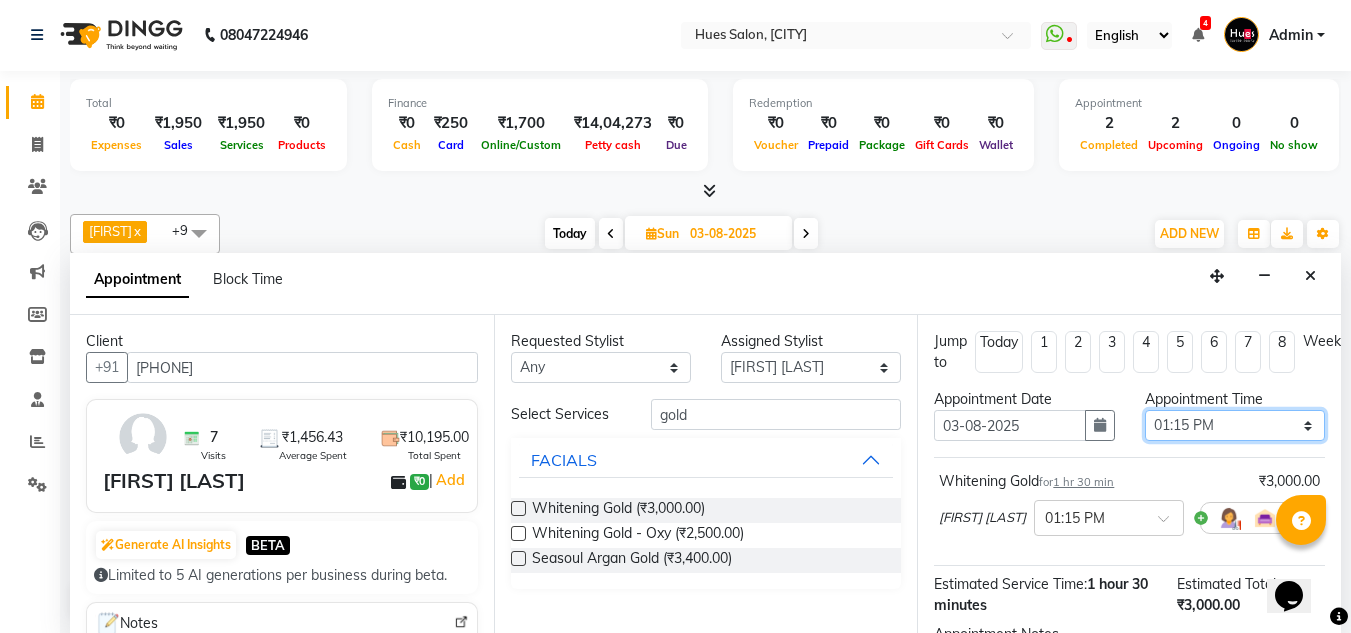 click on "Select 09:00 AM 09:15 AM 09:30 AM 09:45 AM 10:00 AM 10:15 AM 10:30 AM 10:45 AM 11:00 AM 11:15 AM 11:30 AM 11:45 AM 12:00 PM 12:15 PM 12:30 PM 12:45 PM 01:00 PM 01:15 PM 01:30 PM 01:45 PM 02:00 PM 02:15 PM 02:30 PM 02:45 PM 03:00 PM 03:15 PM 03:30 PM 03:45 PM 04:00 PM 04:15 PM 04:30 PM 04:45 PM 05:00 PM 05:15 PM 05:30 PM 05:45 PM 06:00 PM 06:15 PM 06:30 PM 06:45 PM 07:00 PM 07:15 PM 07:30 PM 07:45 PM 08:00 PM" at bounding box center (1235, 425) 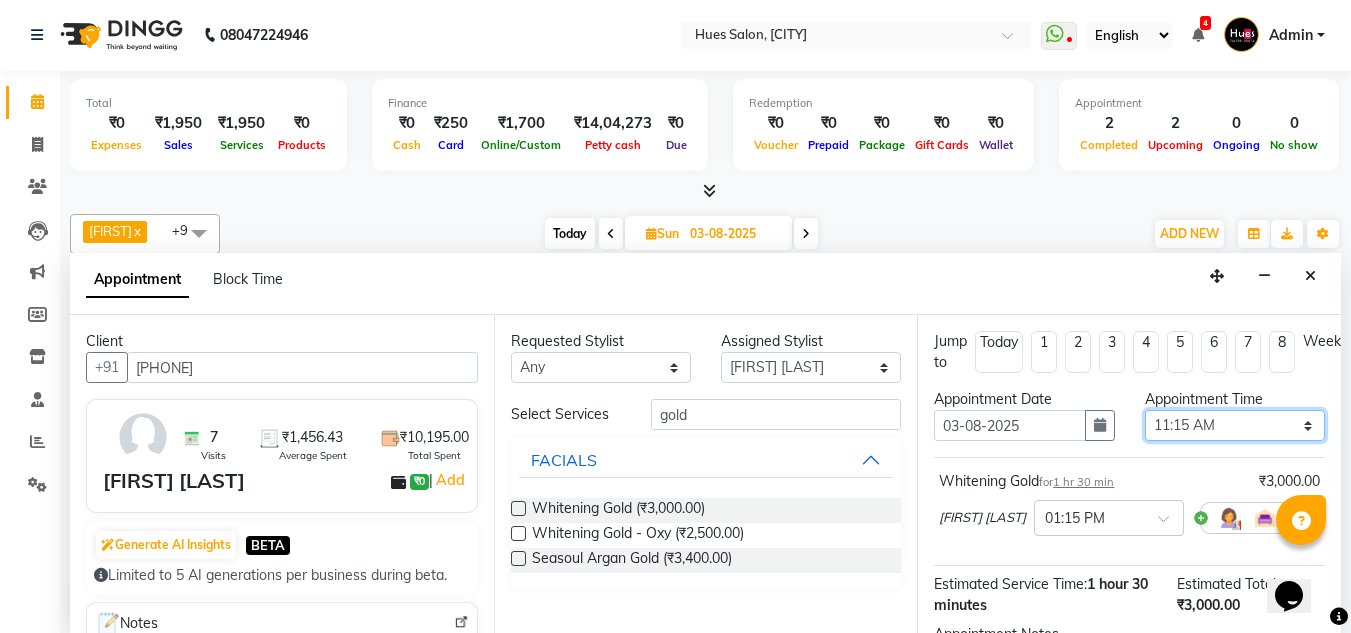 click on "Select 09:00 AM 09:15 AM 09:30 AM 09:45 AM 10:00 AM 10:15 AM 10:30 AM 10:45 AM 11:00 AM 11:15 AM 11:30 AM 11:45 AM 12:00 PM 12:15 PM 12:30 PM 12:45 PM 01:00 PM 01:15 PM 01:30 PM 01:45 PM 02:00 PM 02:15 PM 02:30 PM 02:45 PM 03:00 PM 03:15 PM 03:30 PM 03:45 PM 04:00 PM 04:15 PM 04:30 PM 04:45 PM 05:00 PM 05:15 PM 05:30 PM 05:45 PM 06:00 PM 06:15 PM 06:30 PM 06:45 PM 07:00 PM 07:15 PM 07:30 PM 07:45 PM 08:00 PM" at bounding box center [1235, 425] 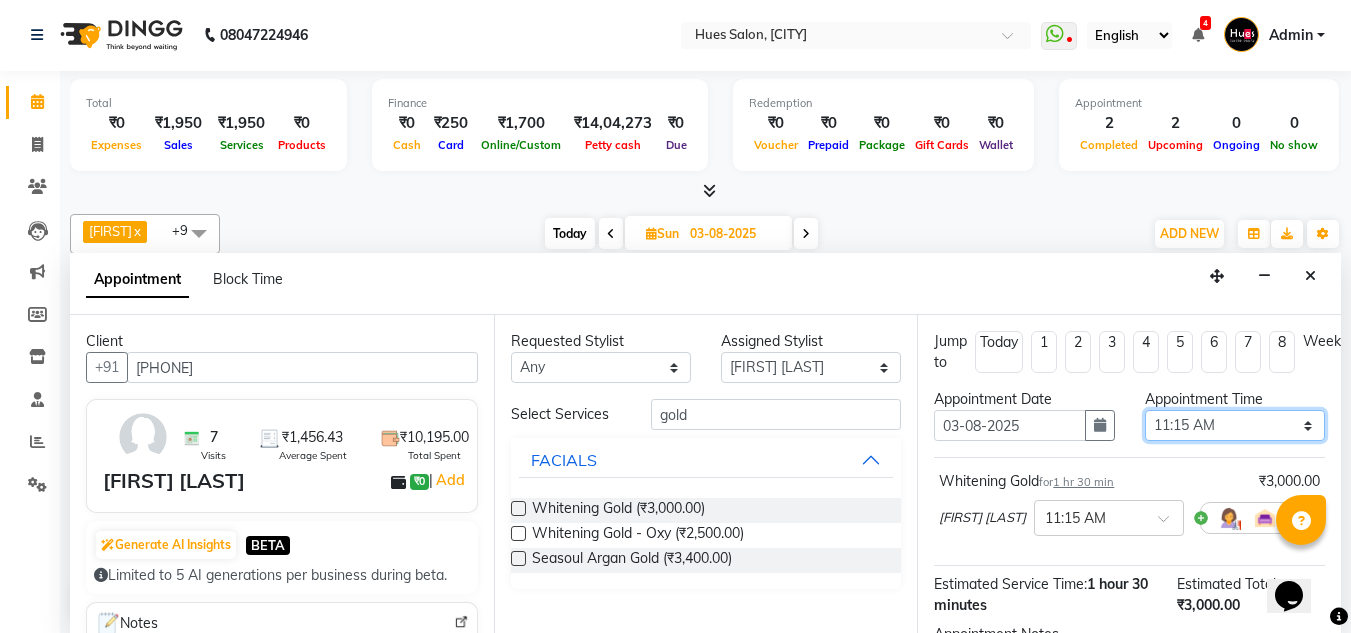 scroll, scrollTop: 214, scrollLeft: 0, axis: vertical 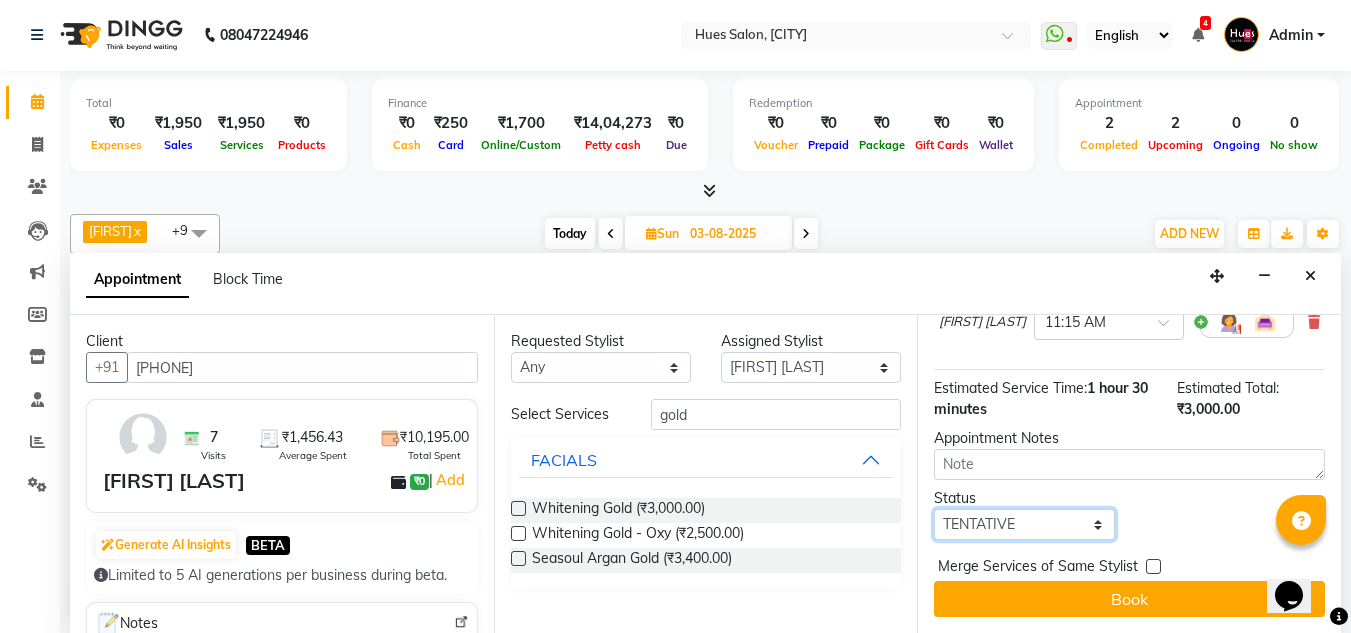 click on "Select TENTATIVE CONFIRM UPCOMING" at bounding box center (1024, 524) 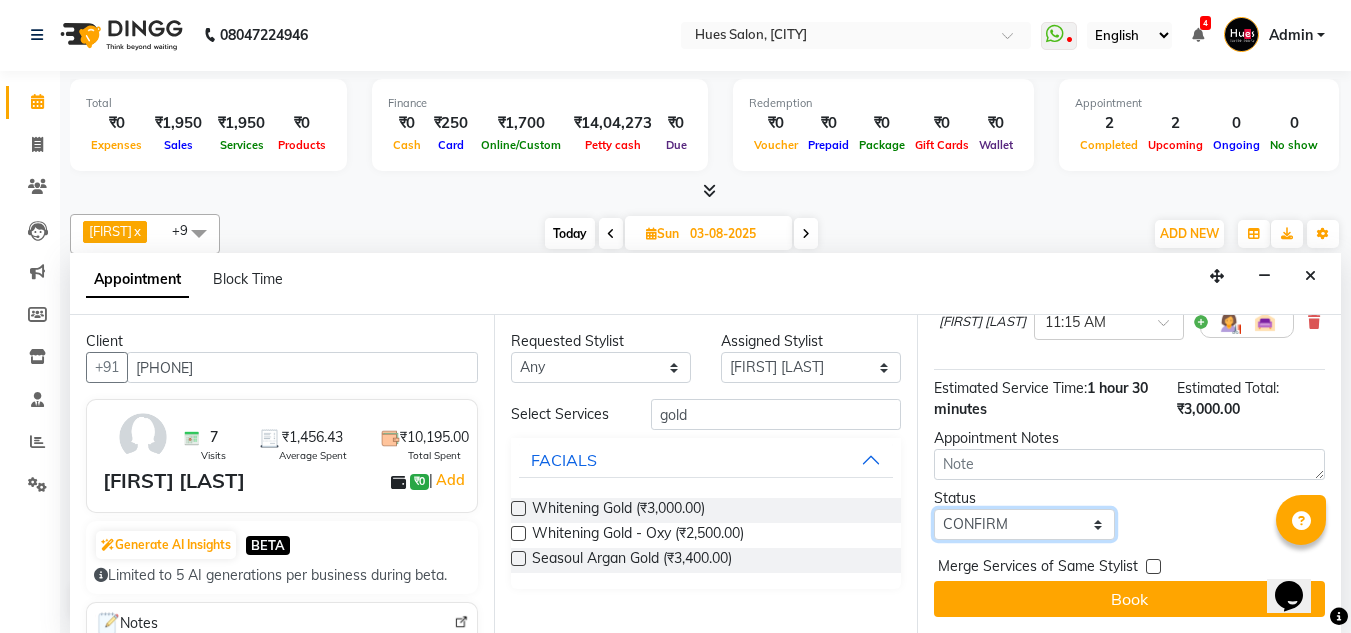 click on "Select TENTATIVE CONFIRM UPCOMING" at bounding box center (1024, 524) 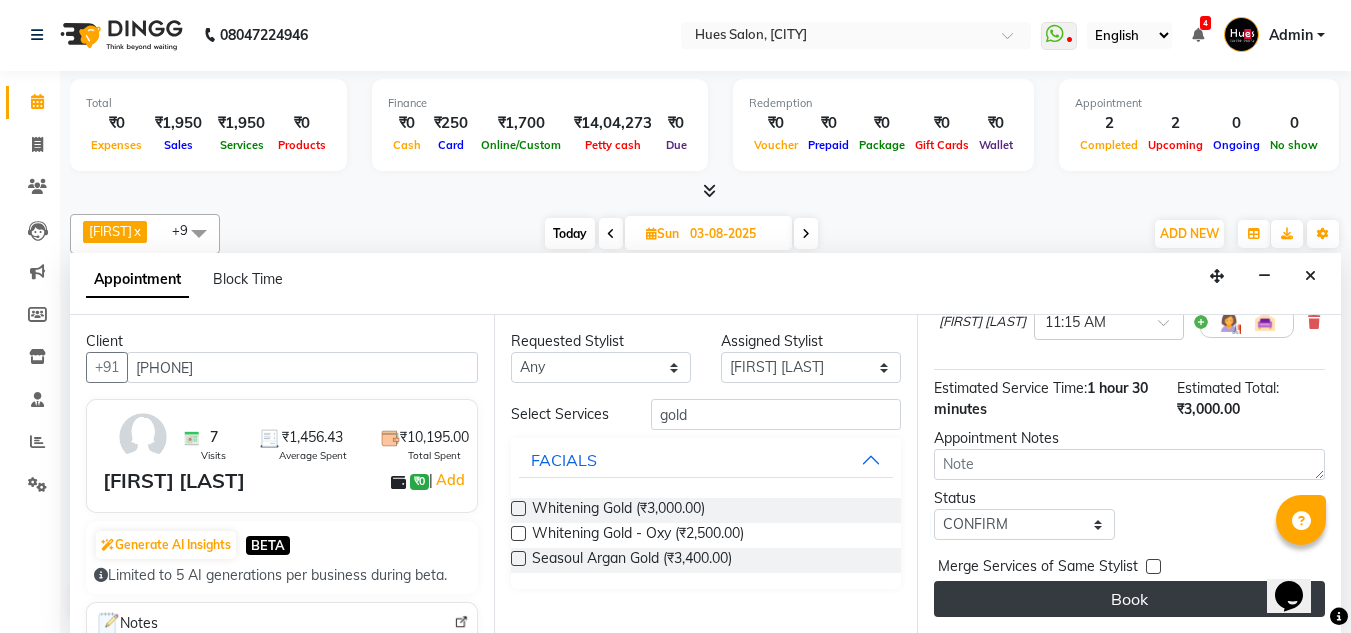 click on "Book" at bounding box center (1129, 599) 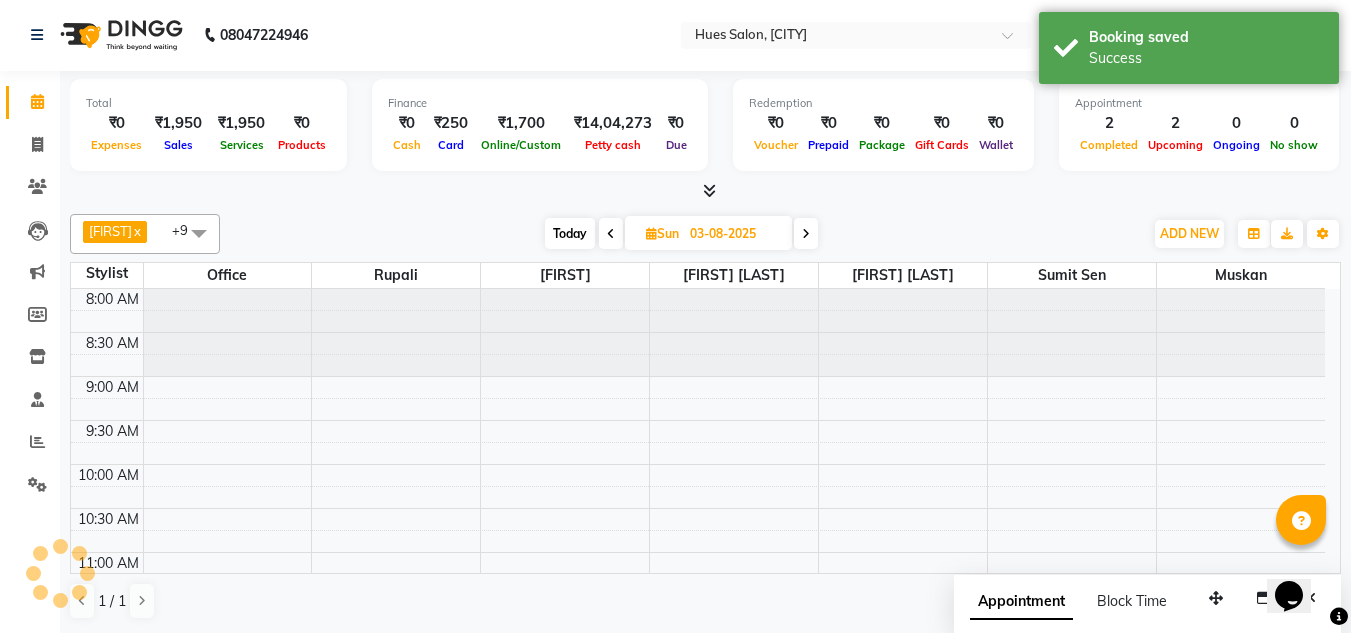 scroll, scrollTop: 0, scrollLeft: 0, axis: both 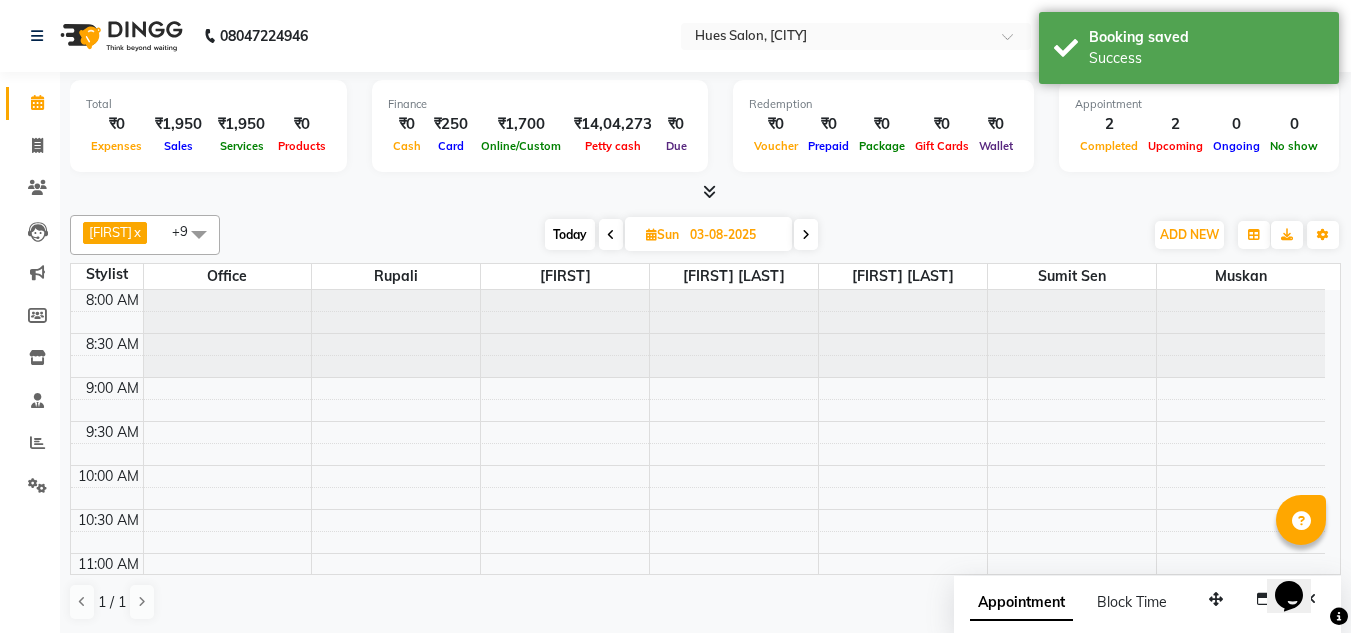 click on "8:00 AM 8:30 AM 9:00 AM 9:30 AM 10:00 AM 10:30 AM 11:00 AM 11:30 AM 12:00 PM 12:30 PM 1:00 PM 1:30 PM 2:00 PM 2:30 PM 3:00 PM 3:30 PM 4:00 PM 4:30 PM 5:00 PM 5:30 PM 6:00 PM 6:30 PM 7:00 PM 7:30 PM 8:00 PM 8:30 PM     [FIRST] [LAST], [TIME] - [TIME], Hydra Facial" at bounding box center (698, 861) 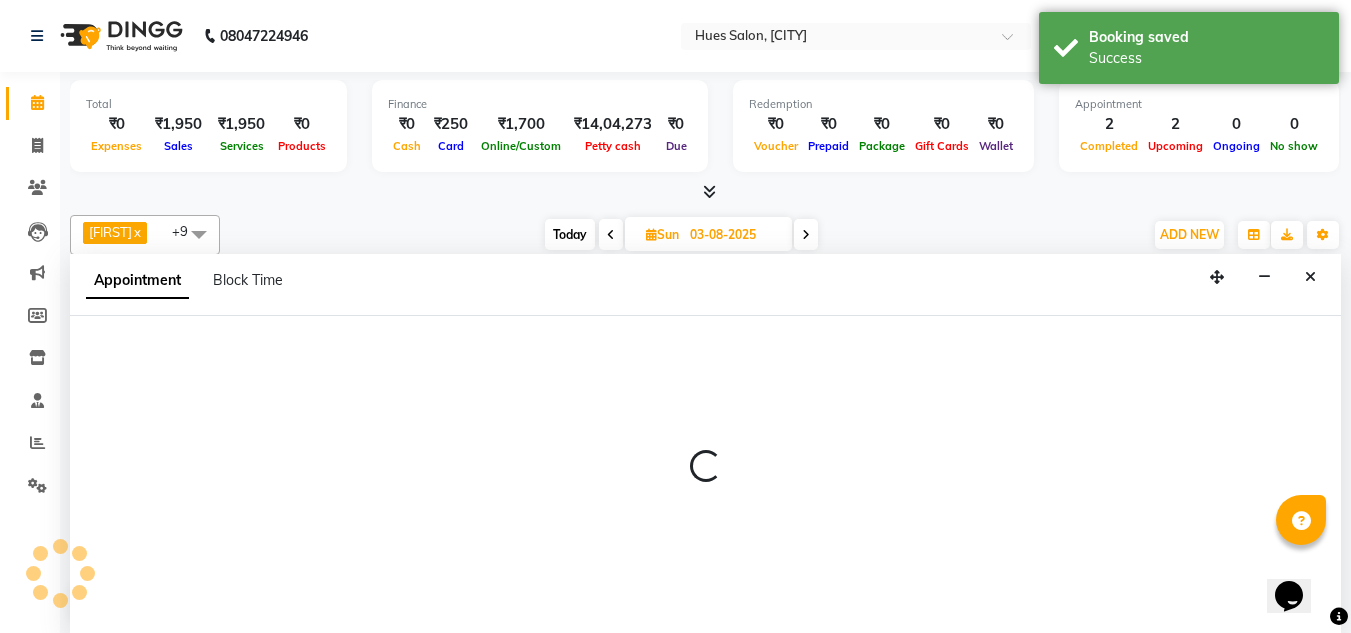 select on "50868" 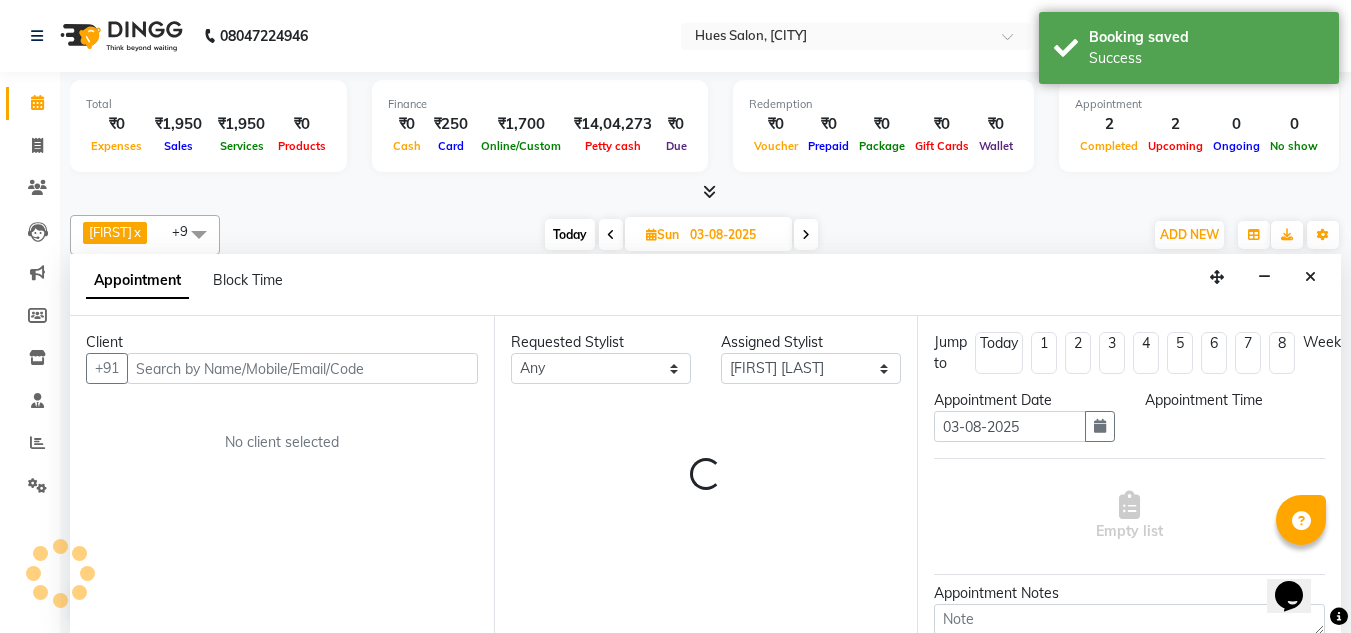 scroll, scrollTop: 1, scrollLeft: 0, axis: vertical 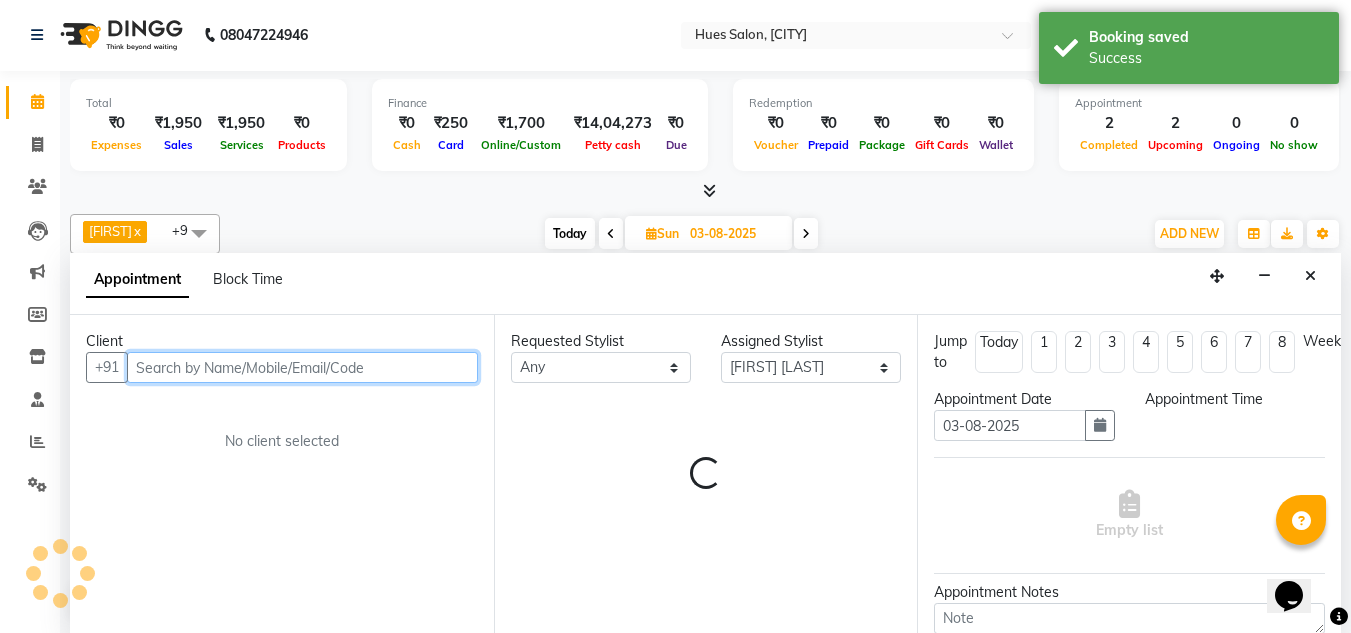 select on "600" 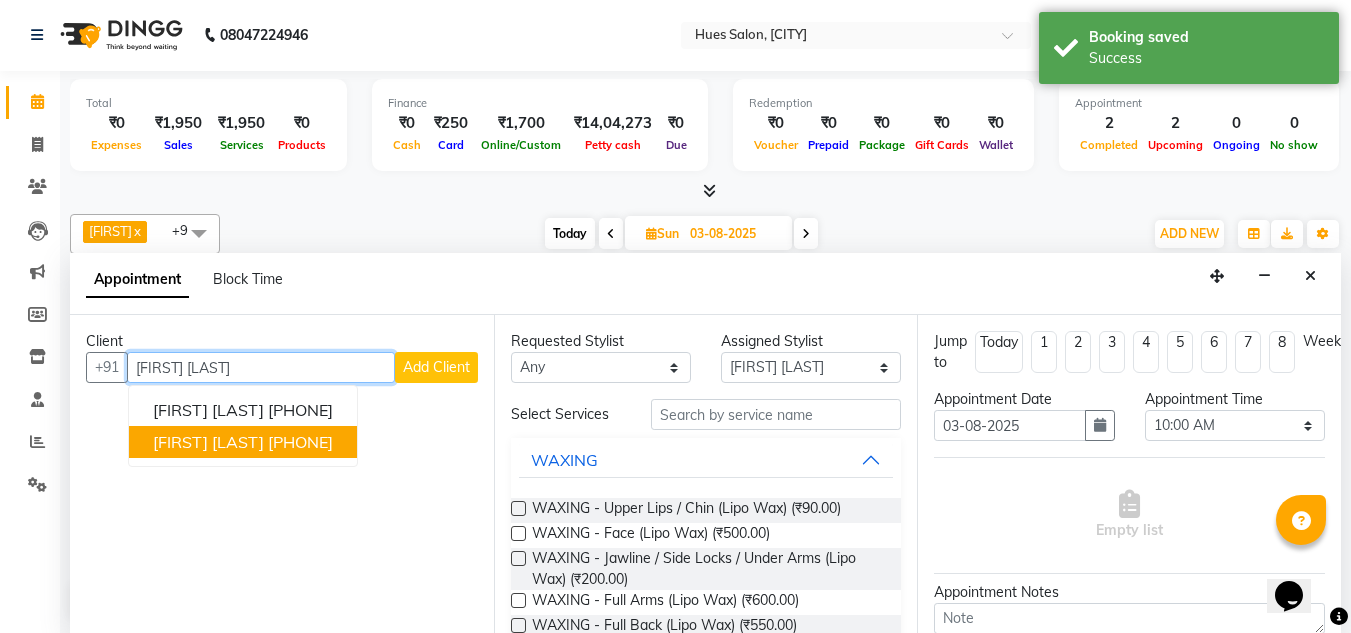 click on "[PHONE]" at bounding box center [300, 442] 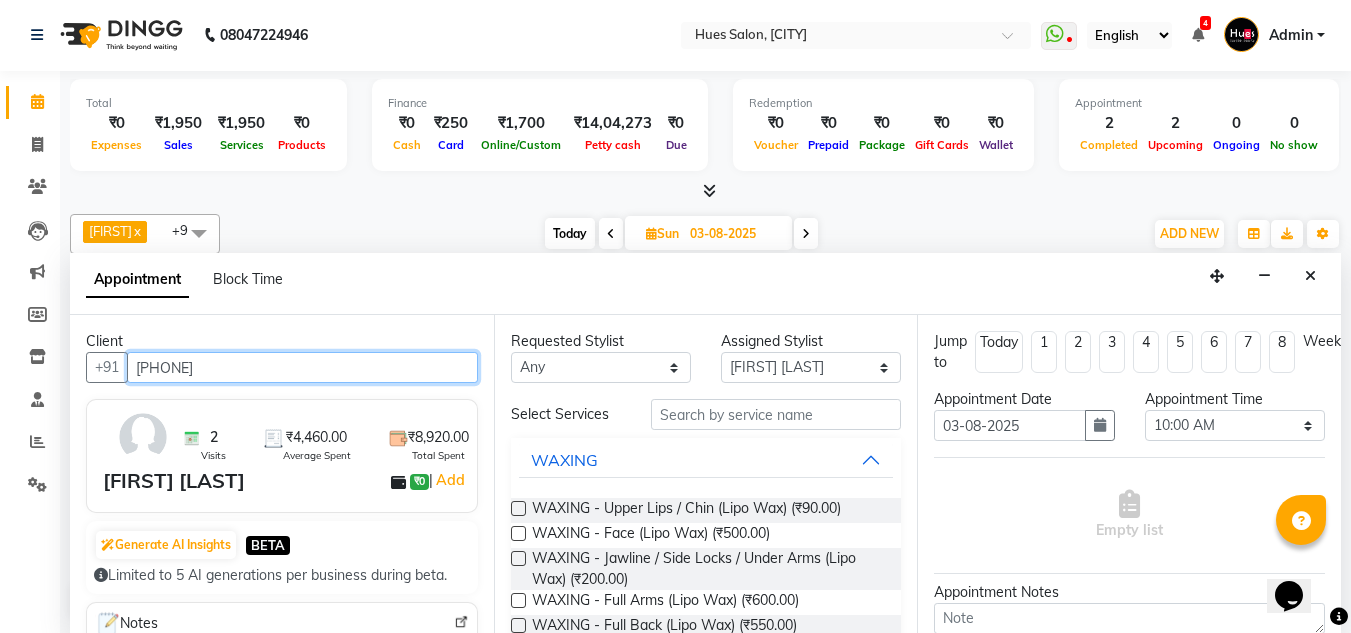 type on "[PHONE]" 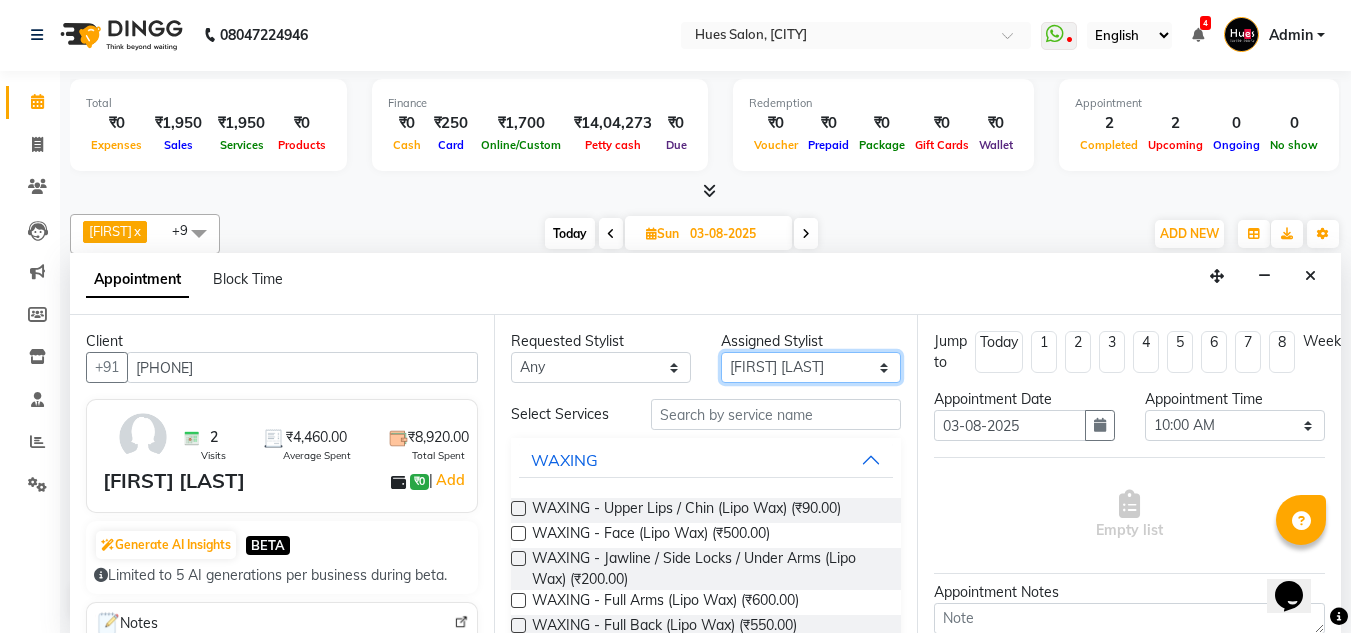click on "Select [FIRST]  [FIRST] [FIRST] [FIRST] [FIRST] [FIRST] [FIRST] [FIRST] [FIRST] [FIRST]" at bounding box center (811, 367) 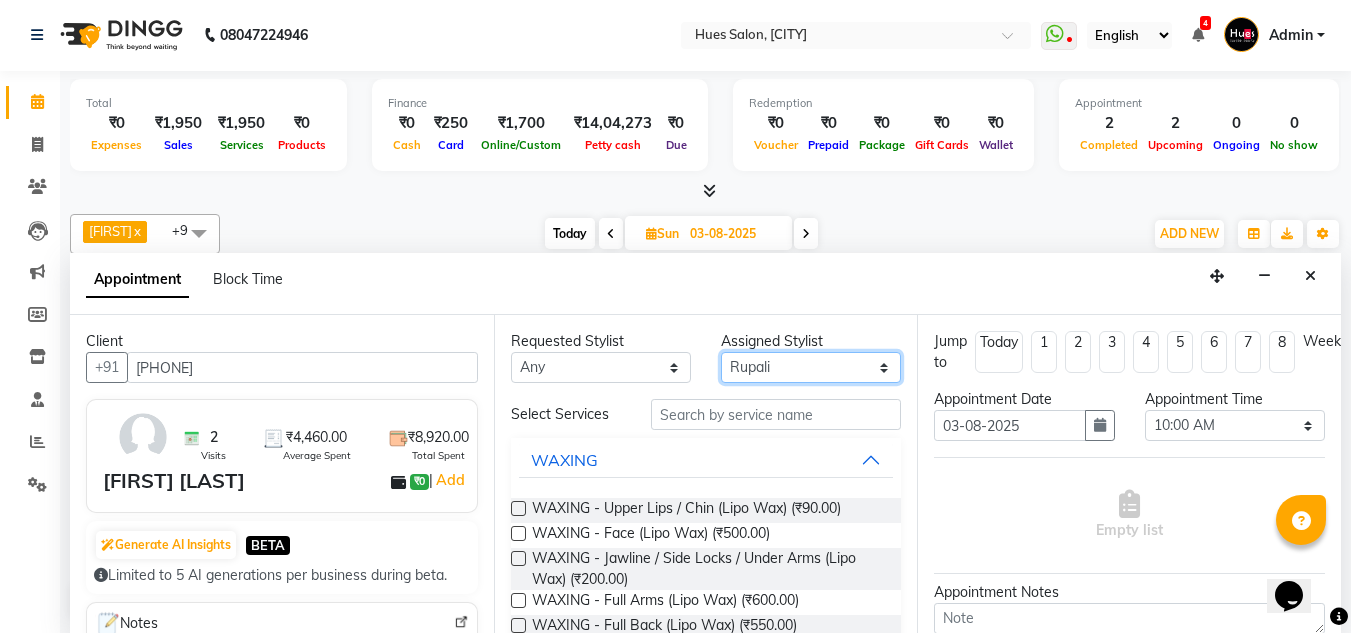 click on "Select [FIRST]  [FIRST] [FIRST] [FIRST] [FIRST] [FIRST] [FIRST] [FIRST] [FIRST] [FIRST]" at bounding box center (811, 367) 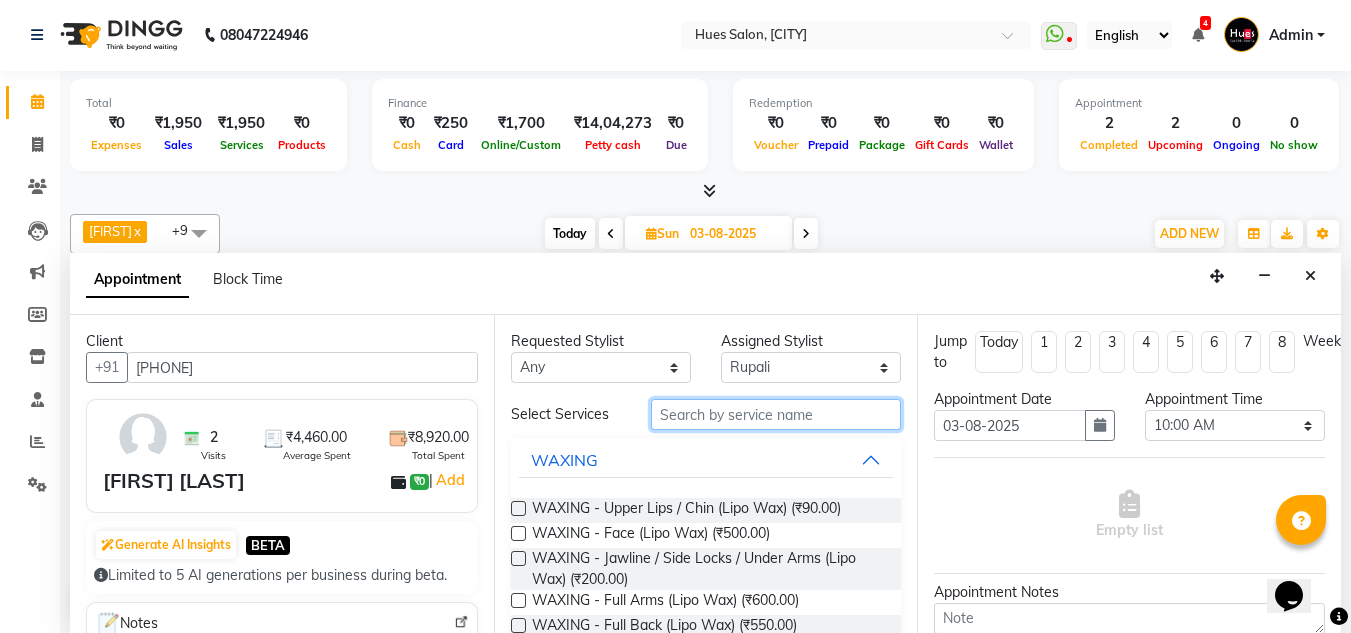 click at bounding box center (776, 414) 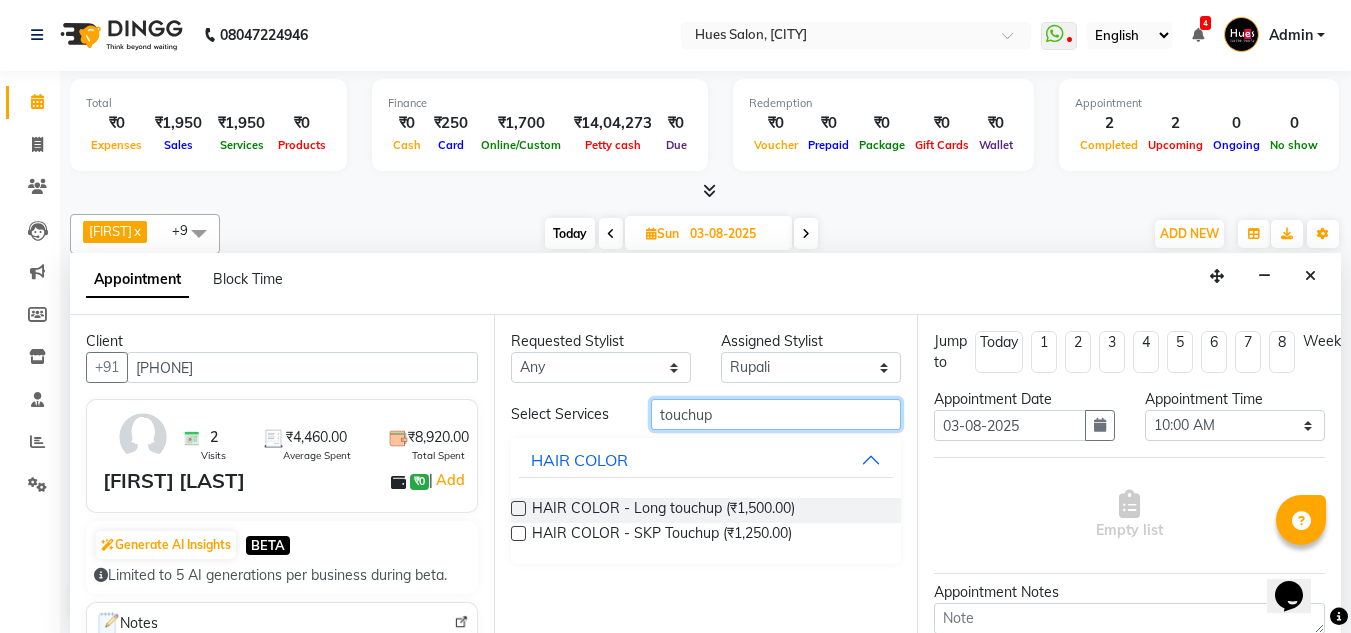 click on "touchup" at bounding box center [776, 414] 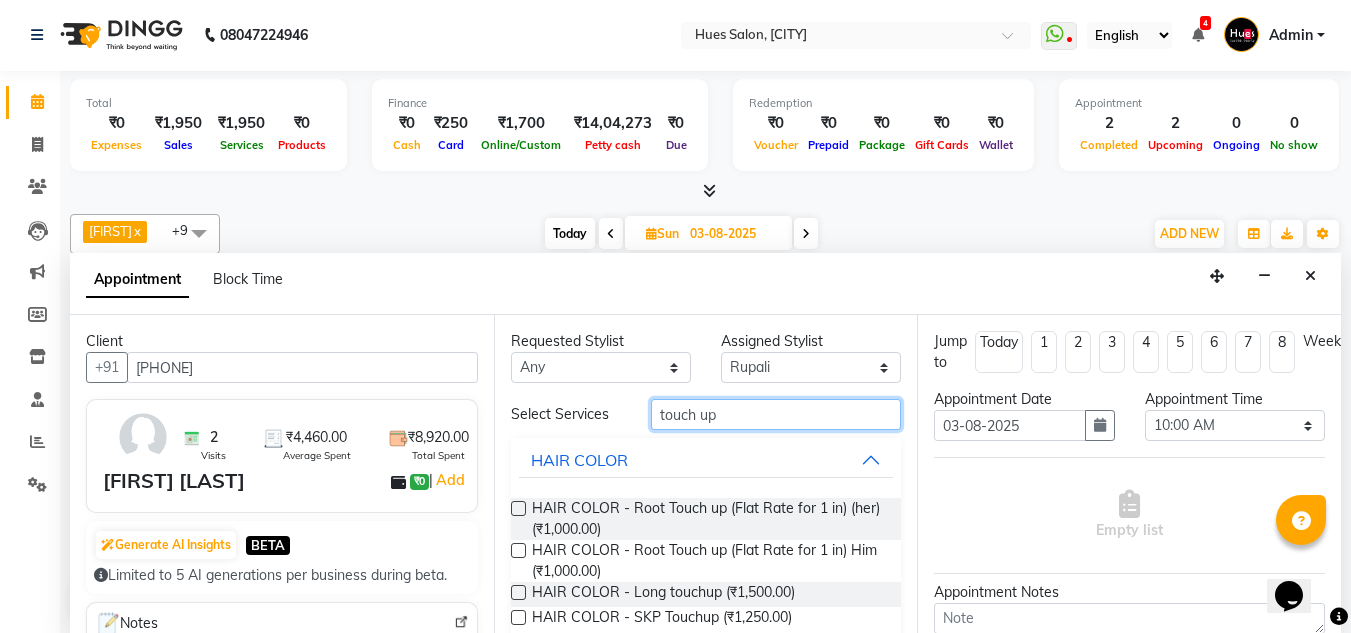 type on "touch up" 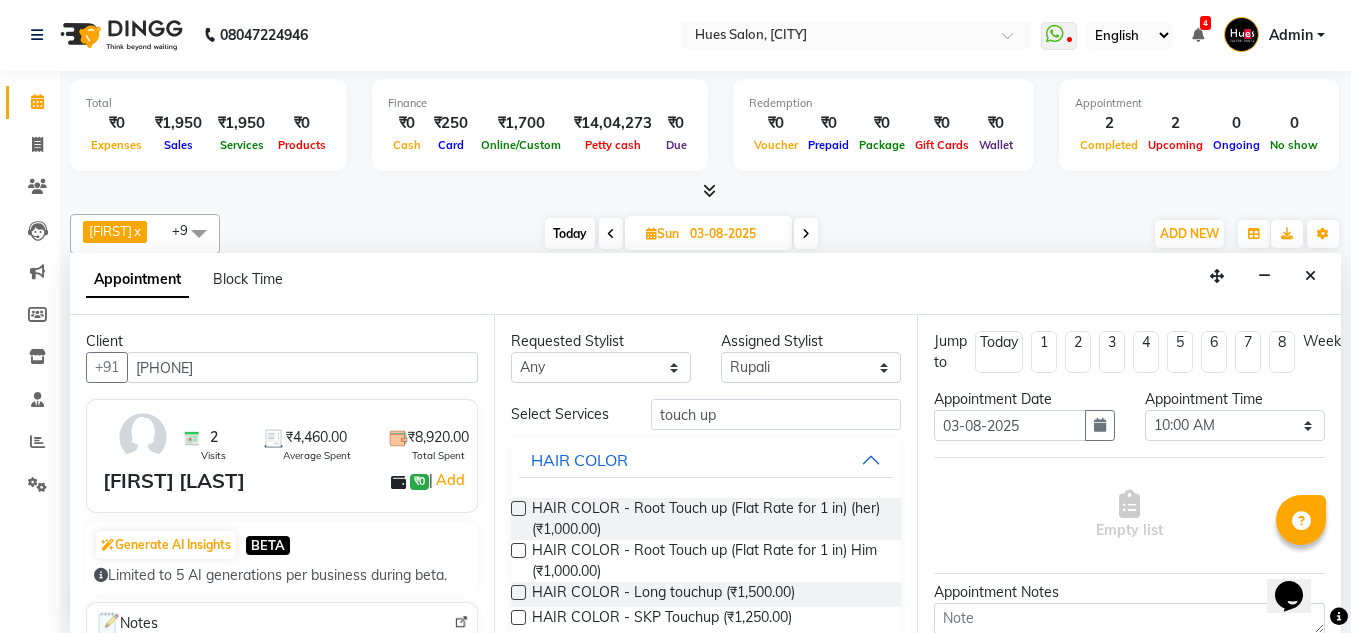 click at bounding box center (518, 508) 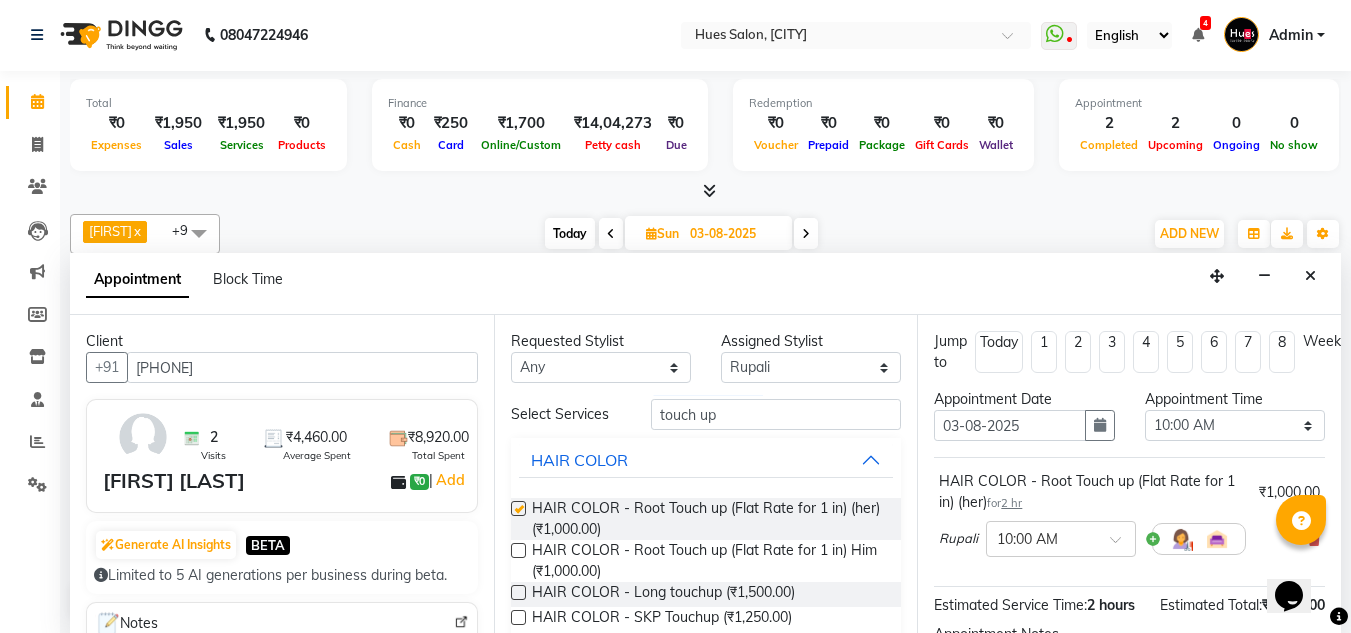 checkbox on "false" 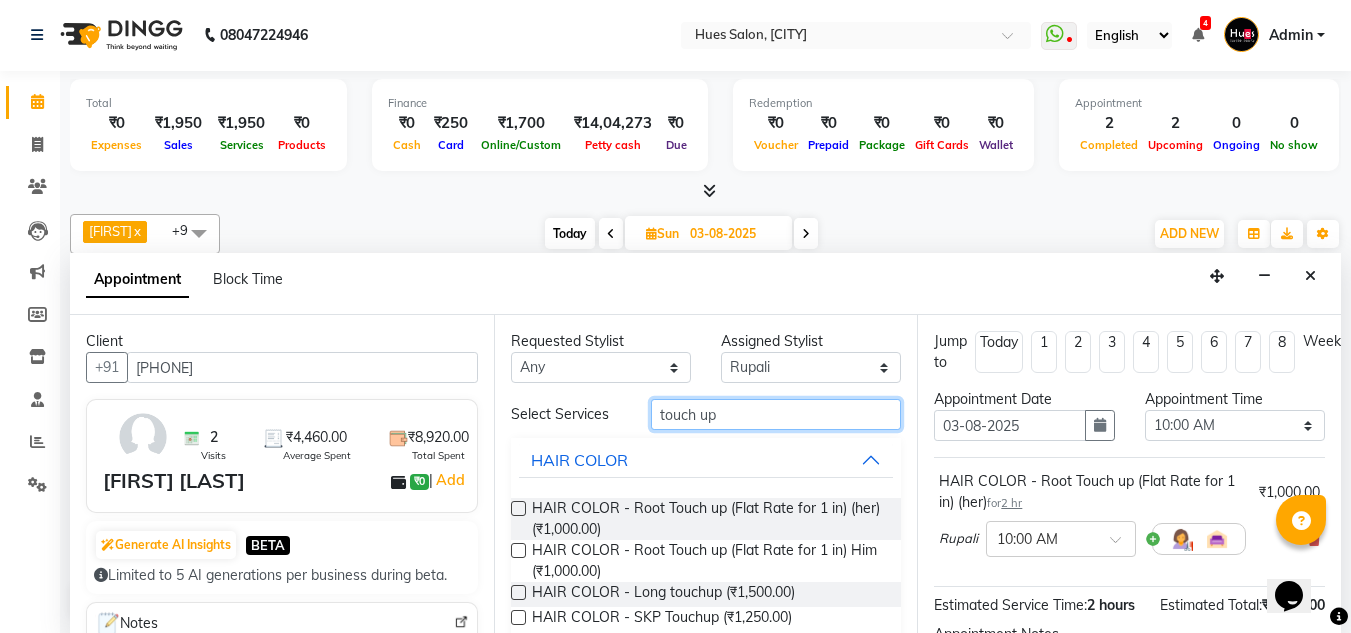 drag, startPoint x: 768, startPoint y: 417, endPoint x: 209, endPoint y: 526, distance: 569.5279 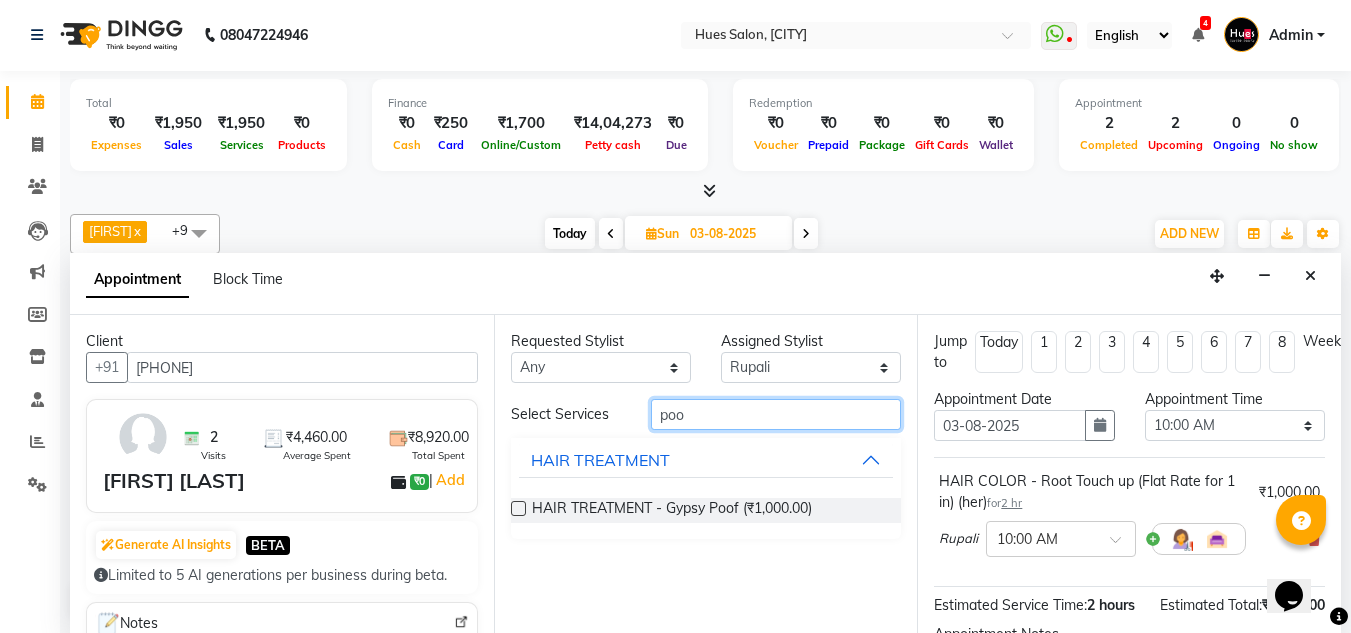 type on "poo" 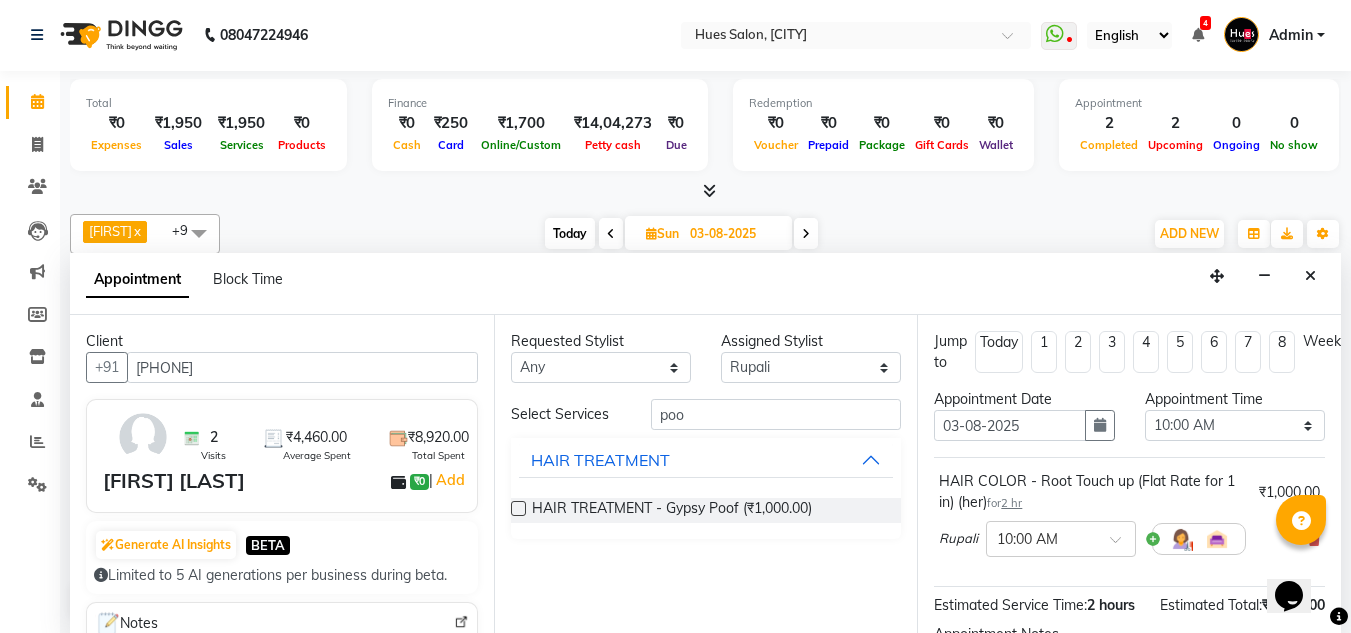 click at bounding box center [518, 508] 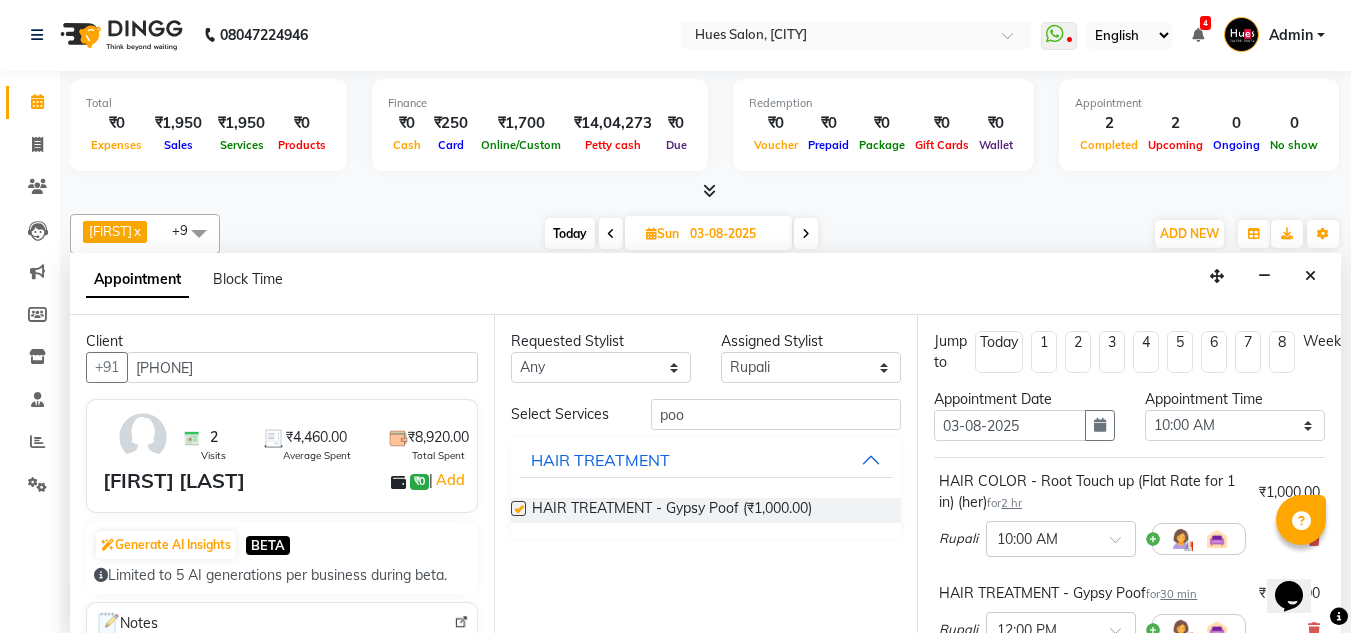 checkbox on "false" 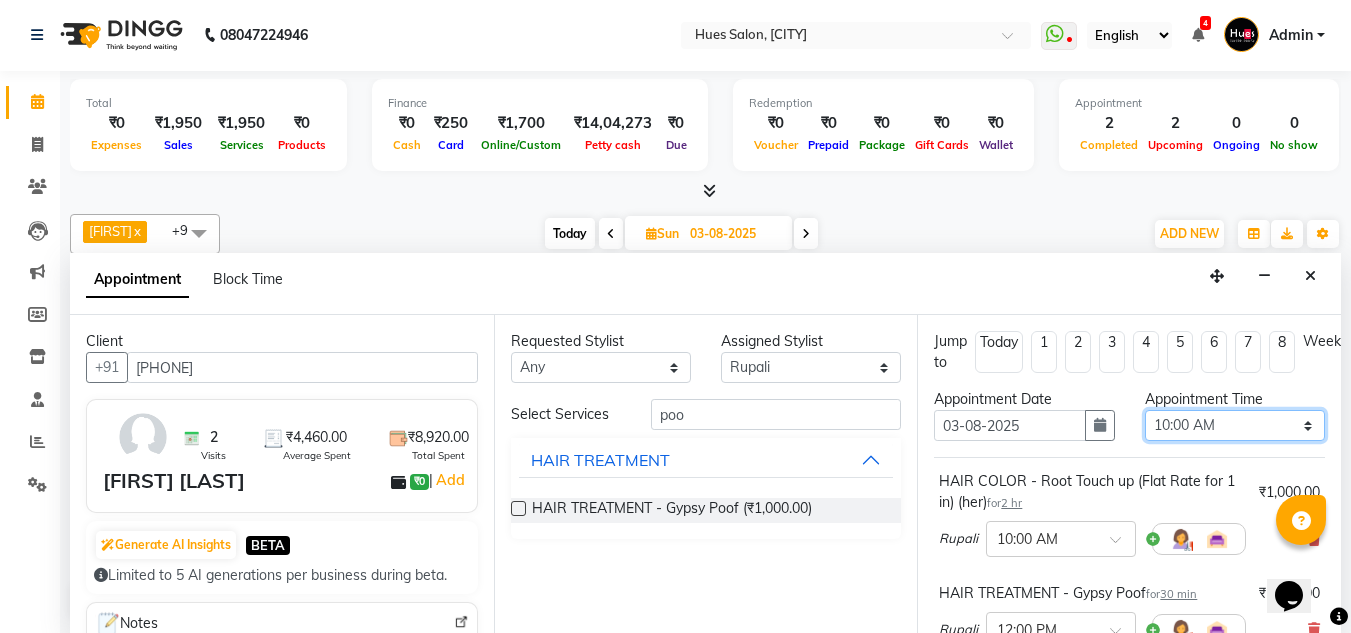 click on "Select 09:00 AM 09:15 AM 09:30 AM 09:45 AM 10:00 AM 10:15 AM 10:30 AM 10:45 AM 11:00 AM 11:15 AM 11:30 AM 11:45 AM 12:00 PM 12:15 PM 12:30 PM 12:45 PM 01:00 PM 01:15 PM 01:30 PM 01:45 PM 02:00 PM 02:15 PM 02:30 PM 02:45 PM 03:00 PM 03:15 PM 03:30 PM 03:45 PM 04:00 PM 04:15 PM 04:30 PM 04:45 PM 05:00 PM 05:15 PM 05:30 PM 05:45 PM 06:00 PM 06:15 PM 06:30 PM 06:45 PM 07:00 PM 07:15 PM 07:30 PM 07:45 PM 08:00 PM" at bounding box center (1235, 425) 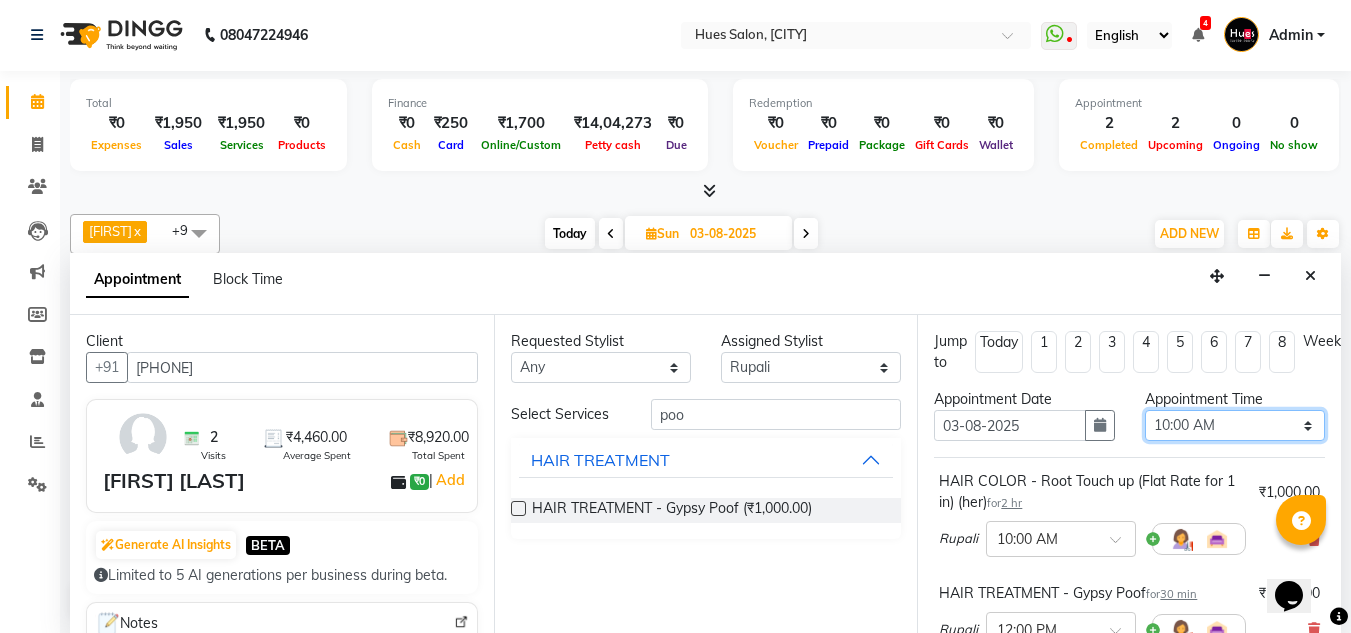 select on "870" 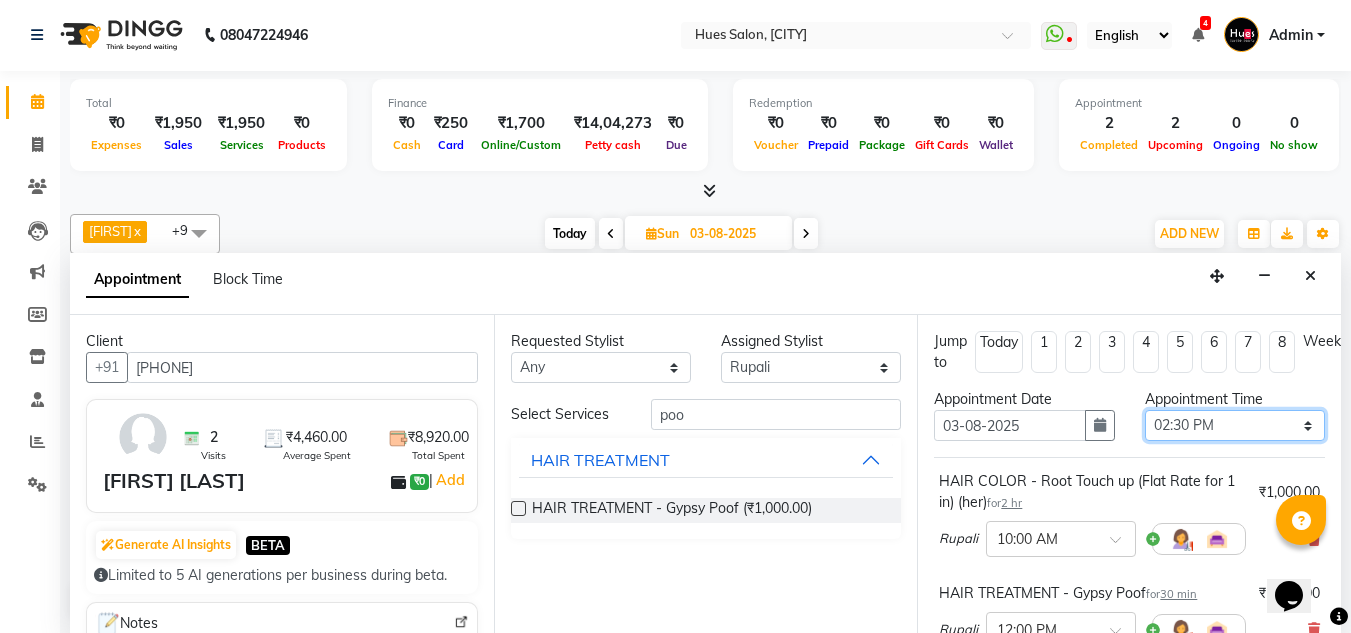click on "Select 09:00 AM 09:15 AM 09:30 AM 09:45 AM 10:00 AM 10:15 AM 10:30 AM 10:45 AM 11:00 AM 11:15 AM 11:30 AM 11:45 AM 12:00 PM 12:15 PM 12:30 PM 12:45 PM 01:00 PM 01:15 PM 01:30 PM 01:45 PM 02:00 PM 02:15 PM 02:30 PM 02:45 PM 03:00 PM 03:15 PM 03:30 PM 03:45 PM 04:00 PM 04:15 PM 04:30 PM 04:45 PM 05:00 PM 05:15 PM 05:30 PM 05:45 PM 06:00 PM 06:15 PM 06:30 PM 06:45 PM 07:00 PM 07:15 PM 07:30 PM 07:45 PM 08:00 PM" at bounding box center (1235, 425) 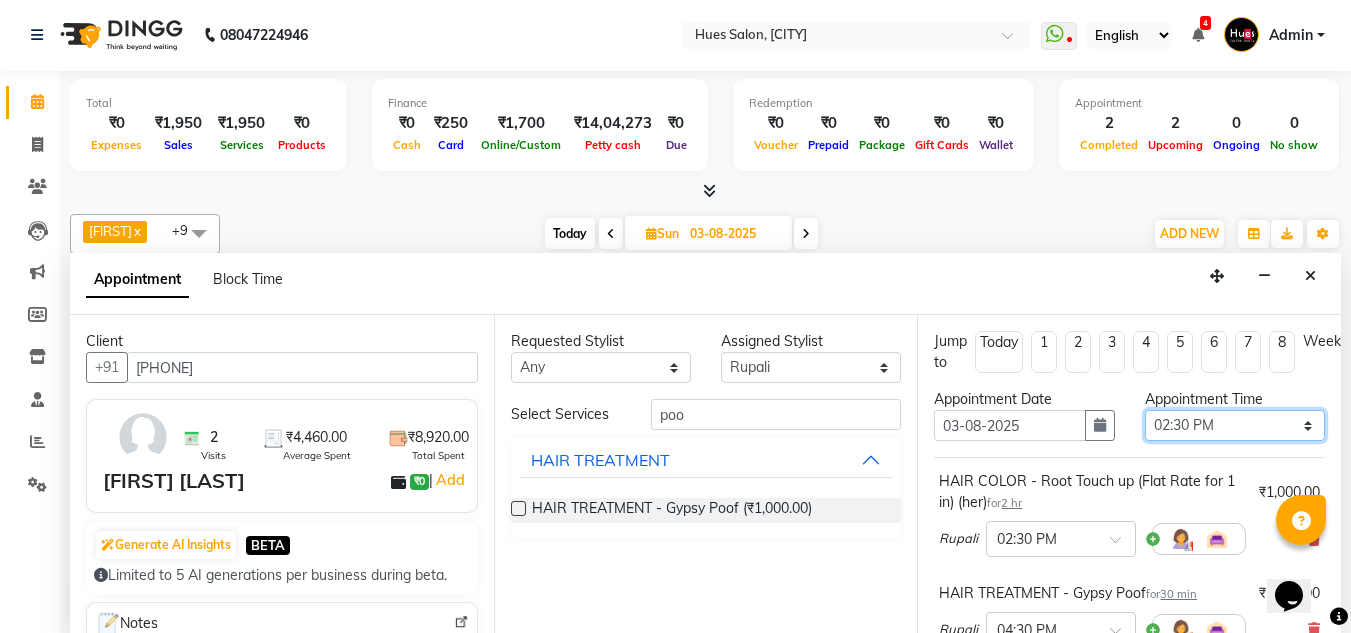 scroll, scrollTop: 323, scrollLeft: 0, axis: vertical 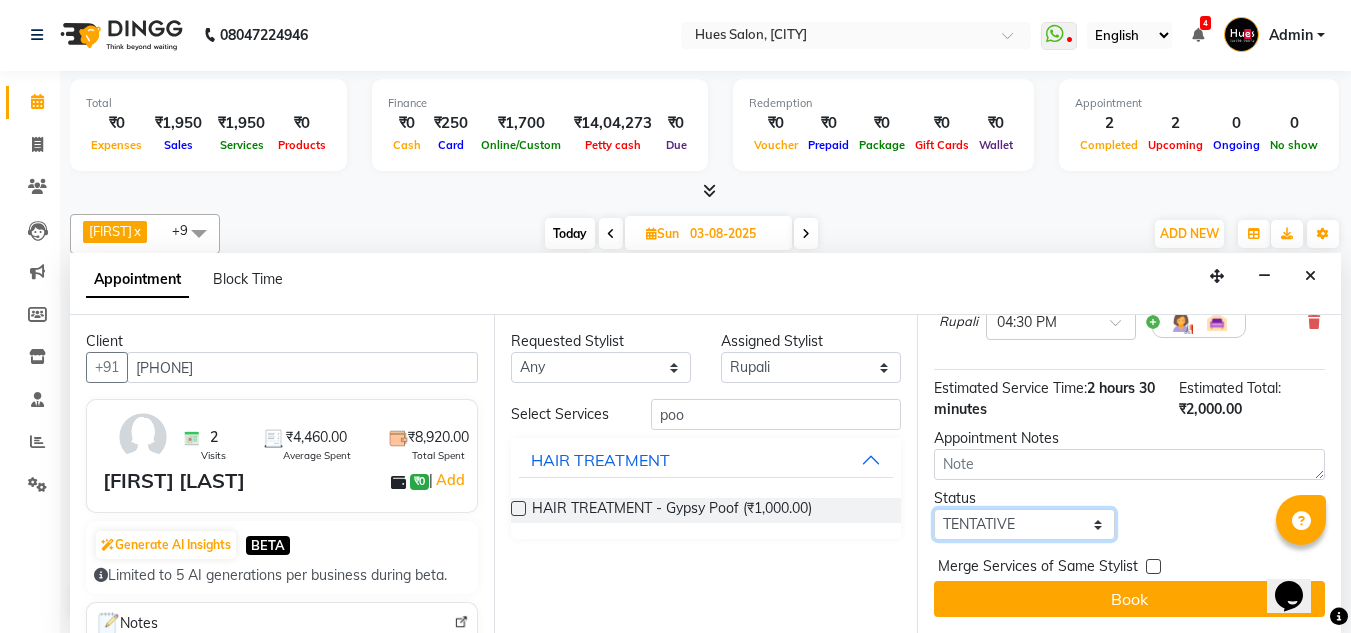 click on "Select TENTATIVE CONFIRM UPCOMING" at bounding box center (1024, 524) 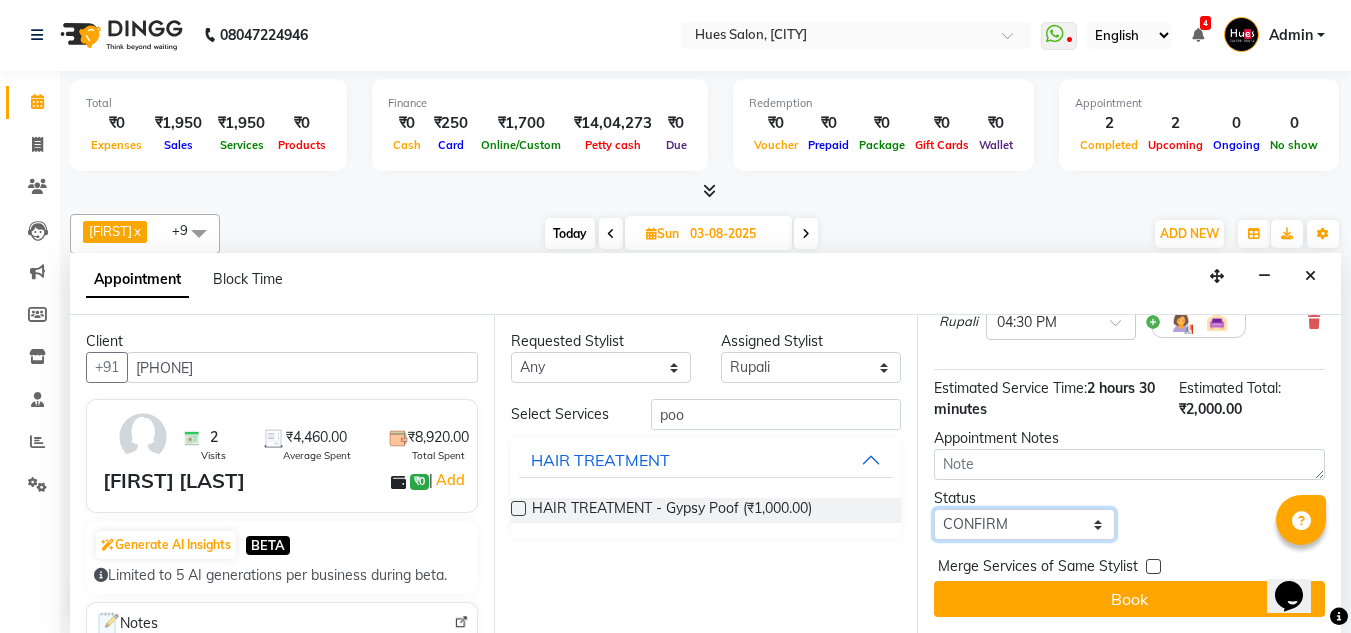 click on "Select TENTATIVE CONFIRM UPCOMING" at bounding box center [1024, 524] 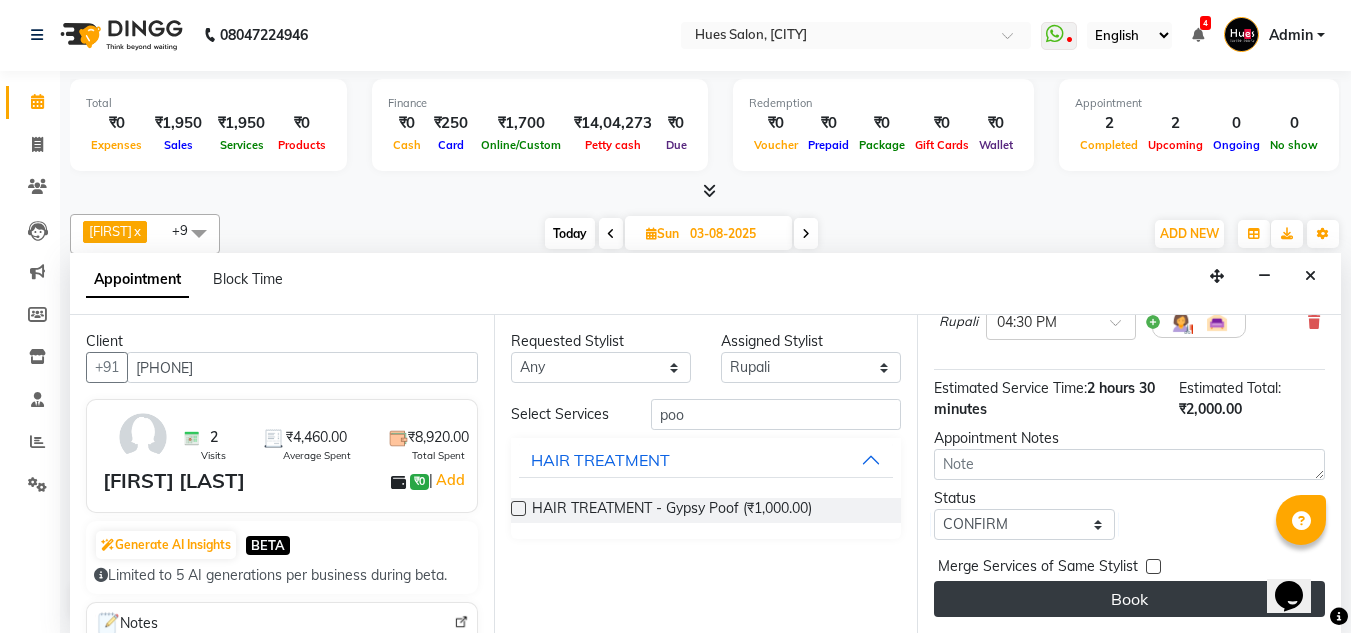 click on "Book" at bounding box center [1129, 599] 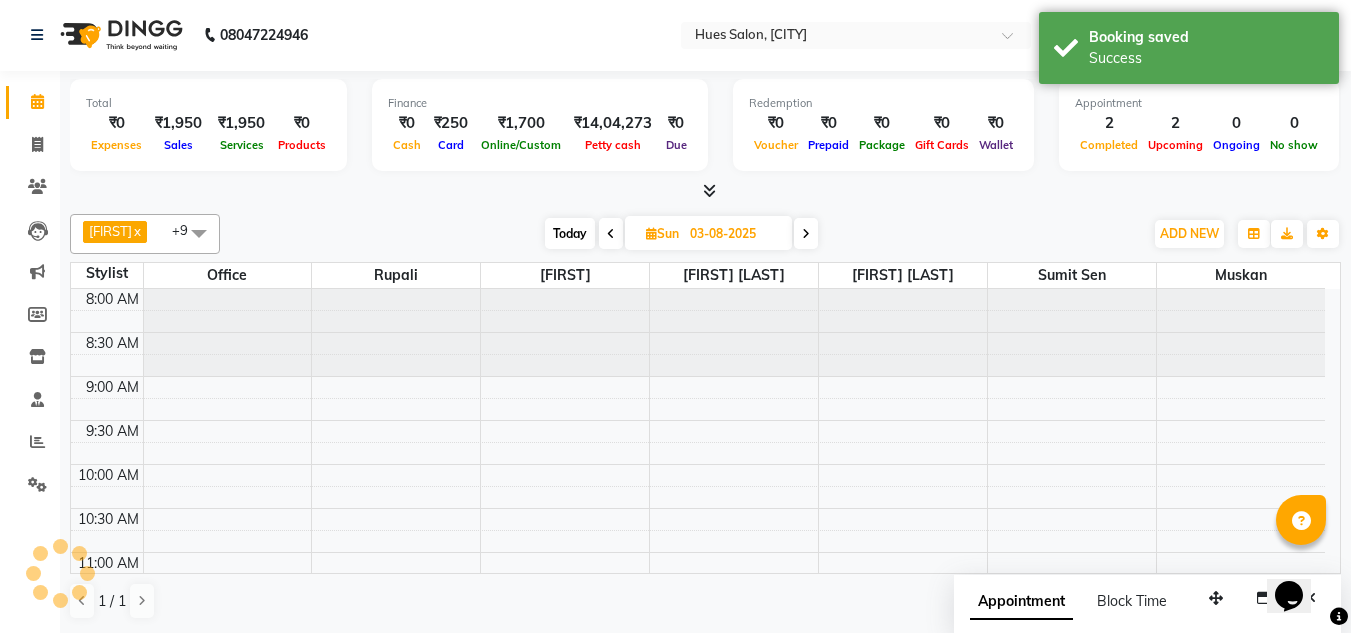 scroll, scrollTop: 0, scrollLeft: 0, axis: both 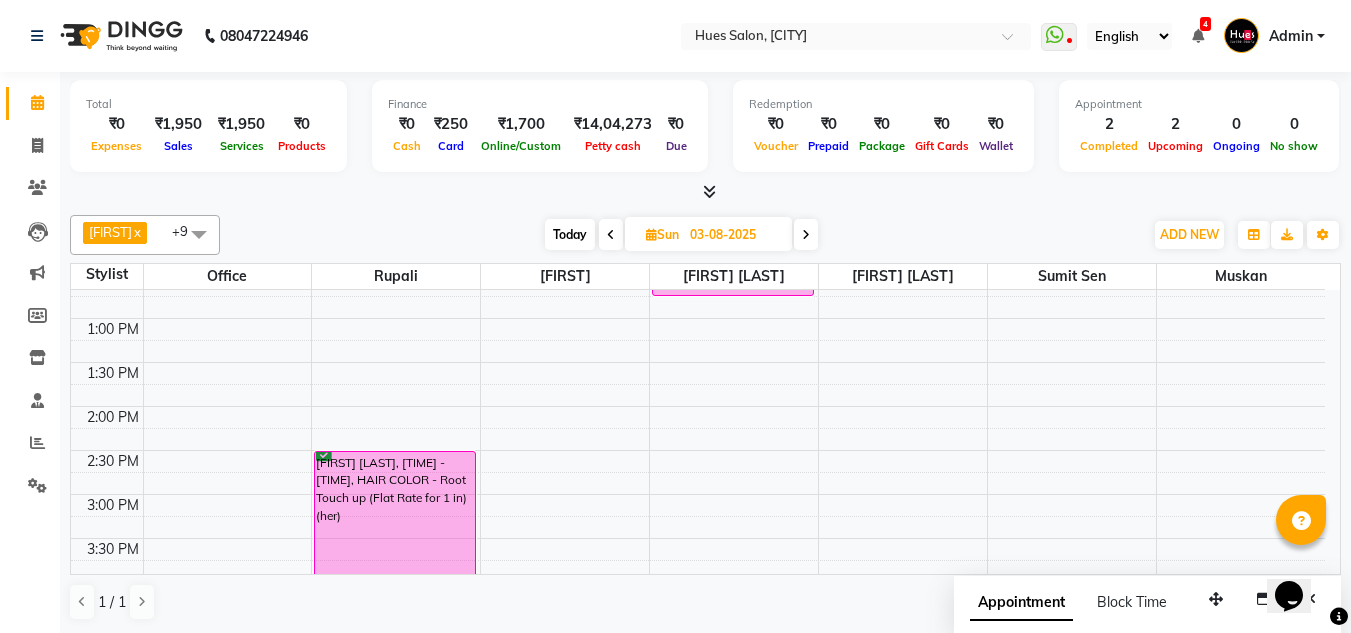 click at bounding box center (199, 234) 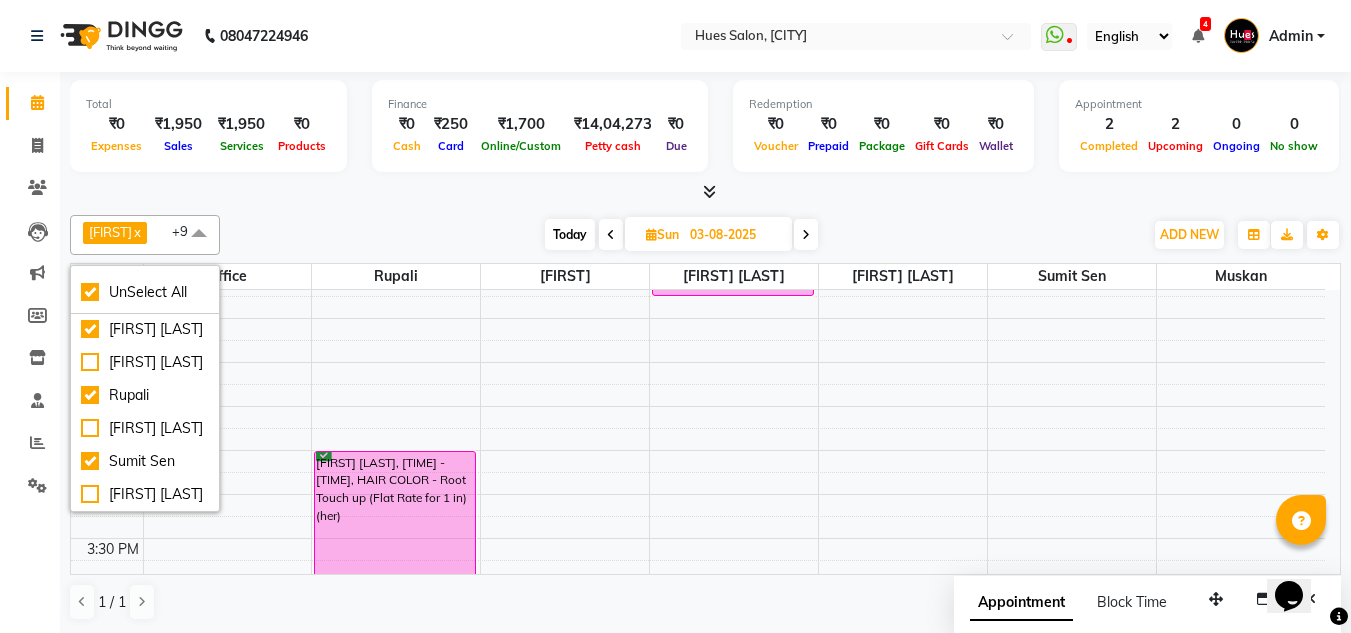 scroll, scrollTop: 212, scrollLeft: 0, axis: vertical 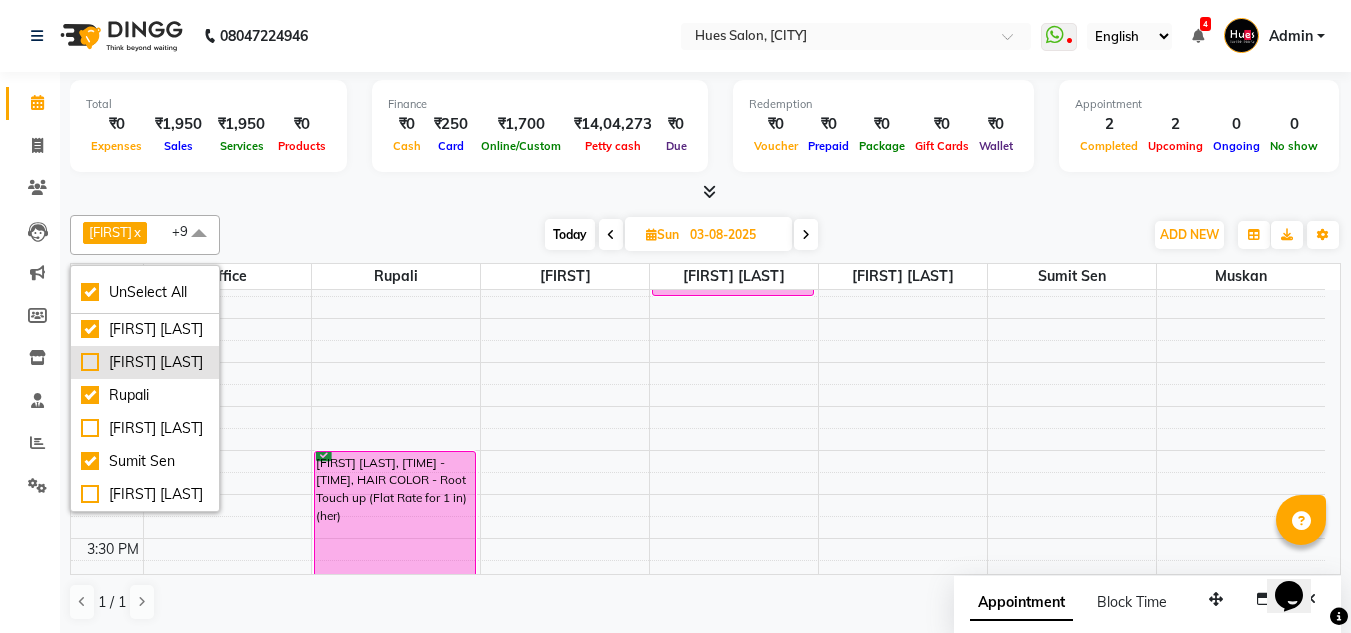 click on "[FIRST] [LAST]" at bounding box center [145, 362] 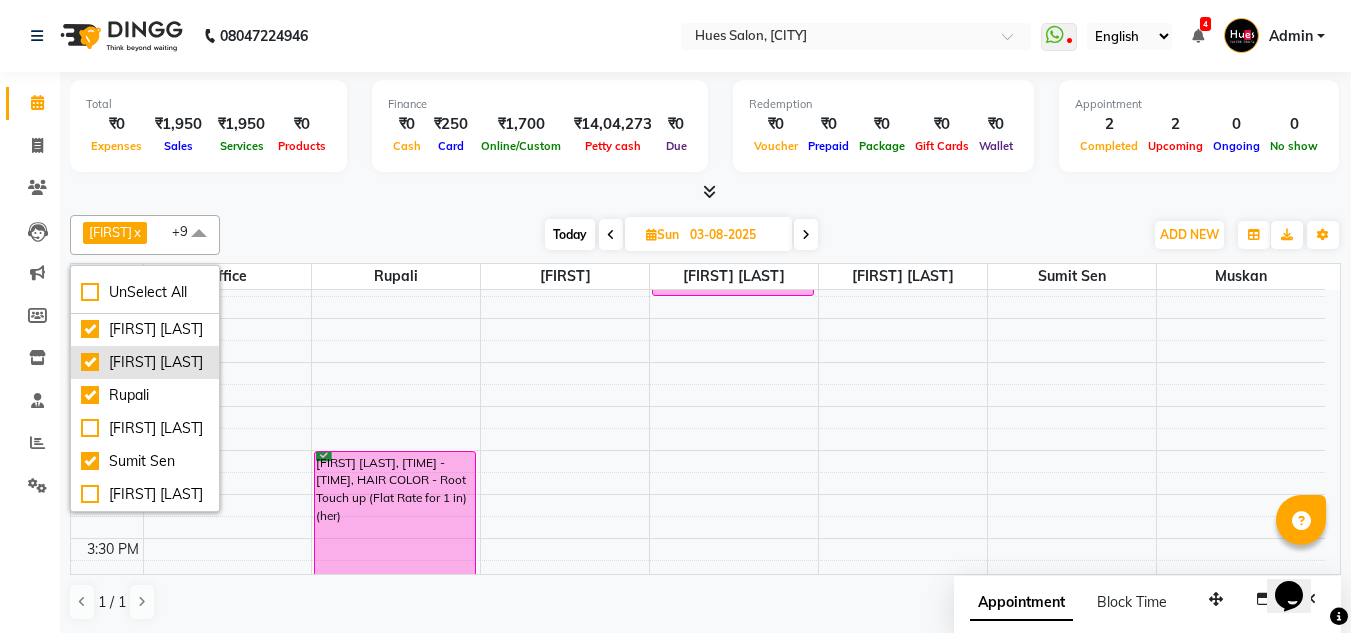 checkbox on "false" 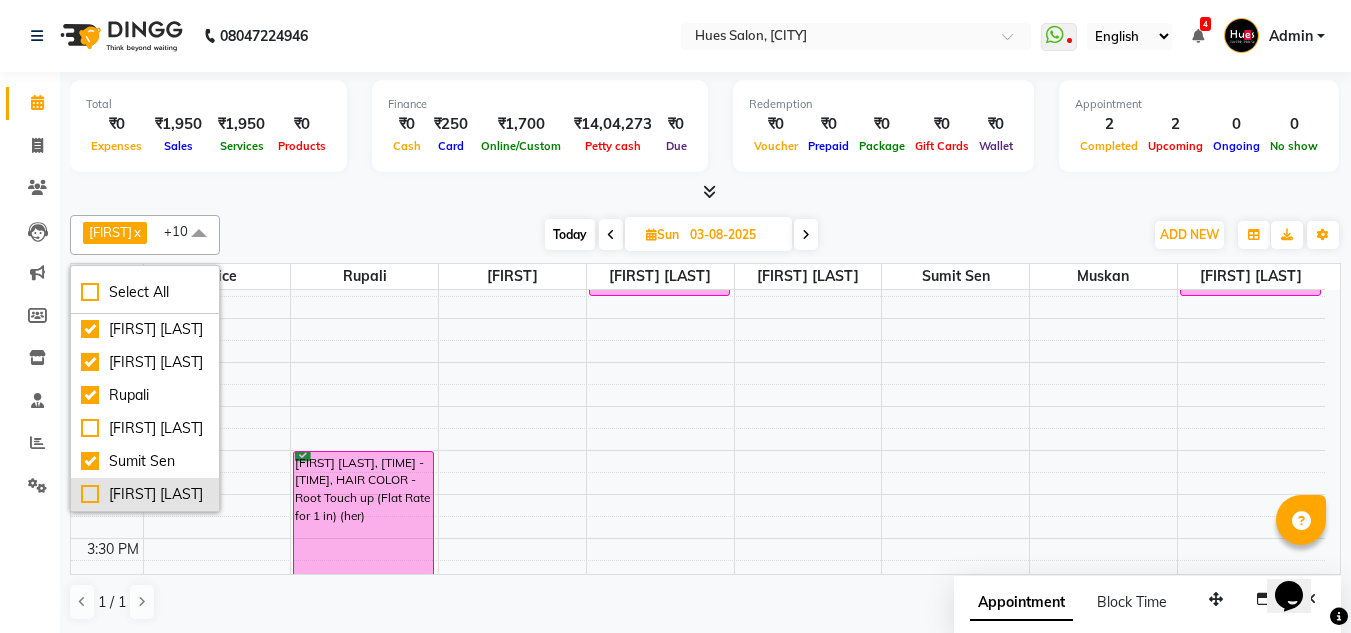 click on "[FIRST] [LAST]" at bounding box center (145, 494) 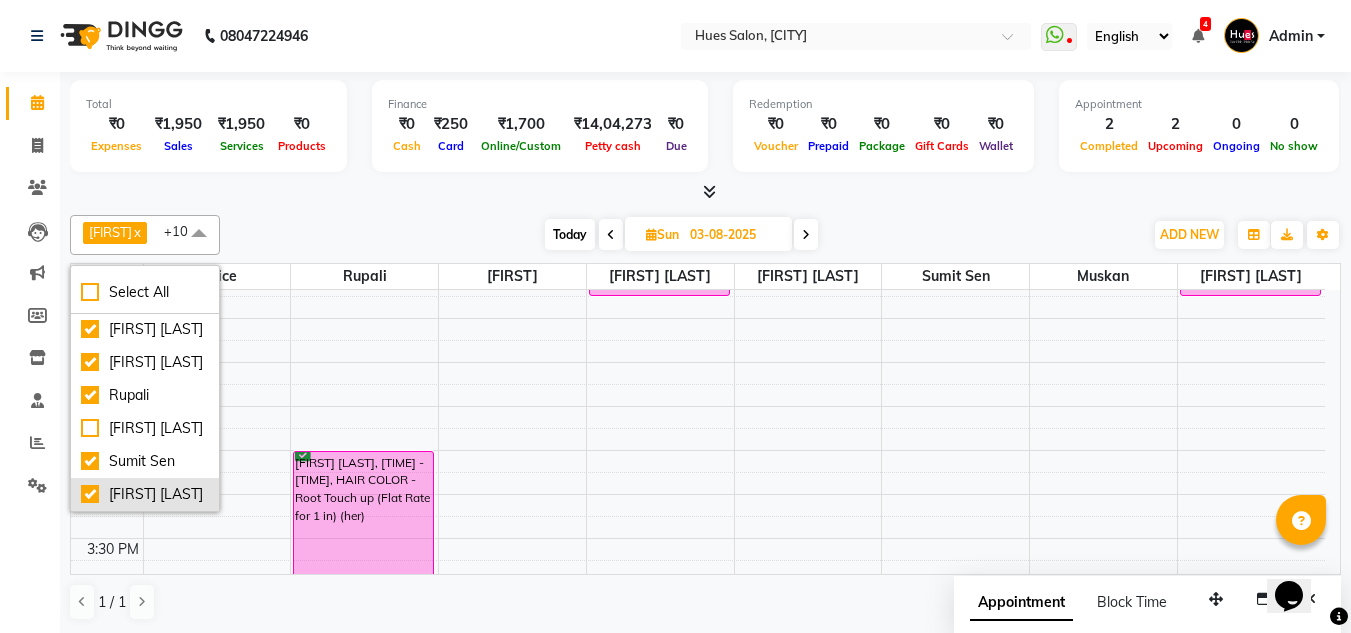 checkbox on "true" 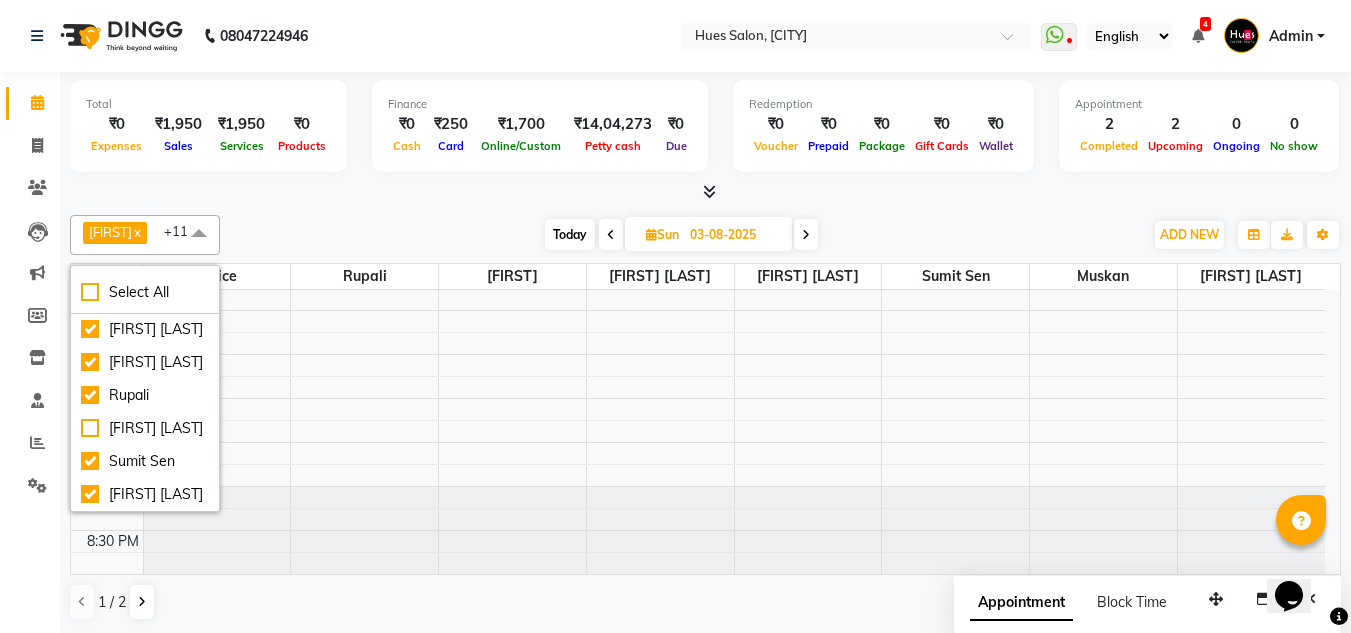 scroll, scrollTop: 0, scrollLeft: 0, axis: both 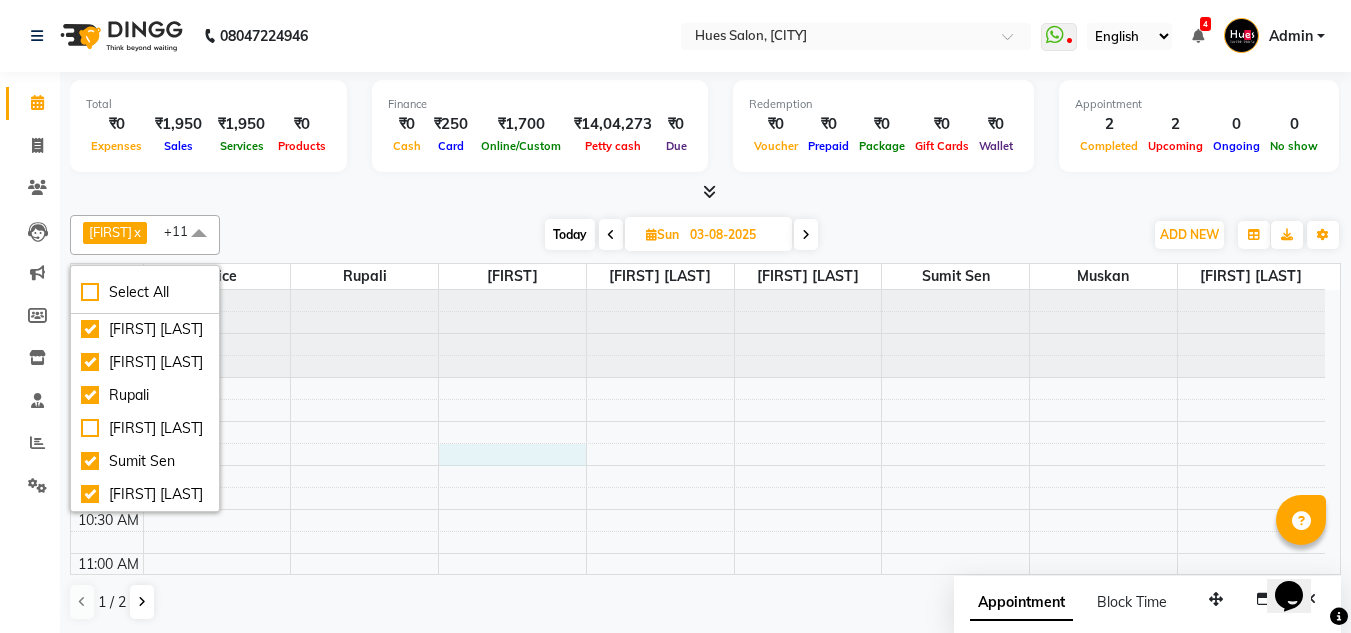 click on "8:00 AM 8:30 AM 9:00 AM 9:30 AM 10:00 AM 10:30 AM 11:00 AM 11:30 AM 12:00 PM 12:30 PM 1:00 PM 1:30 PM 2:00 PM 2:30 PM 3:00 PM 3:30 PM 4:00 PM 4:30 PM 5:00 PM 5:30 PM 6:00 PM 6:30 PM 7:00 PM 7:30 PM 8:00 PM 8:30 PM     [FIRST] [LAST], [TIME] - [TIME], HAIR COLOR - Root Touch up (Flat Rate for 1 in) (her)     [FIRST] [LAST], [TIME] - [TIME], HAIR TREATMENT - Gypsy Poof     [FIRST] [LAST], [TIME] - [TIME], Hydra Facial     [FIRST] [LAST], [TIME] - [TIME], Whitening Gold" at bounding box center [698, 861] 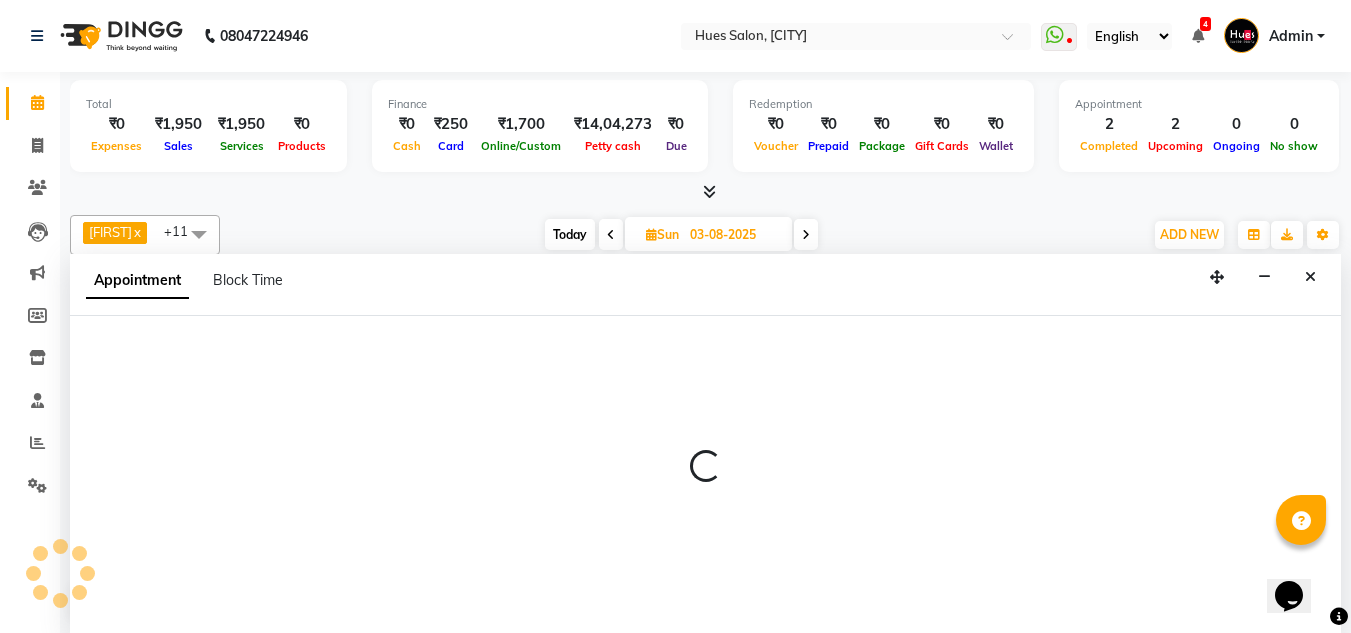 scroll, scrollTop: 1, scrollLeft: 0, axis: vertical 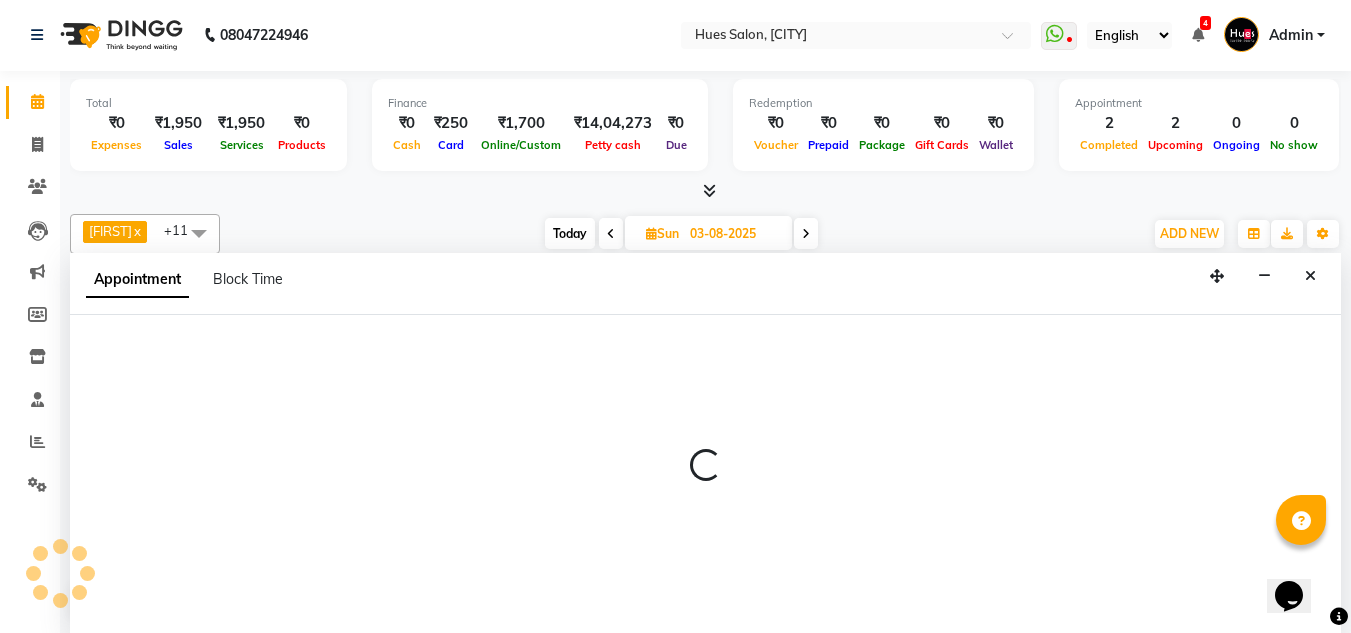 select on "50867" 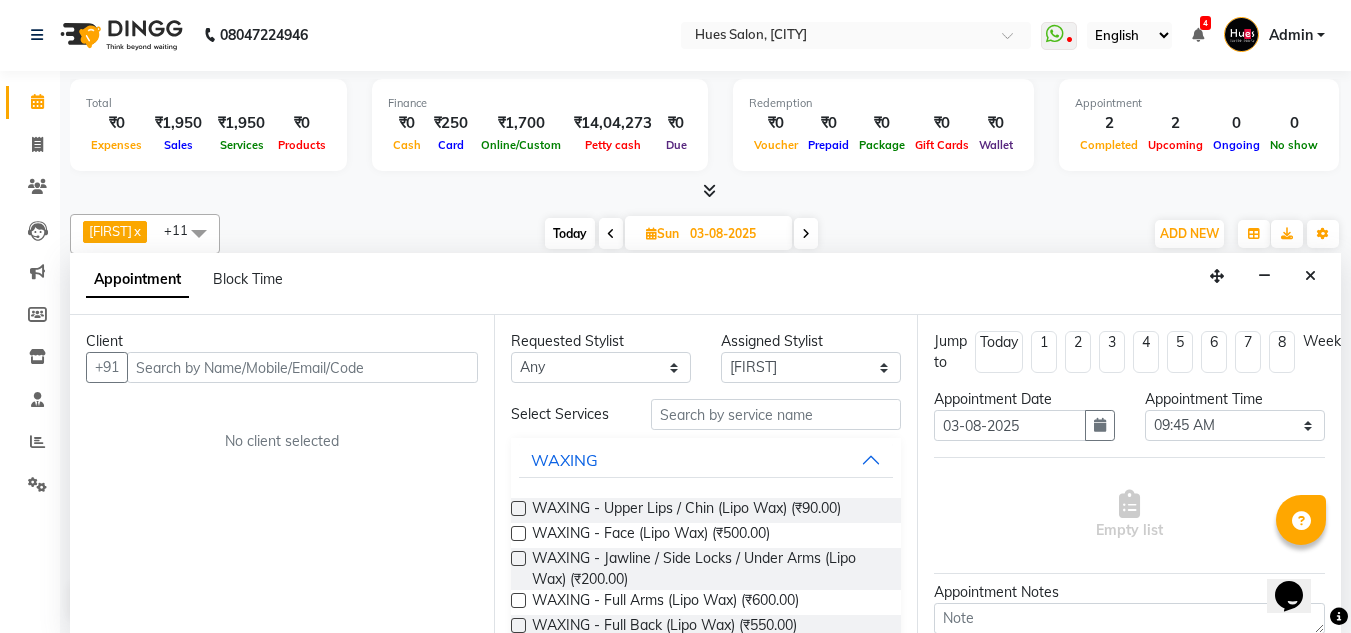 click at bounding box center (302, 367) 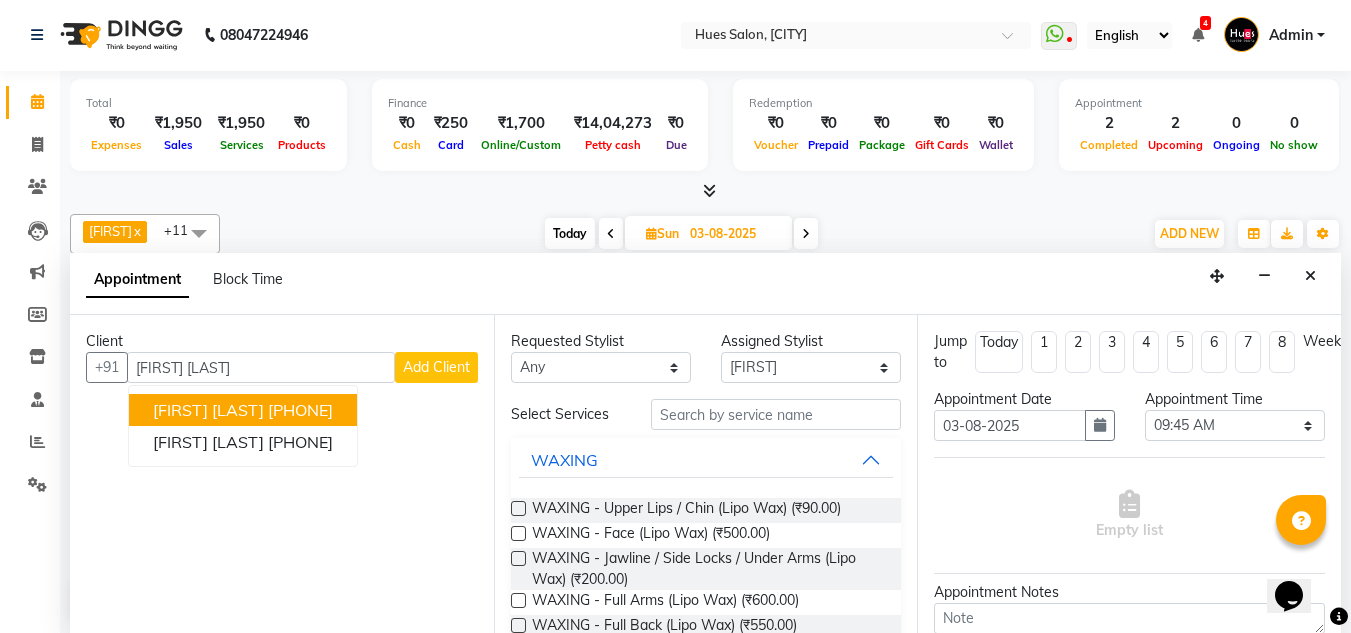 click on "[PHONE]" at bounding box center [300, 410] 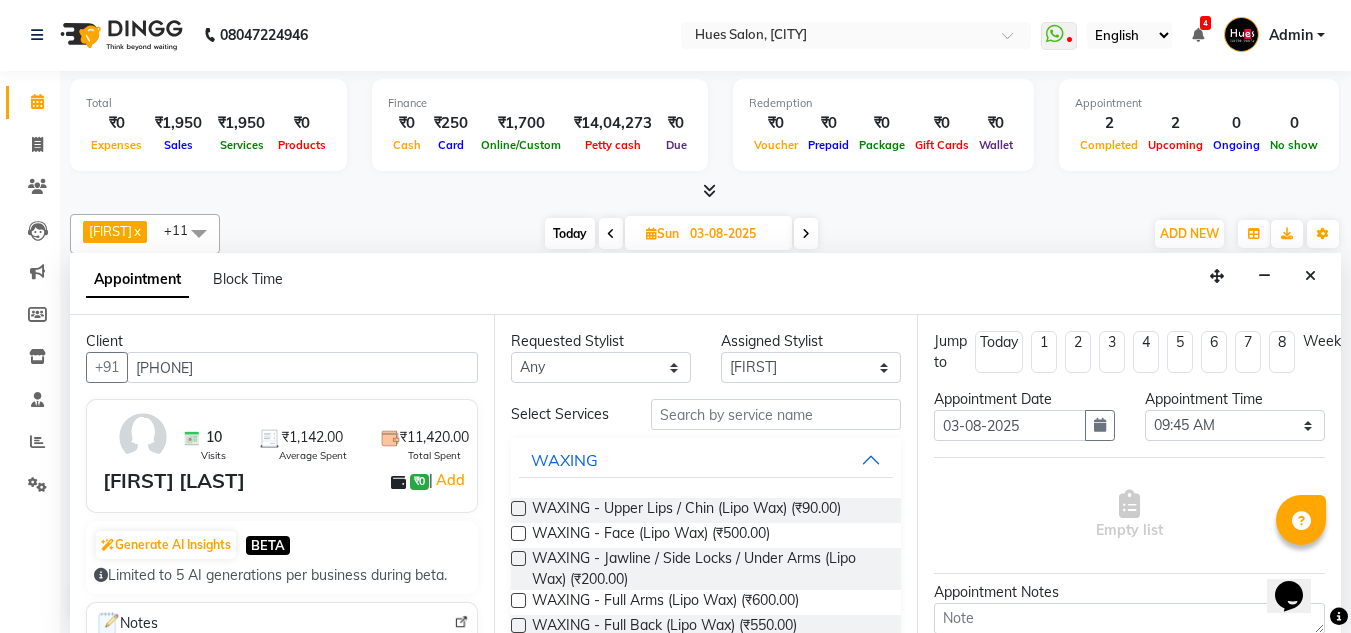 type on "[PHONE]" 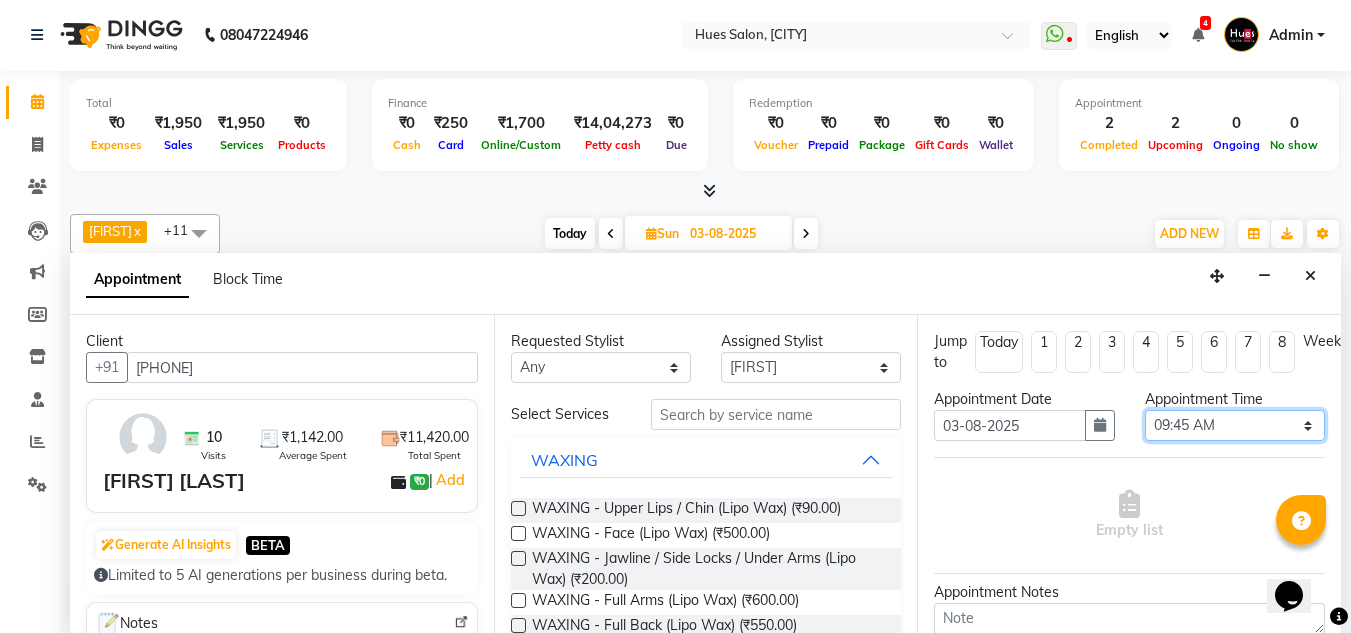 click on "Select 09:00 AM 09:15 AM 09:30 AM 09:45 AM 10:00 AM 10:15 AM 10:30 AM 10:45 AM 11:00 AM 11:15 AM 11:30 AM 11:45 AM 12:00 PM 12:15 PM 12:30 PM 12:45 PM 01:00 PM 01:15 PM 01:30 PM 01:45 PM 02:00 PM 02:15 PM 02:30 PM 02:45 PM 03:00 PM 03:15 PM 03:30 PM 03:45 PM 04:00 PM 04:15 PM 04:30 PM 04:45 PM 05:00 PM 05:15 PM 05:30 PM 05:45 PM 06:00 PM 06:15 PM 06:30 PM 06:45 PM 07:00 PM 07:15 PM 07:30 PM 07:45 PM 08:00 PM" at bounding box center (1235, 425) 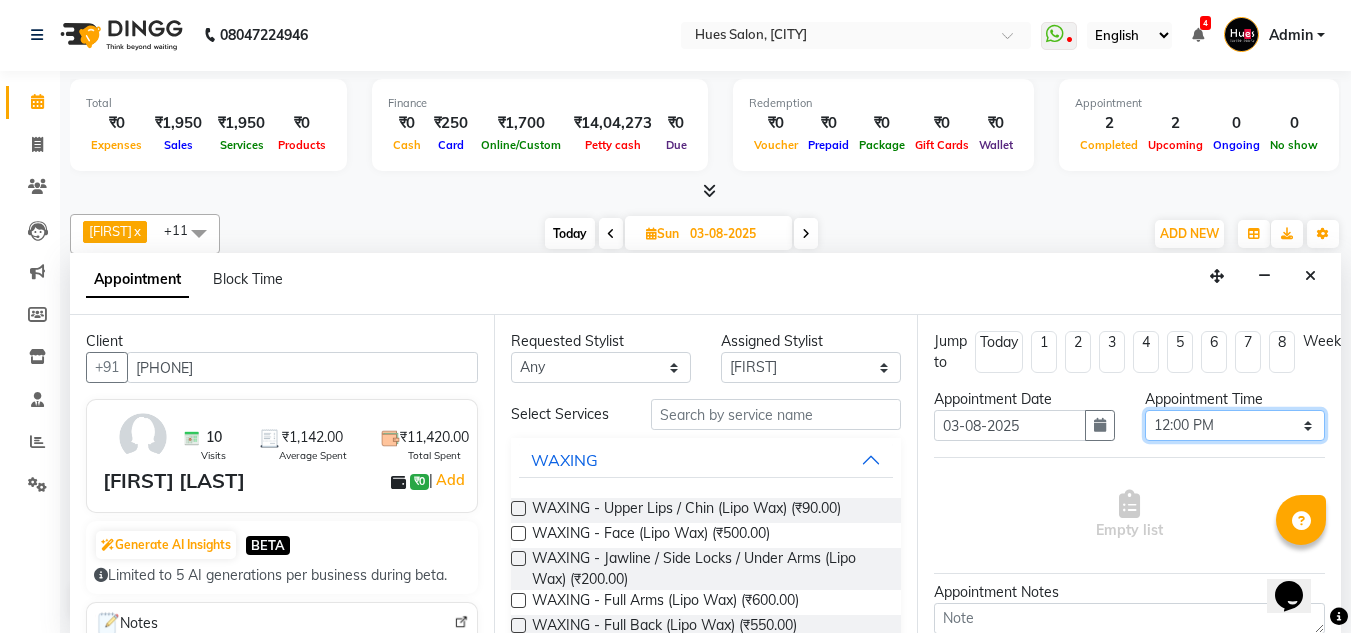 click on "Select 09:00 AM 09:15 AM 09:30 AM 09:45 AM 10:00 AM 10:15 AM 10:30 AM 10:45 AM 11:00 AM 11:15 AM 11:30 AM 11:45 AM 12:00 PM 12:15 PM 12:30 PM 12:45 PM 01:00 PM 01:15 PM 01:30 PM 01:45 PM 02:00 PM 02:15 PM 02:30 PM 02:45 PM 03:00 PM 03:15 PM 03:30 PM 03:45 PM 04:00 PM 04:15 PM 04:30 PM 04:45 PM 05:00 PM 05:15 PM 05:30 PM 05:45 PM 06:00 PM 06:15 PM 06:30 PM 06:45 PM 07:00 PM 07:15 PM 07:30 PM 07:45 PM 08:00 PM" at bounding box center [1235, 425] 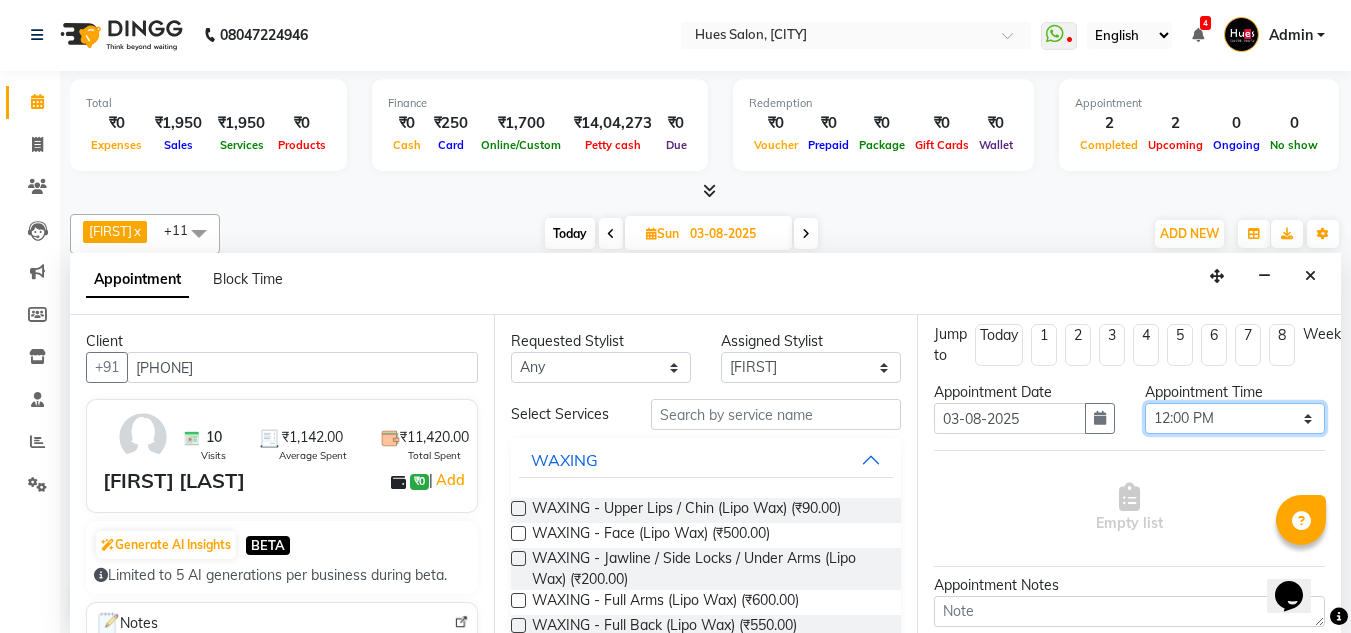 scroll, scrollTop: 0, scrollLeft: 0, axis: both 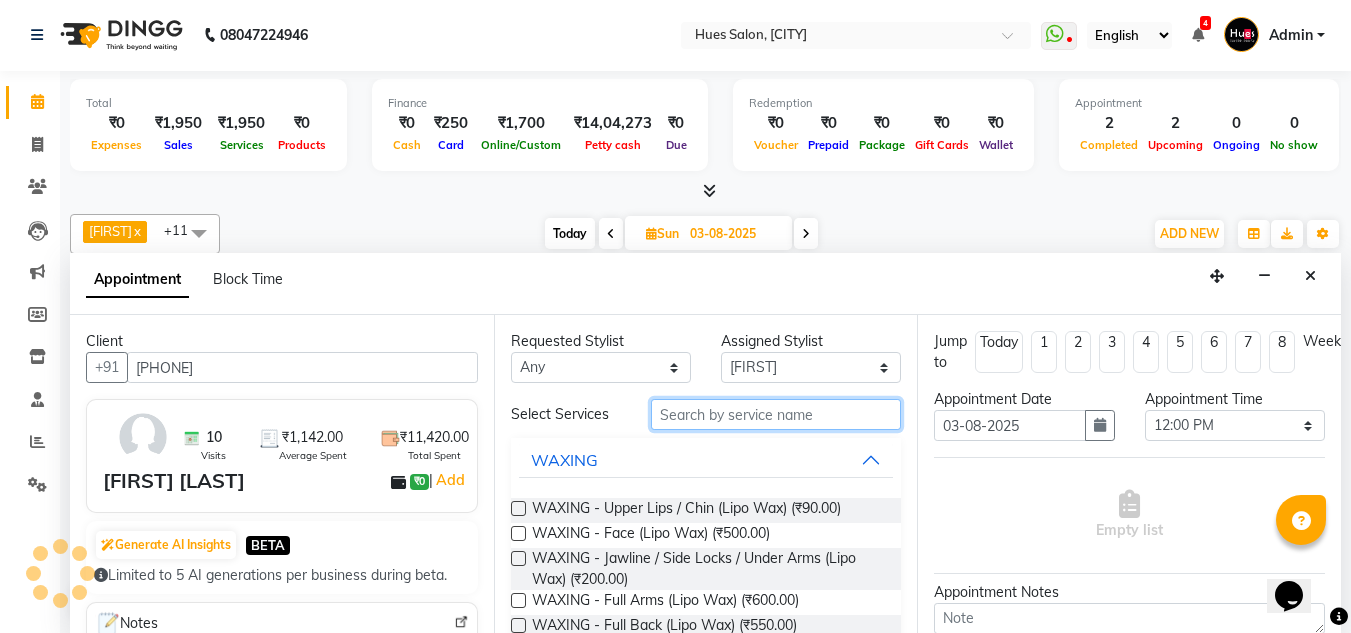 click at bounding box center (776, 414) 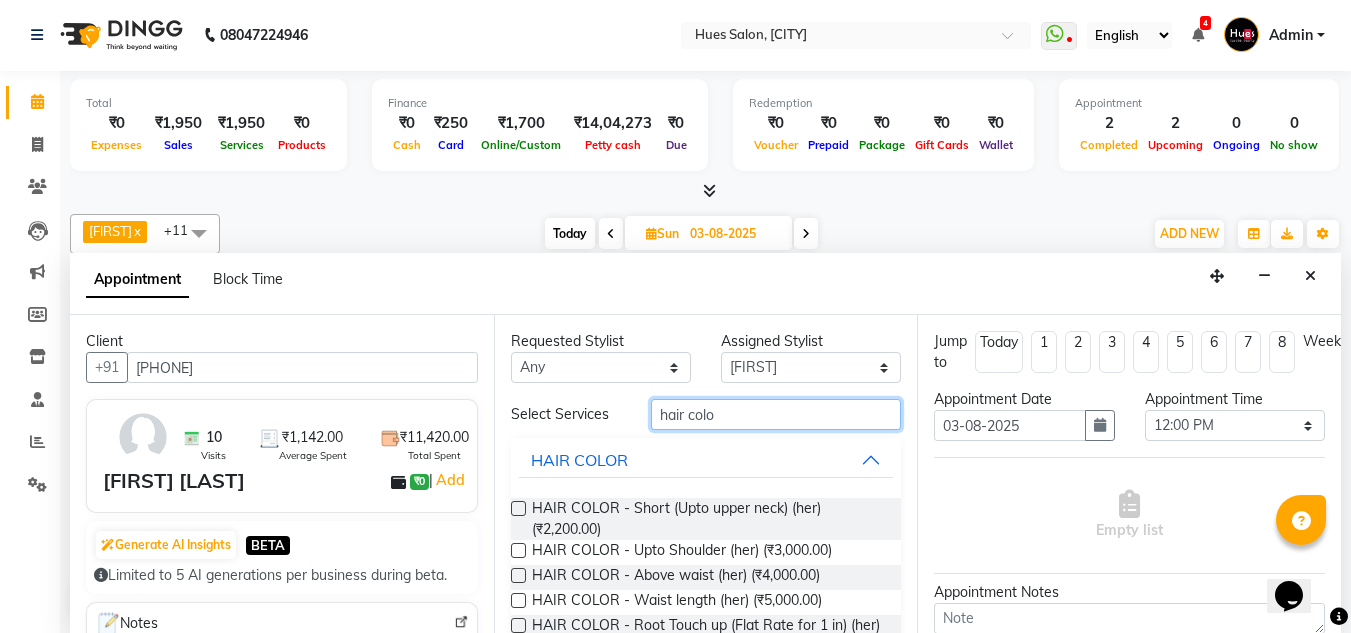 type on "hair colo" 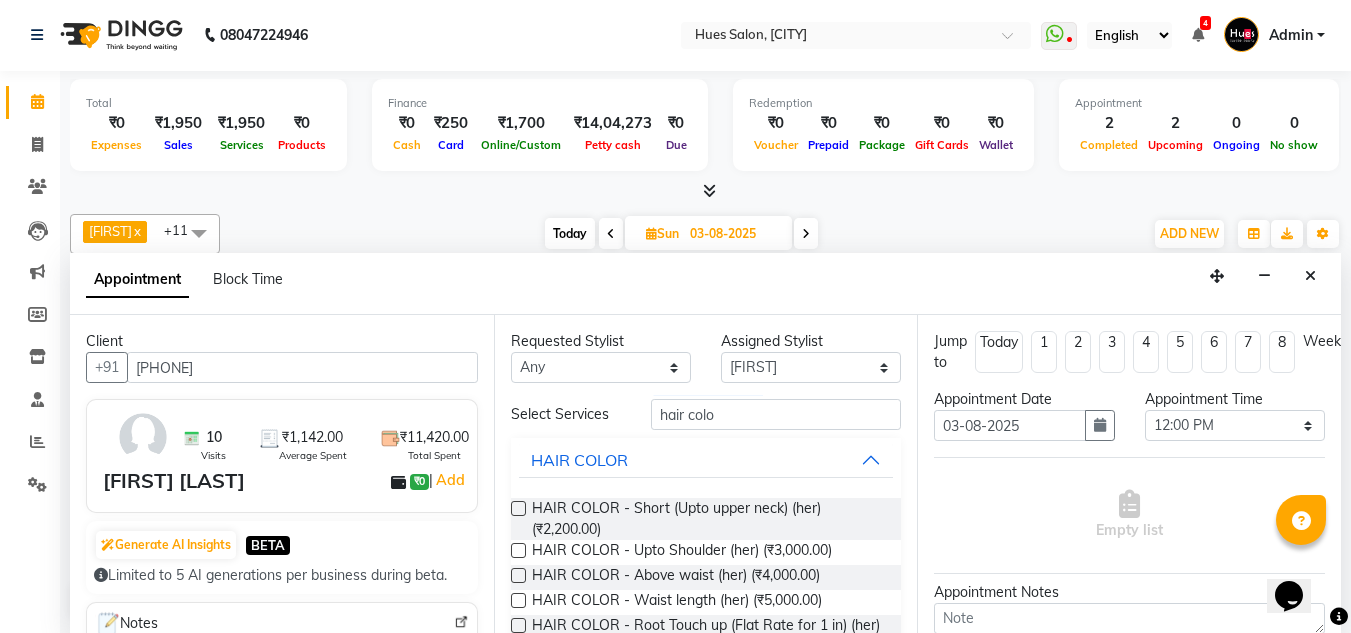 click at bounding box center [518, 575] 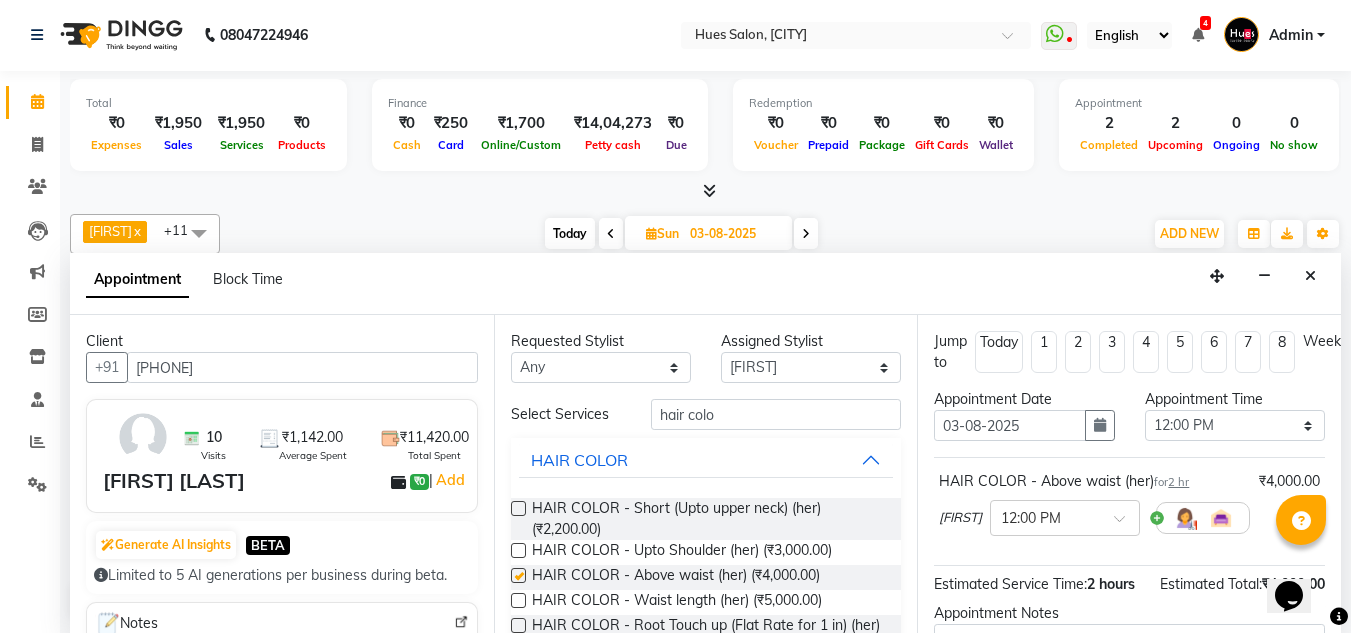 checkbox on "false" 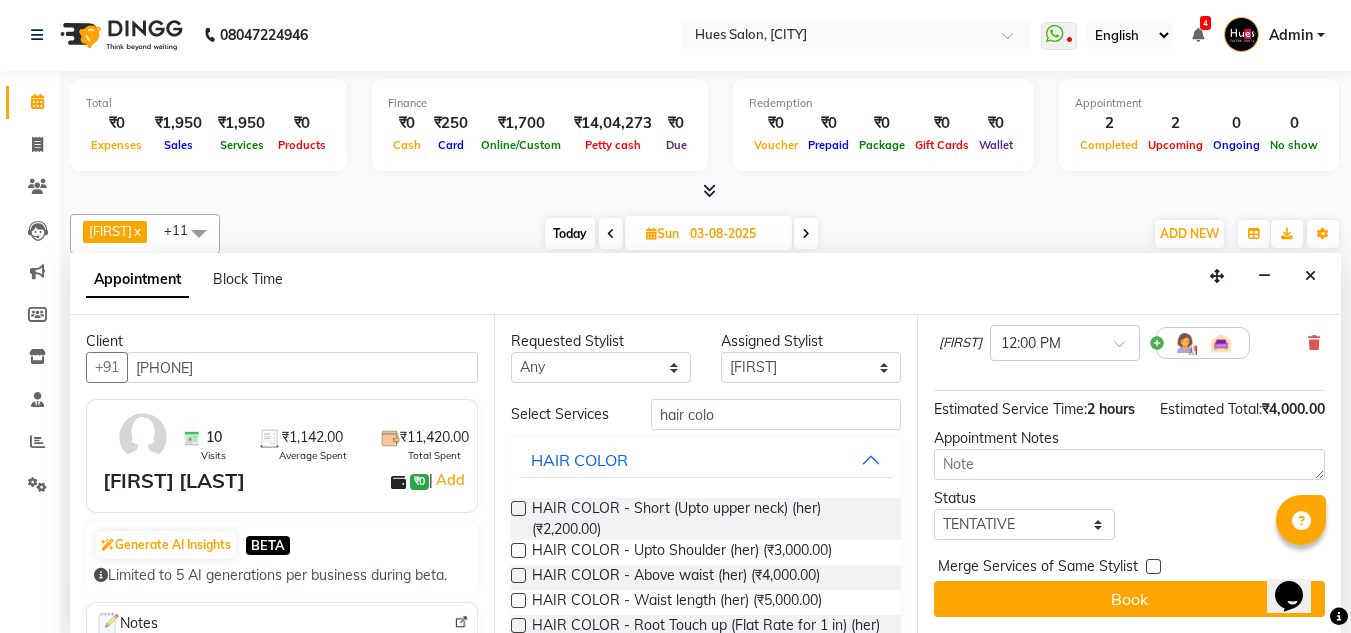 scroll, scrollTop: 211, scrollLeft: 0, axis: vertical 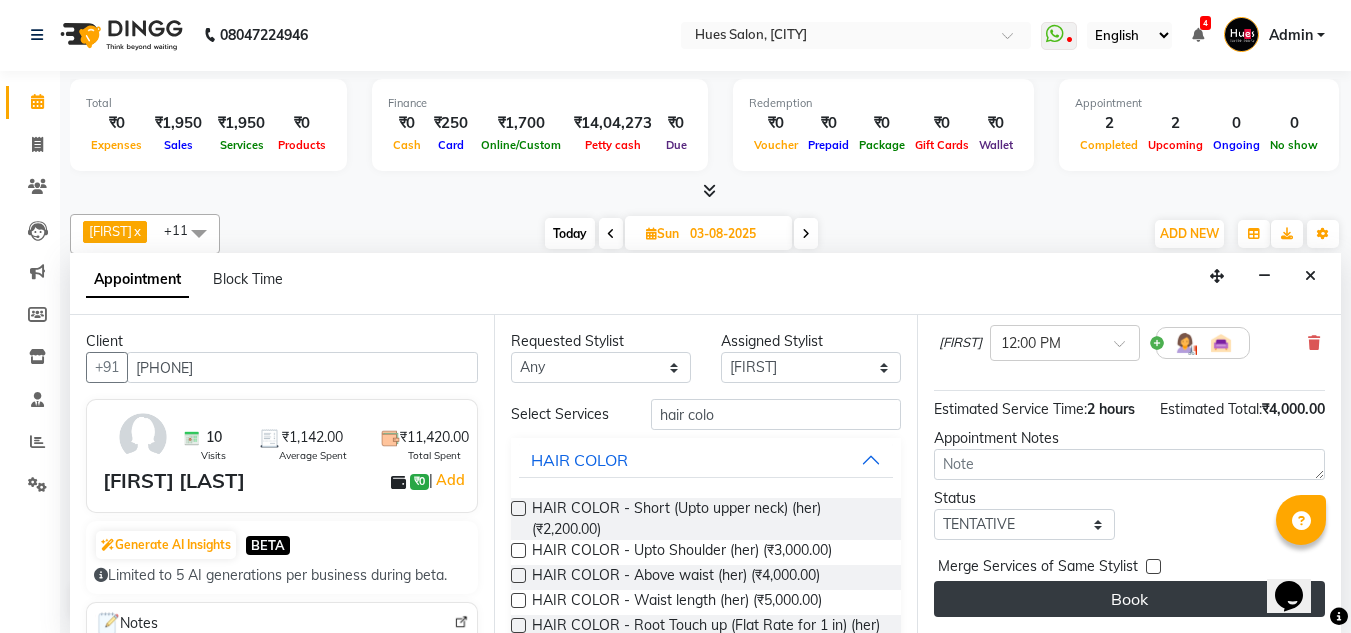 click on "Book" at bounding box center (1129, 599) 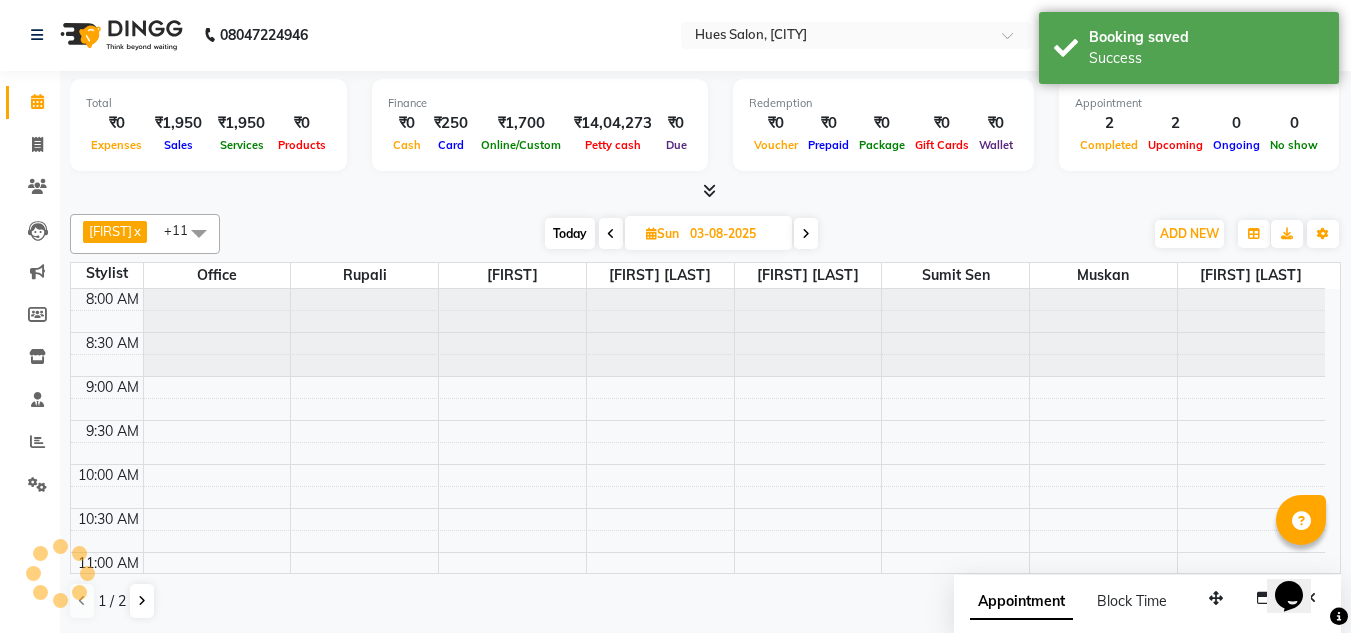 scroll, scrollTop: 0, scrollLeft: 0, axis: both 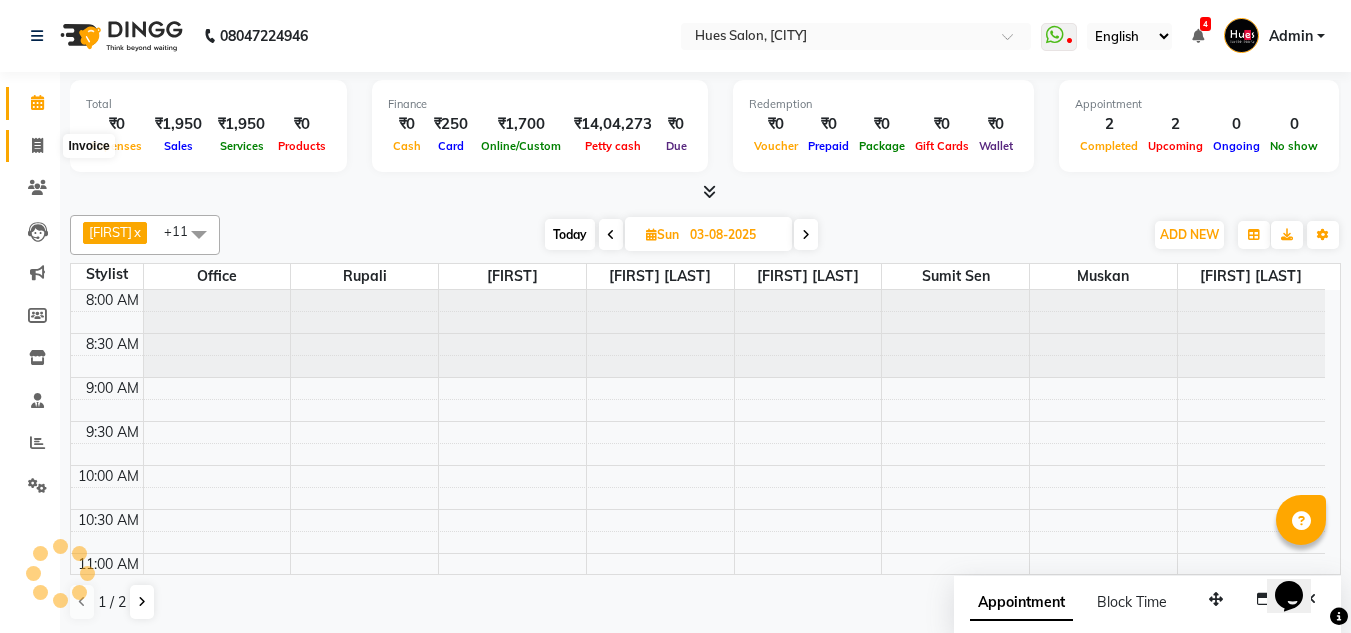 click 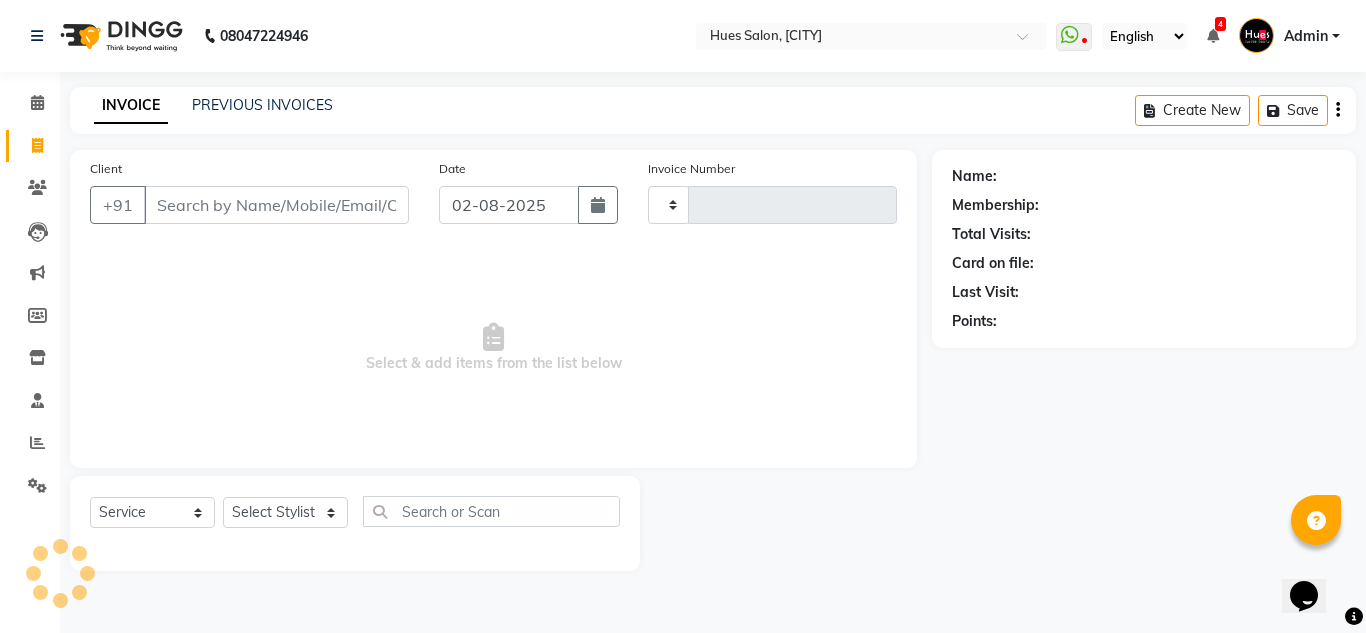 type on "0796" 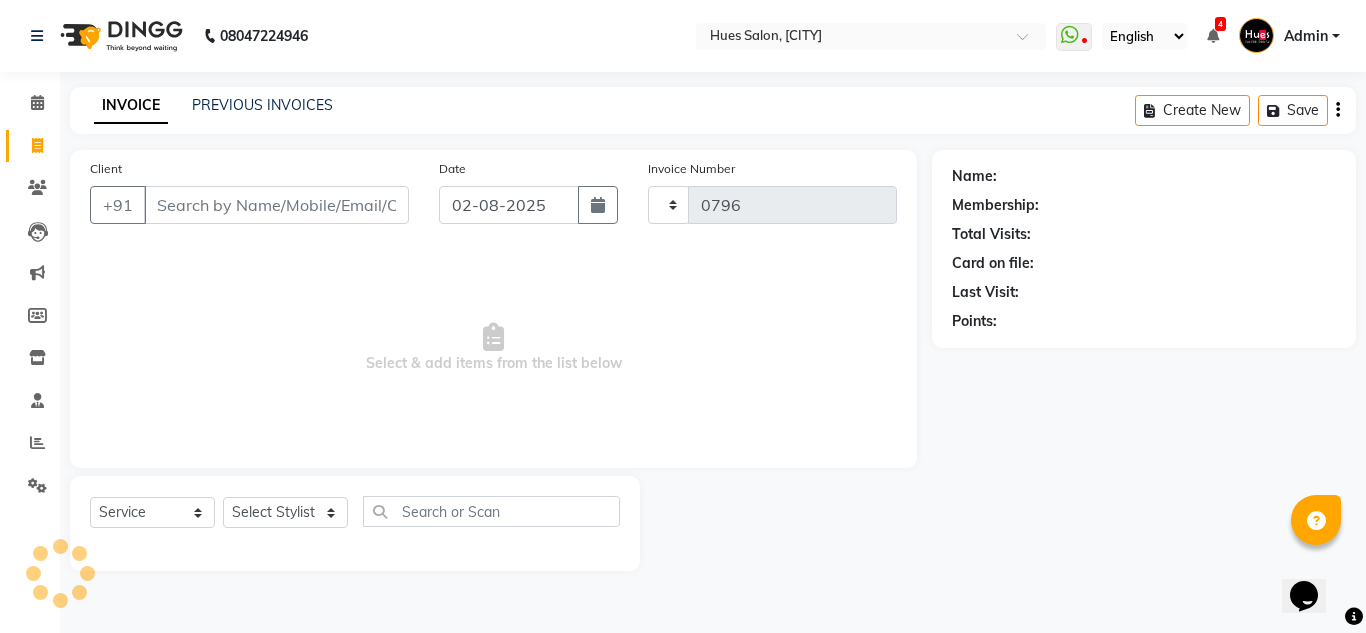 select on "3460" 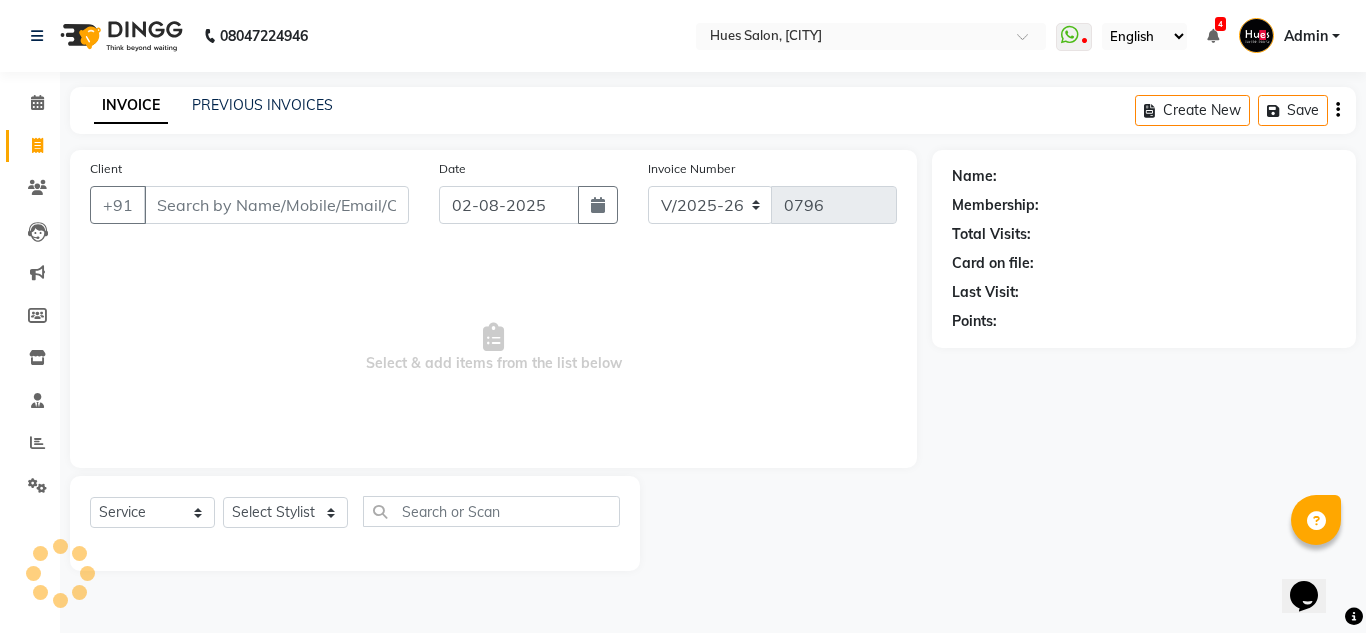 click on "Client" at bounding box center (276, 205) 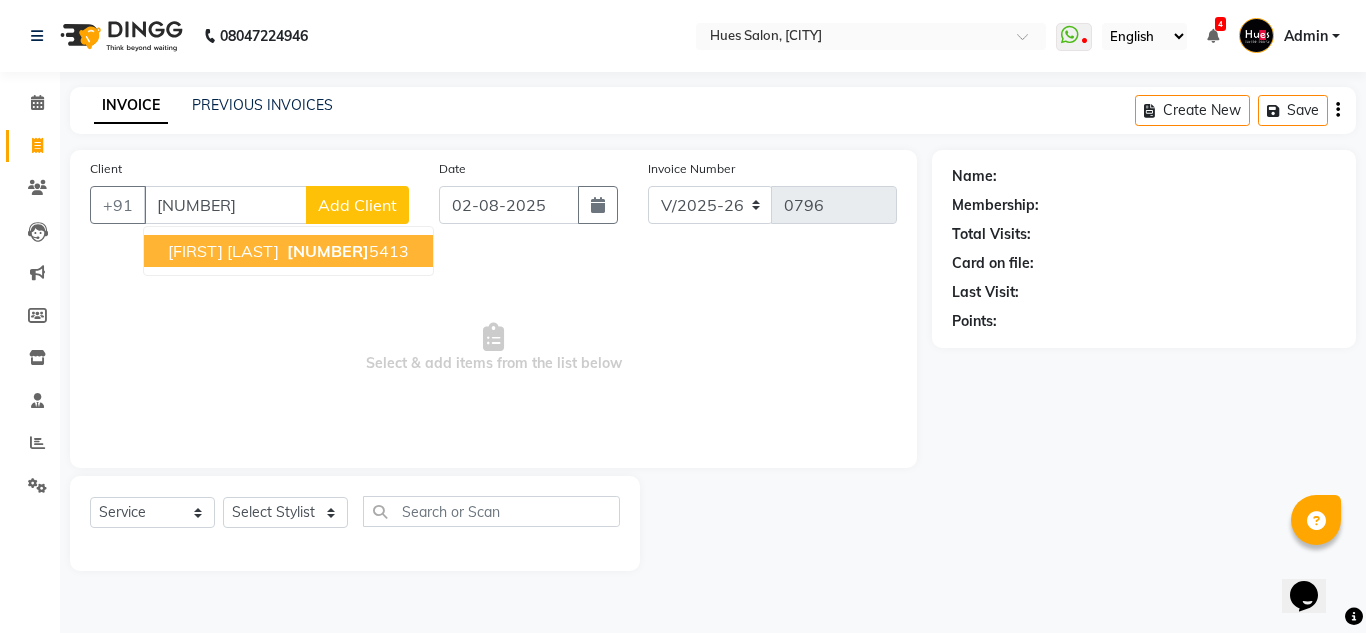 click on "[NUMBER]" at bounding box center (328, 251) 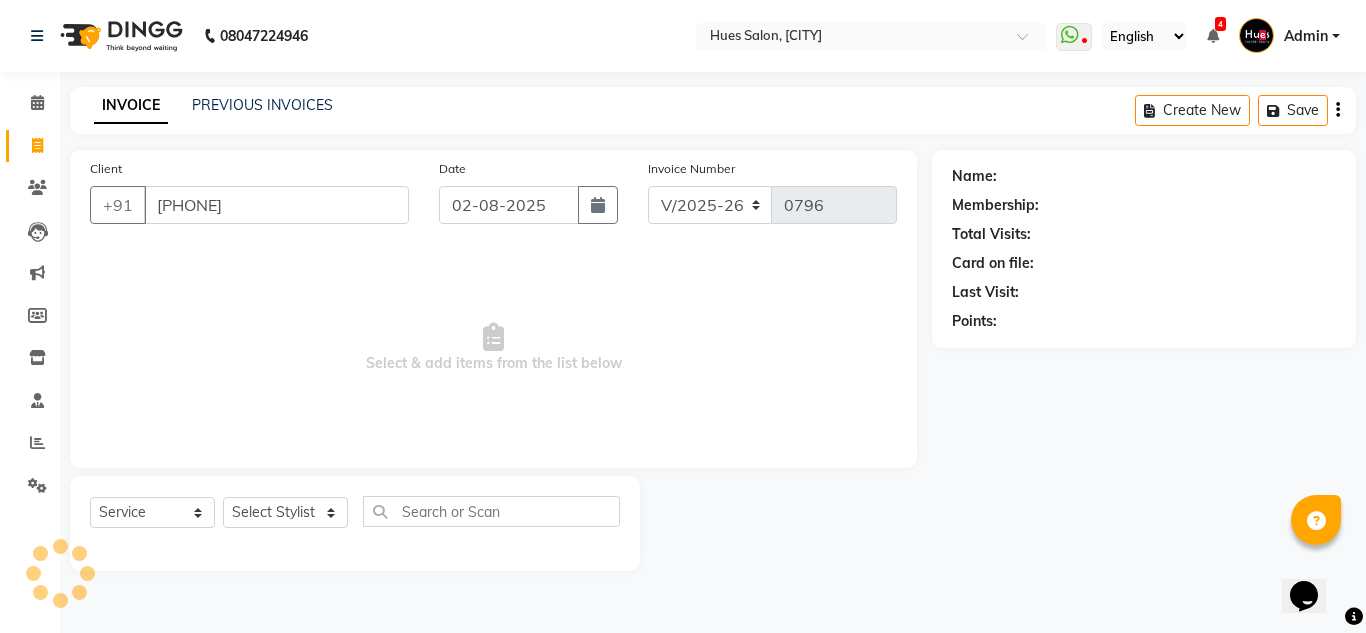 type on "[PHONE]" 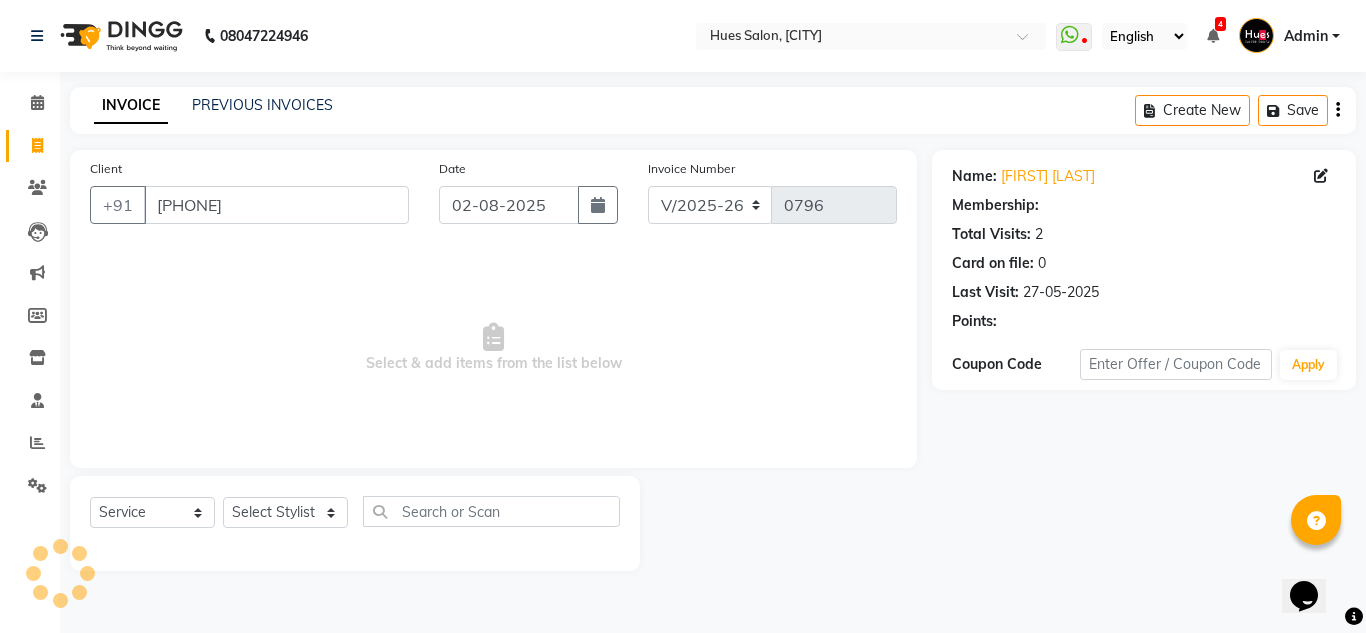 select on "1: Object" 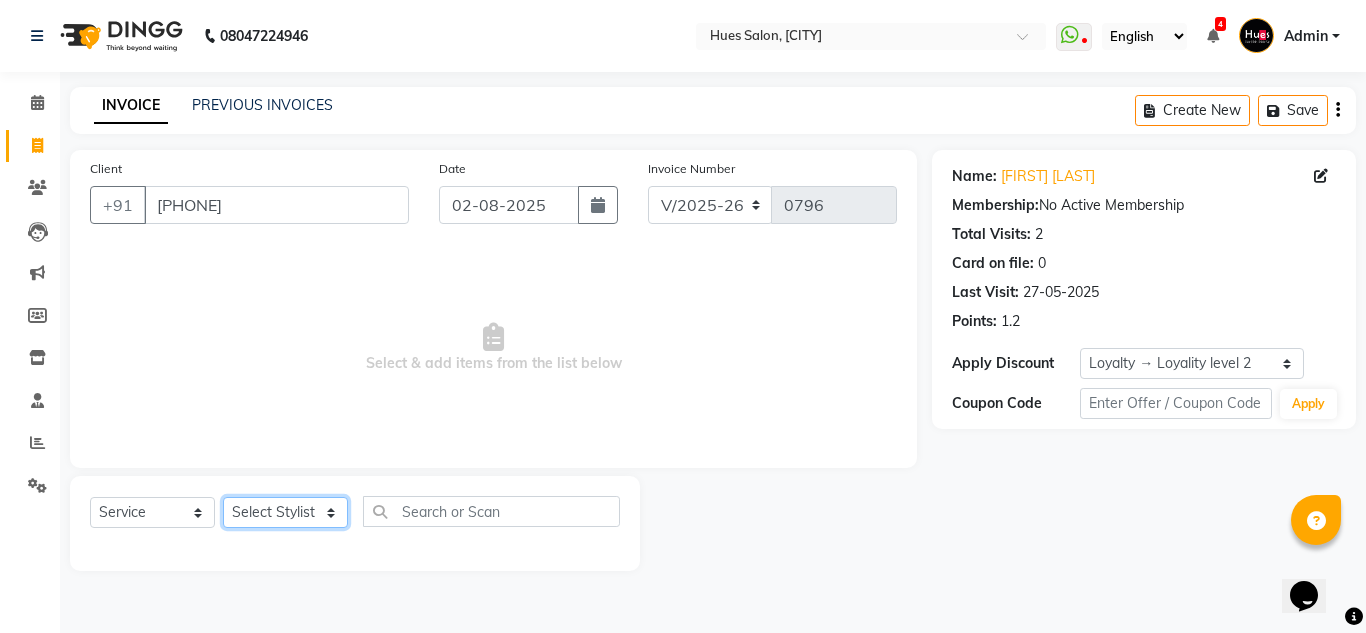 click on "Select Stylist [FIRST]  [FIRST] [FIRST] Office [FIRST] [FIRST] [FIRST]  [FIRST] [FIRST] [FIRST]" 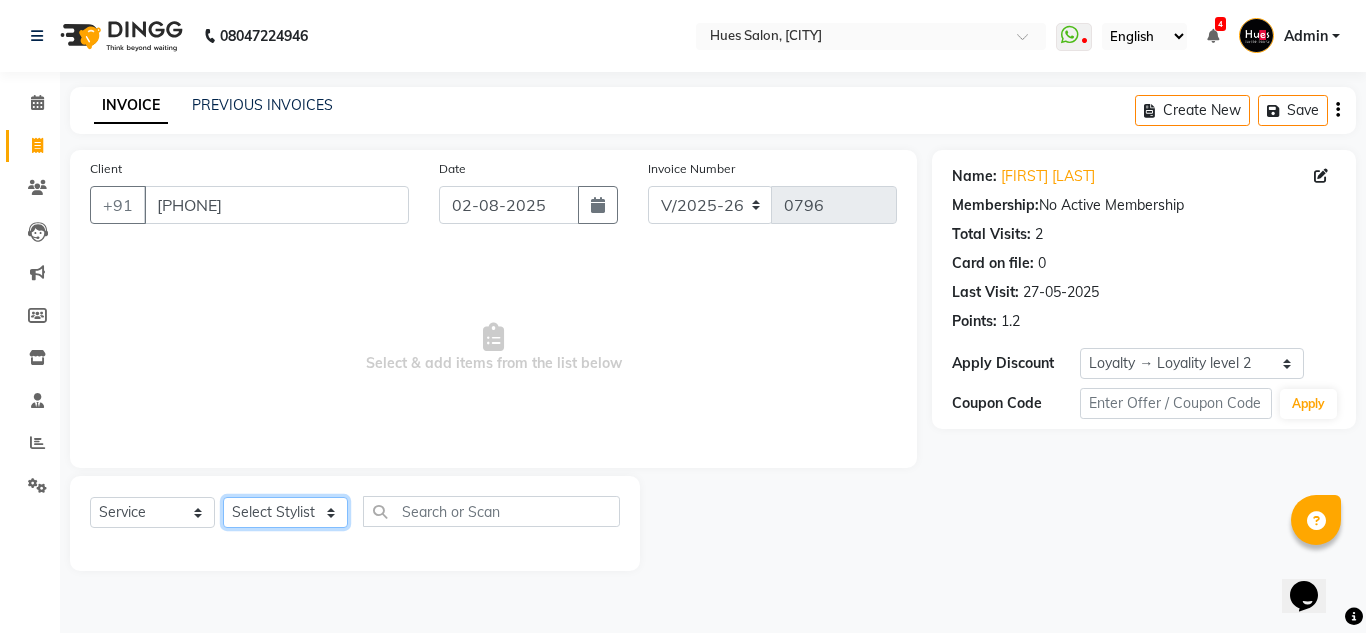 select on "50868" 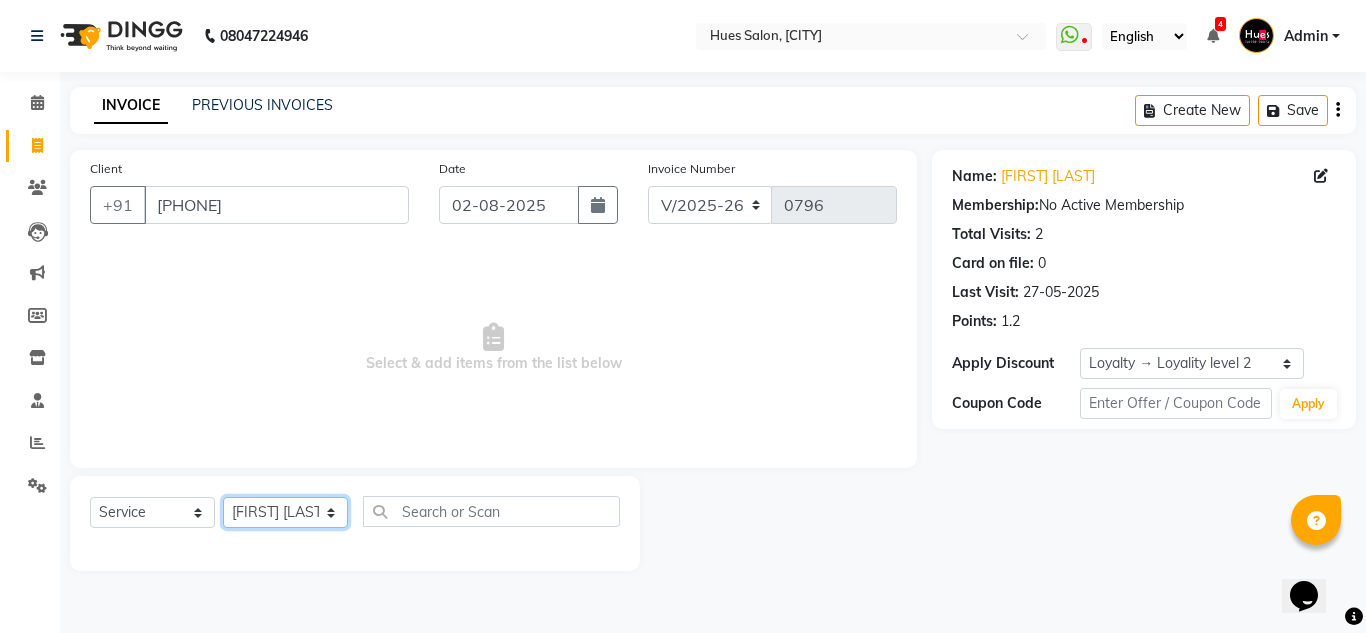 click on "Select Stylist [FIRST]  [FIRST] [FIRST] Office [FIRST] [FIRST] [FIRST]  [FIRST] [FIRST] [FIRST]" 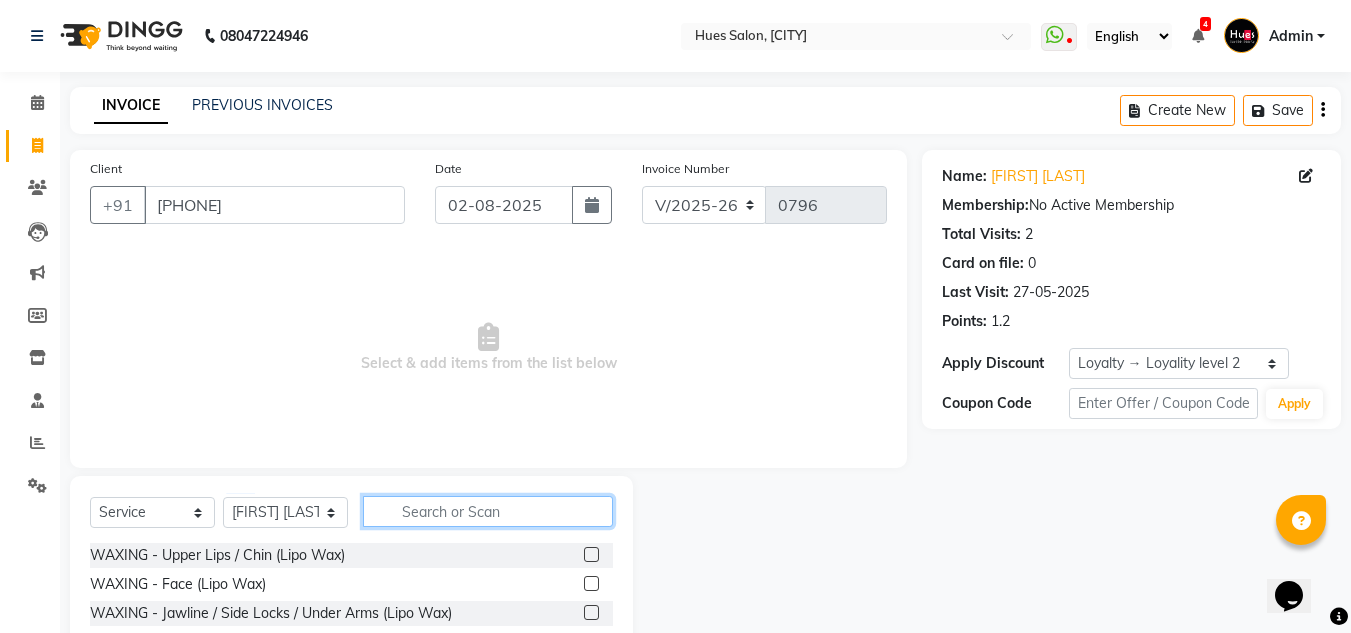 click 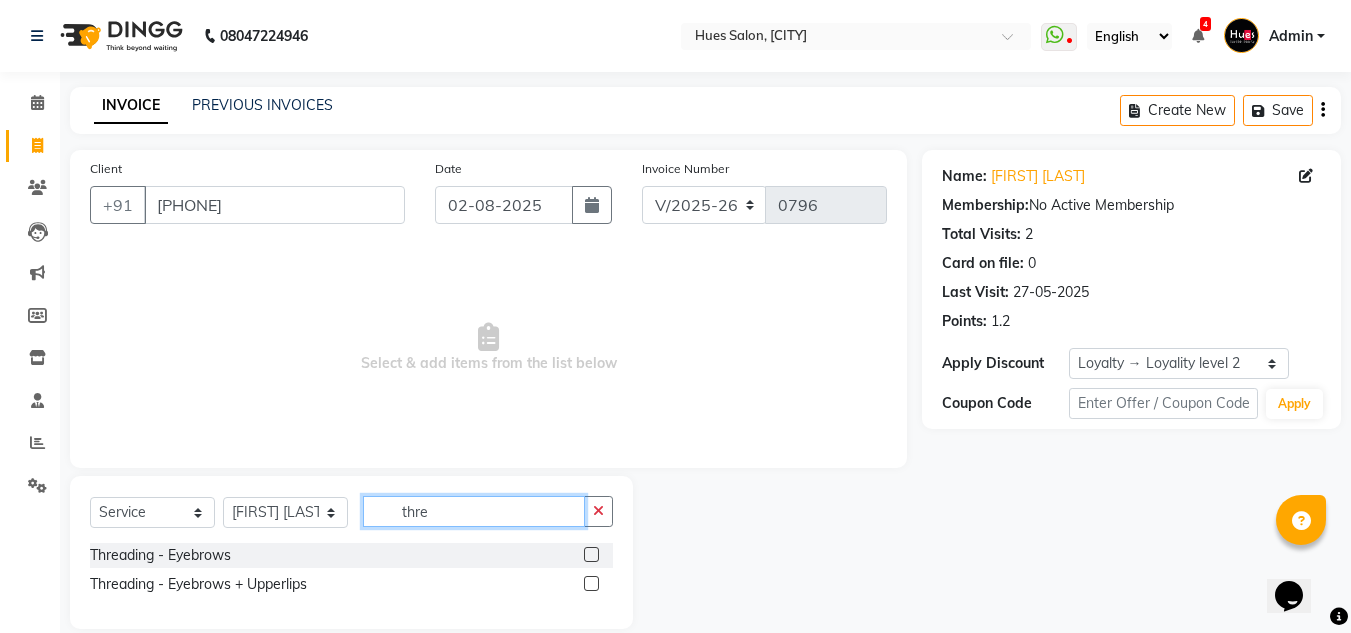 type on "thre" 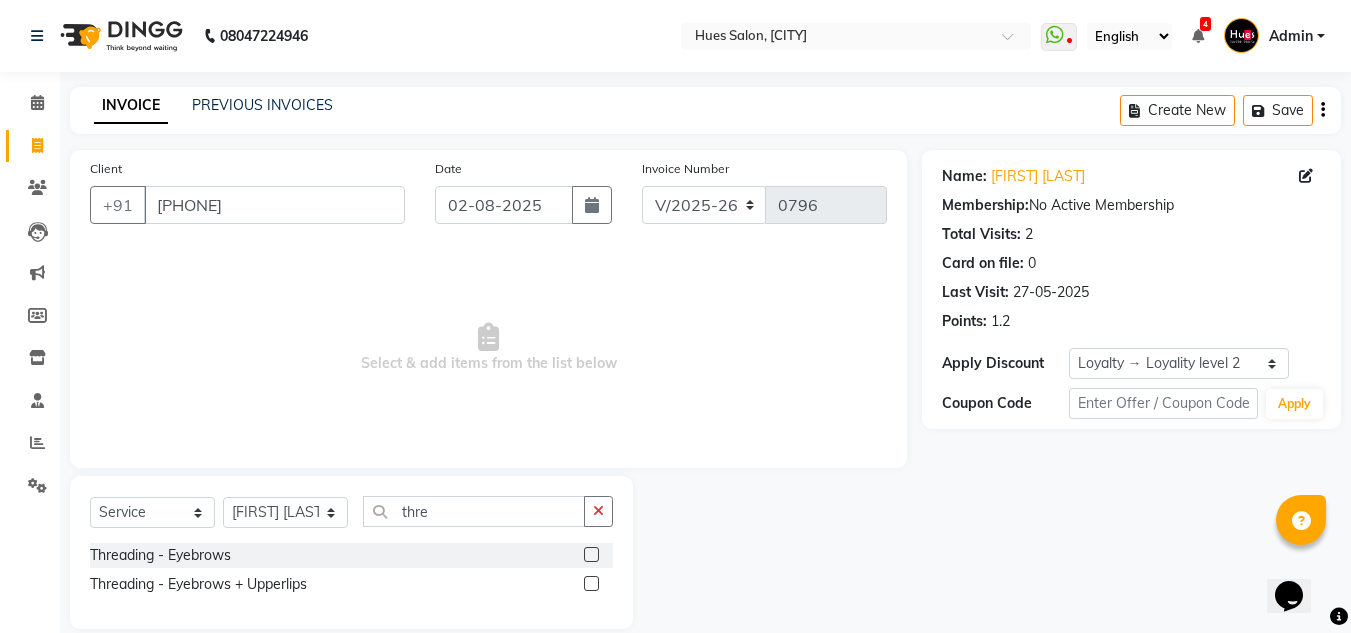 click 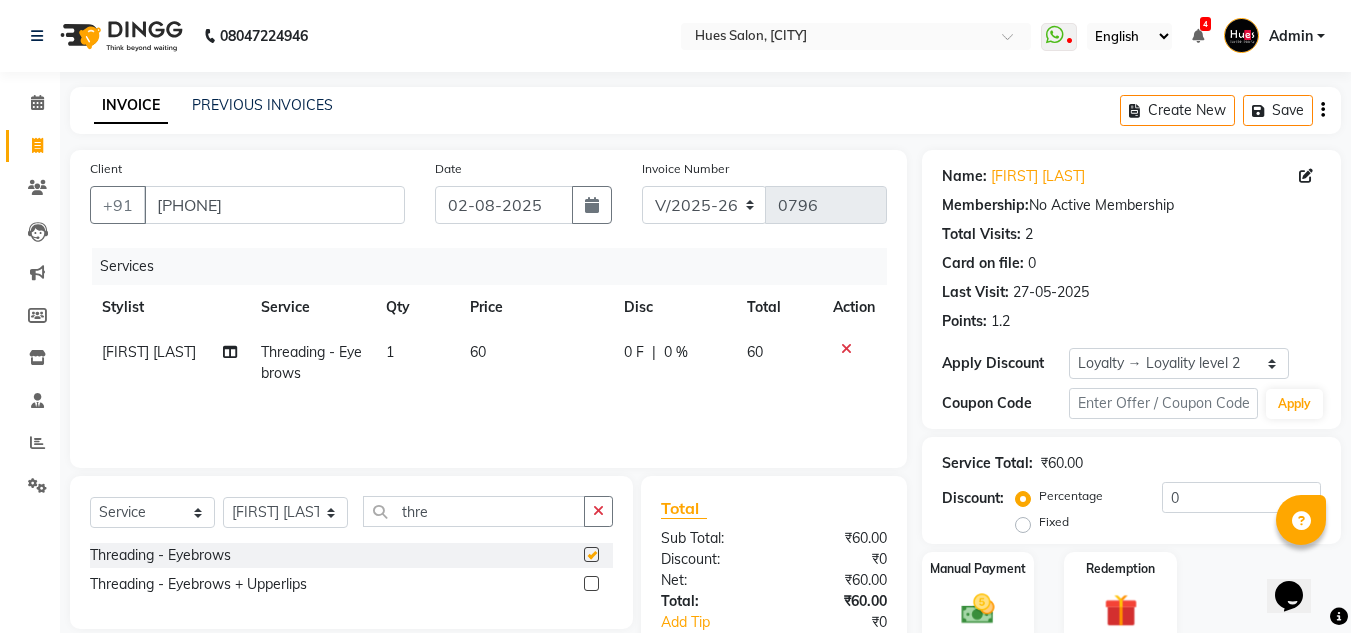 checkbox on "false" 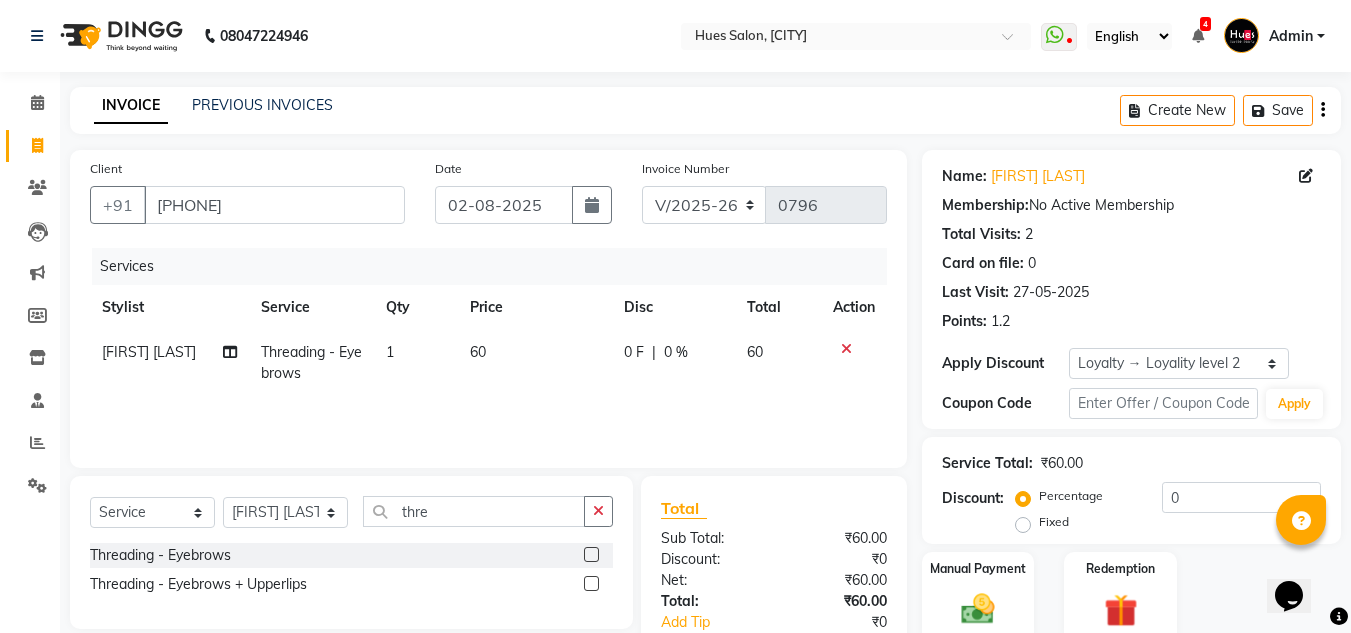 scroll, scrollTop: 125, scrollLeft: 0, axis: vertical 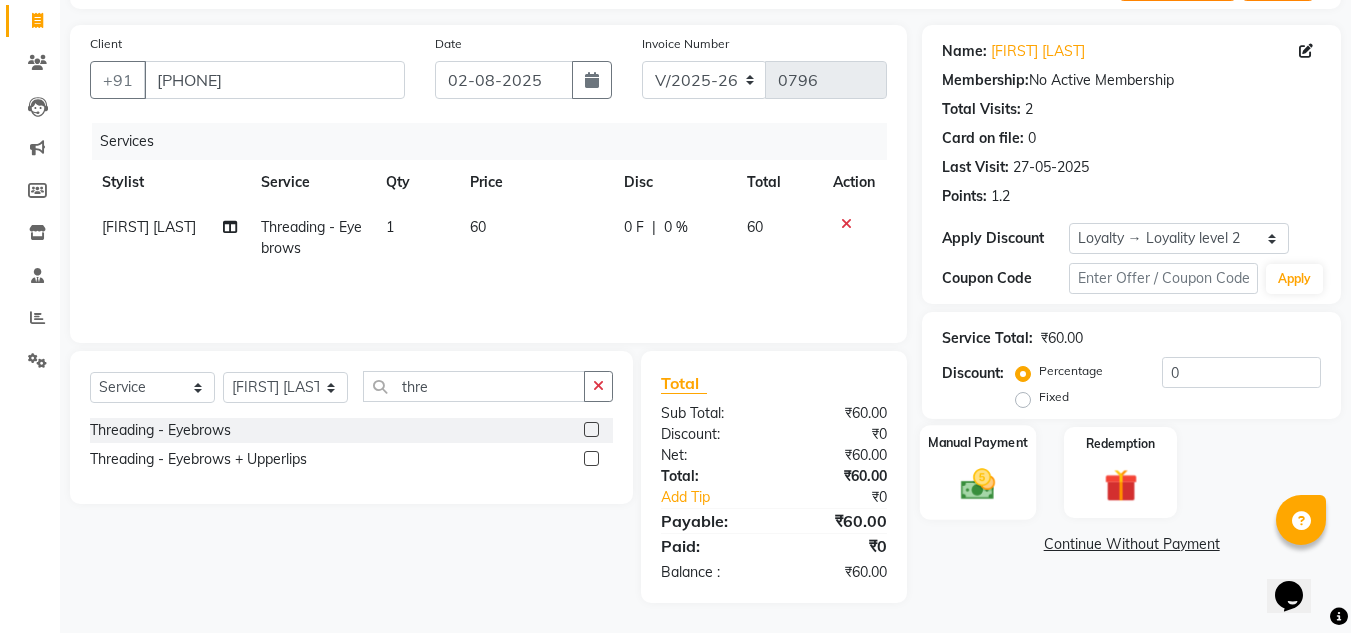click on "Manual Payment" 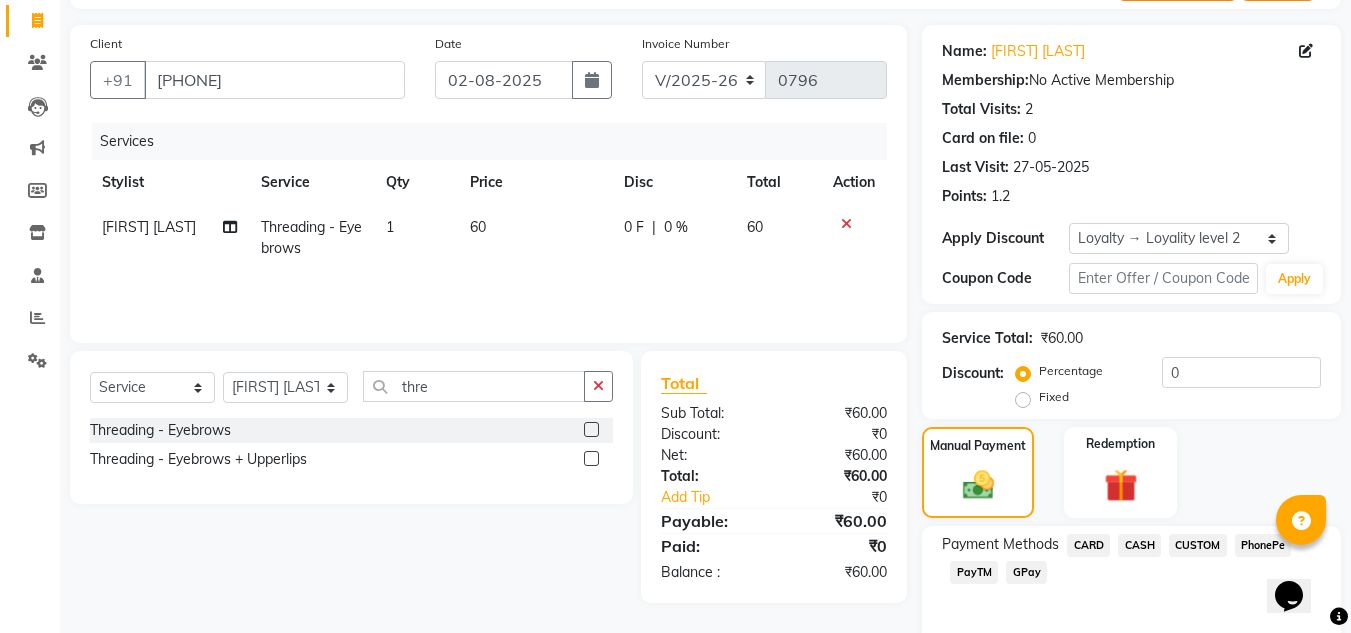 click on "PhonePe" 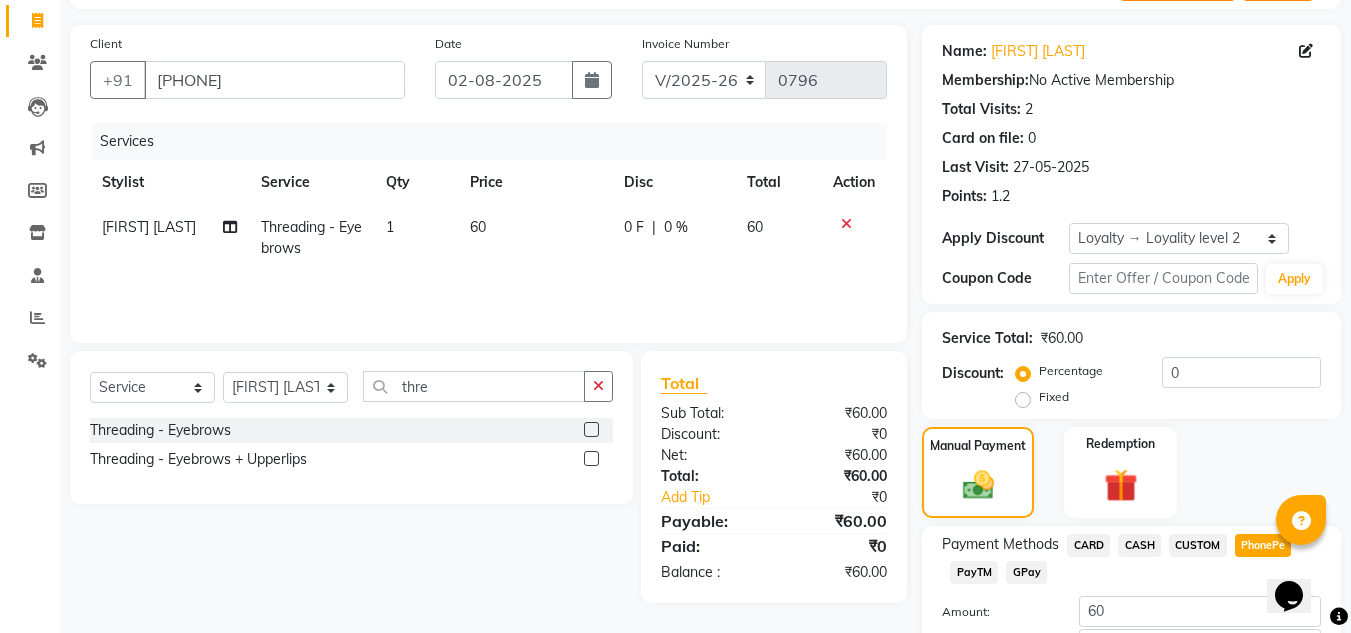 drag, startPoint x: 1359, startPoint y: 210, endPoint x: 61, endPoint y: 33, distance: 1310.0126 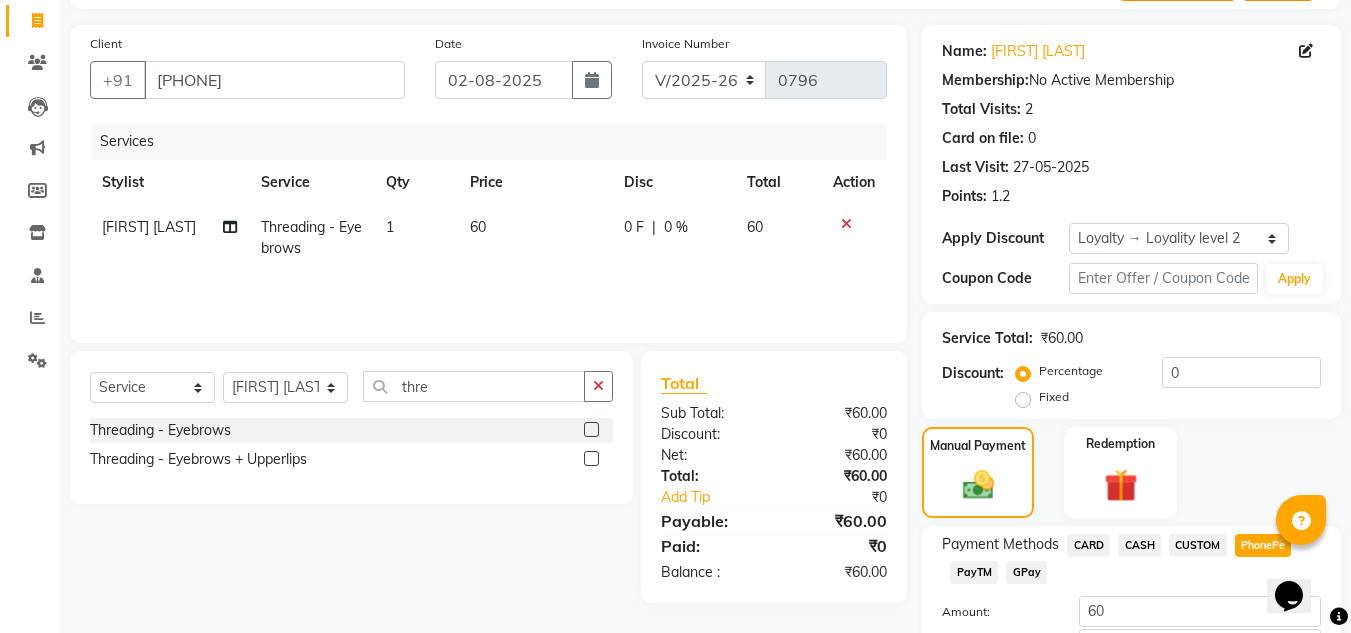 scroll, scrollTop: 265, scrollLeft: 0, axis: vertical 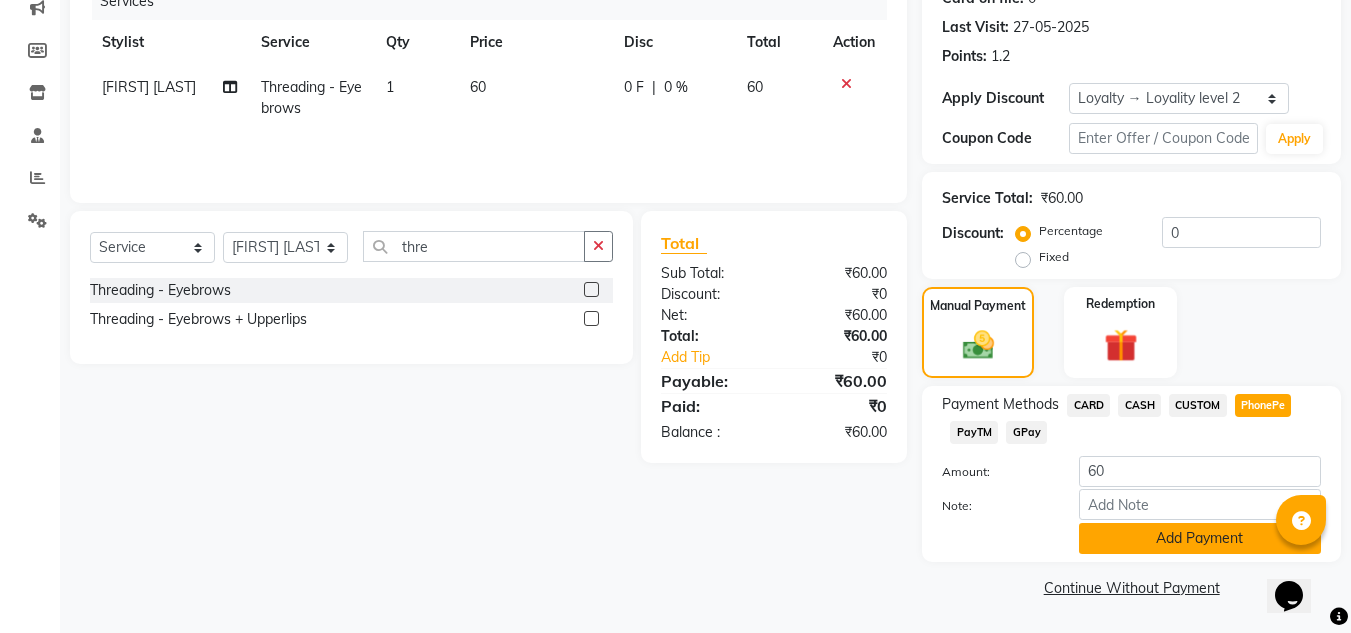 click on "Add Payment" 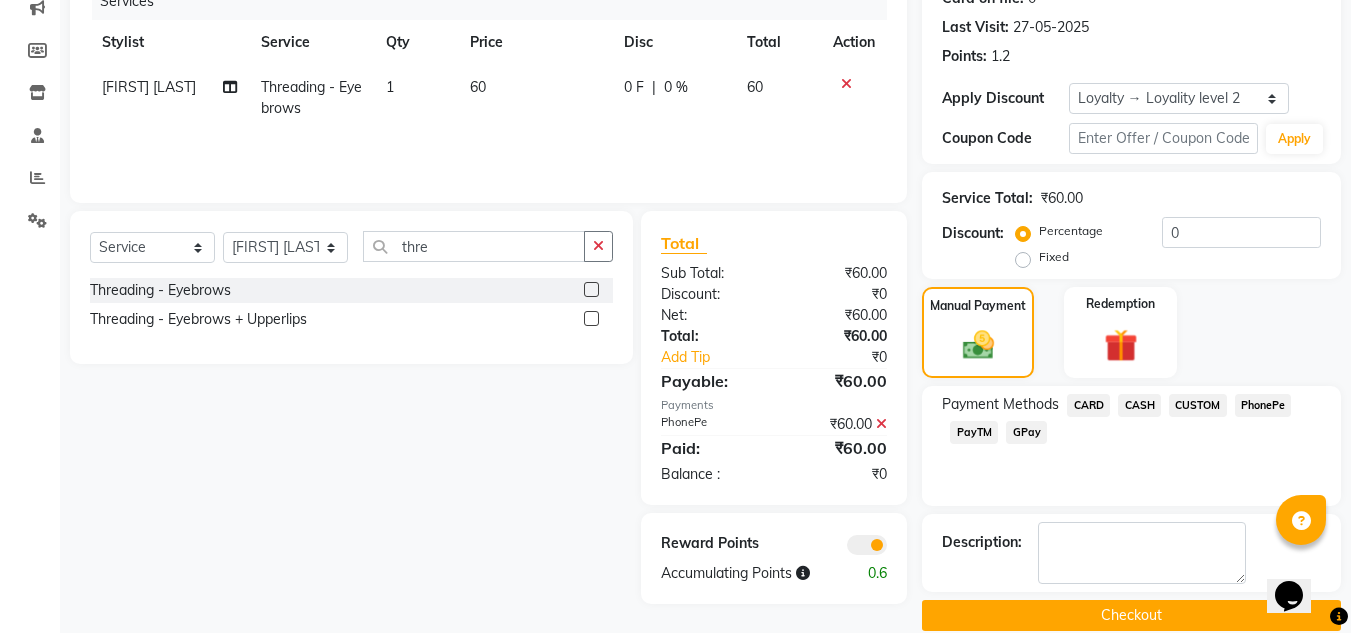 click on "Checkout" 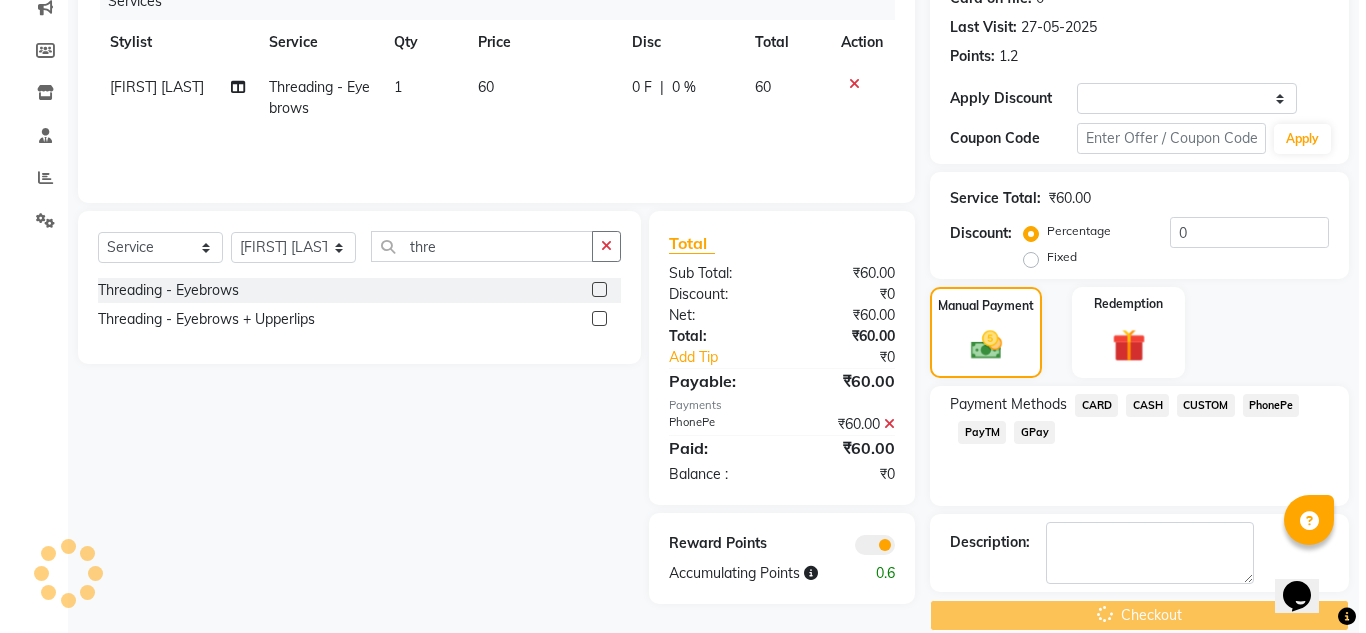 scroll, scrollTop: 0, scrollLeft: 0, axis: both 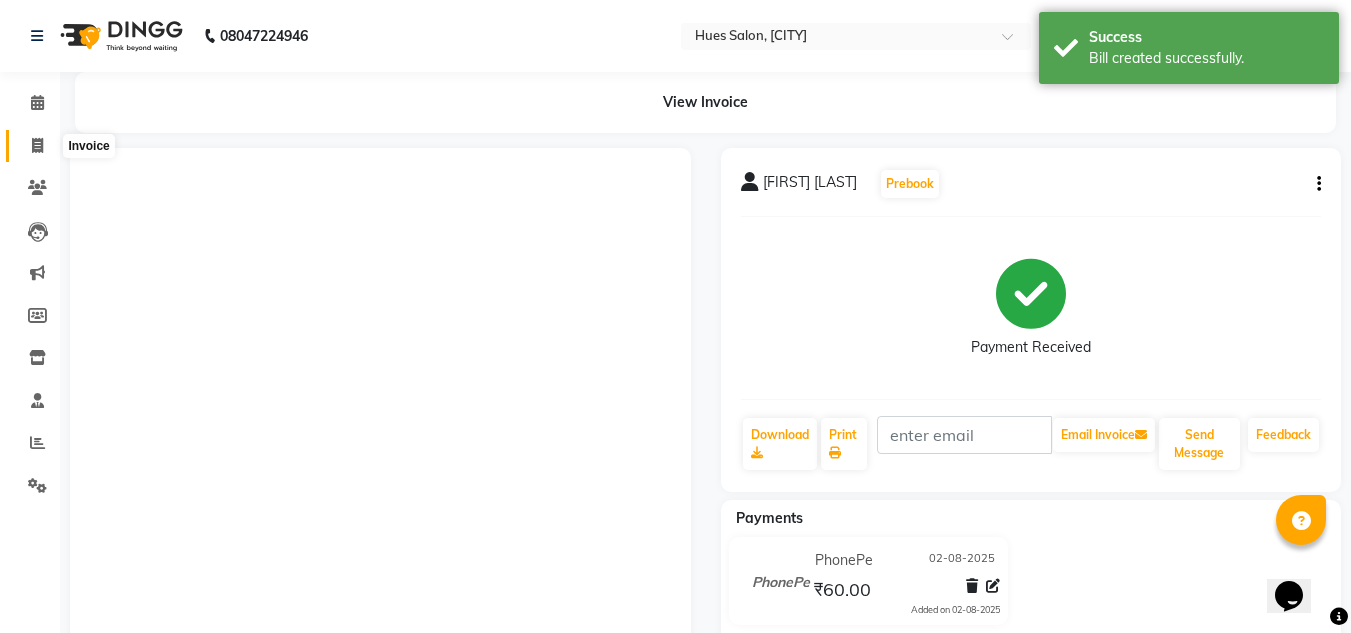 click 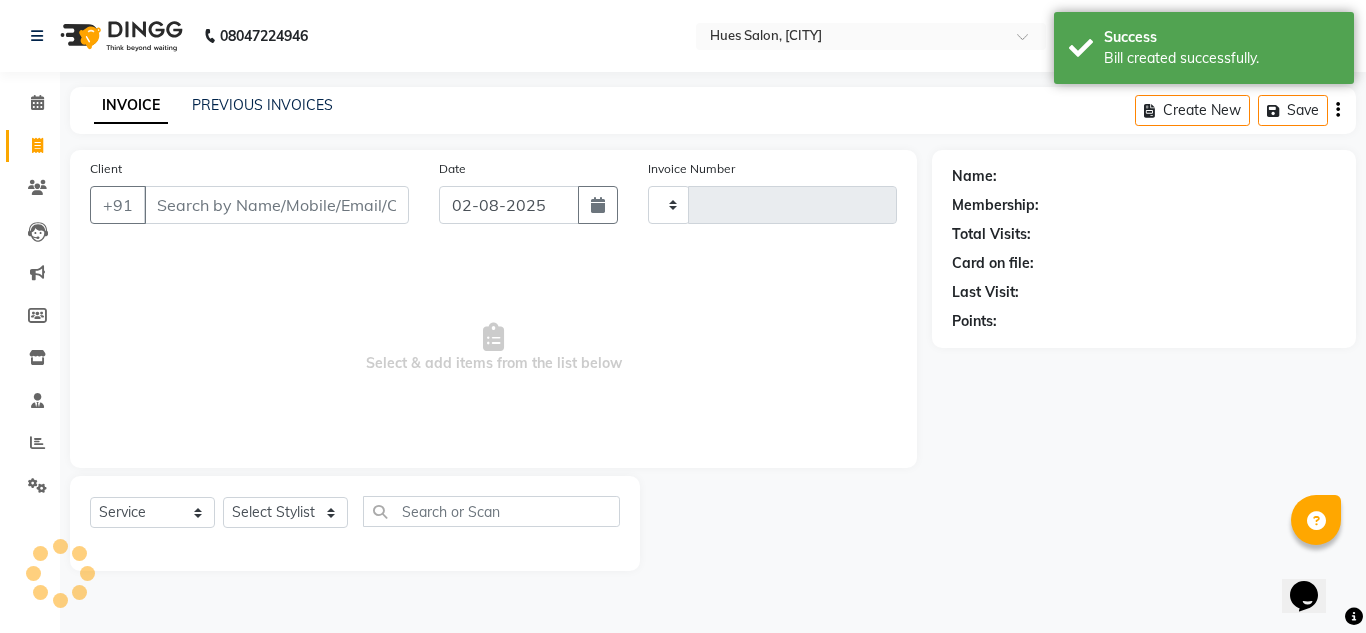 type on "0797" 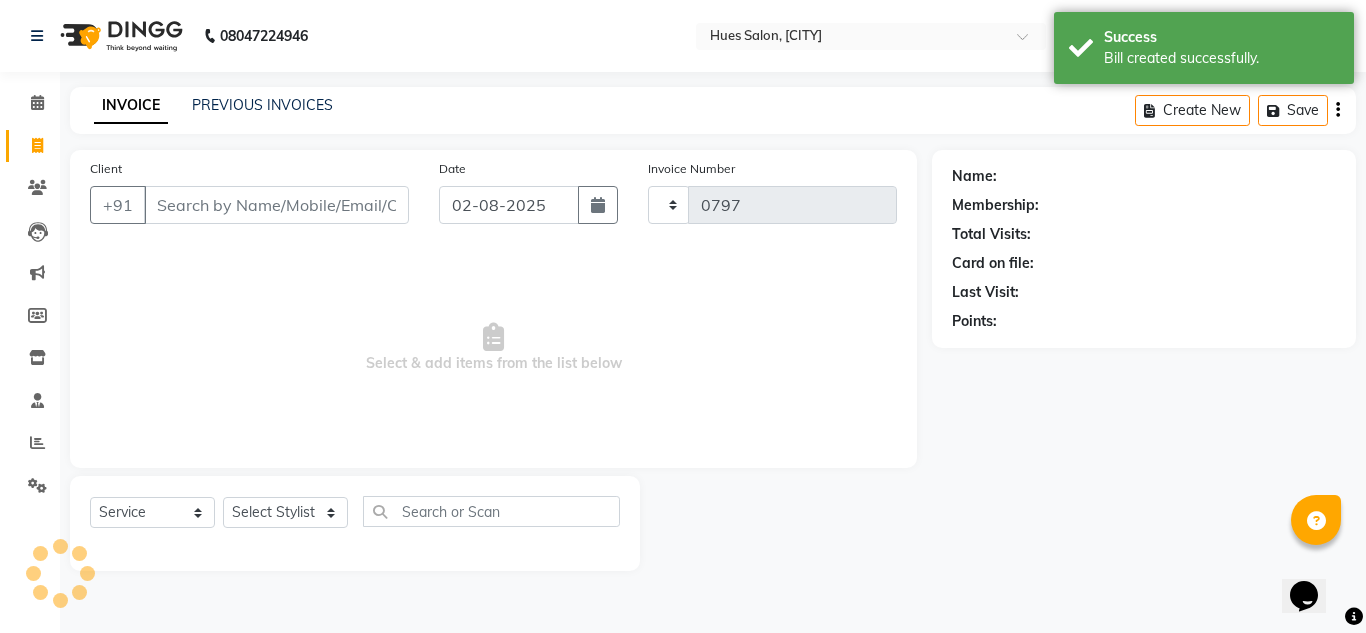 select on "3460" 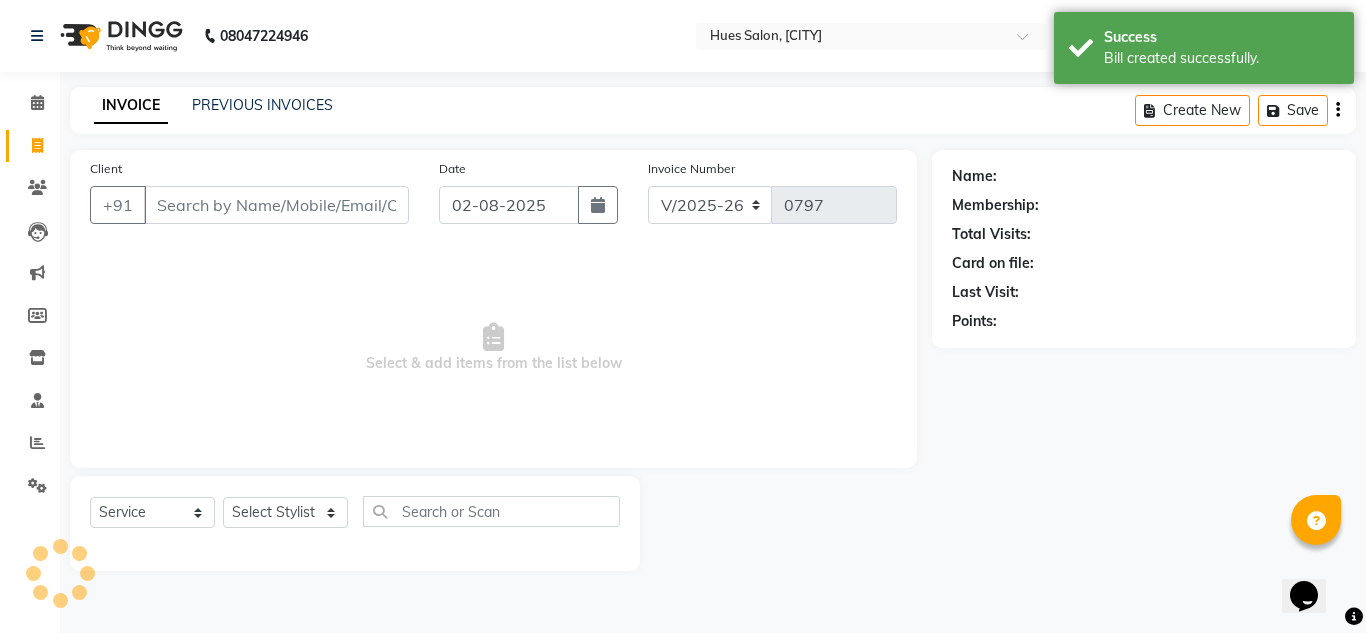click on "Client" at bounding box center [276, 205] 